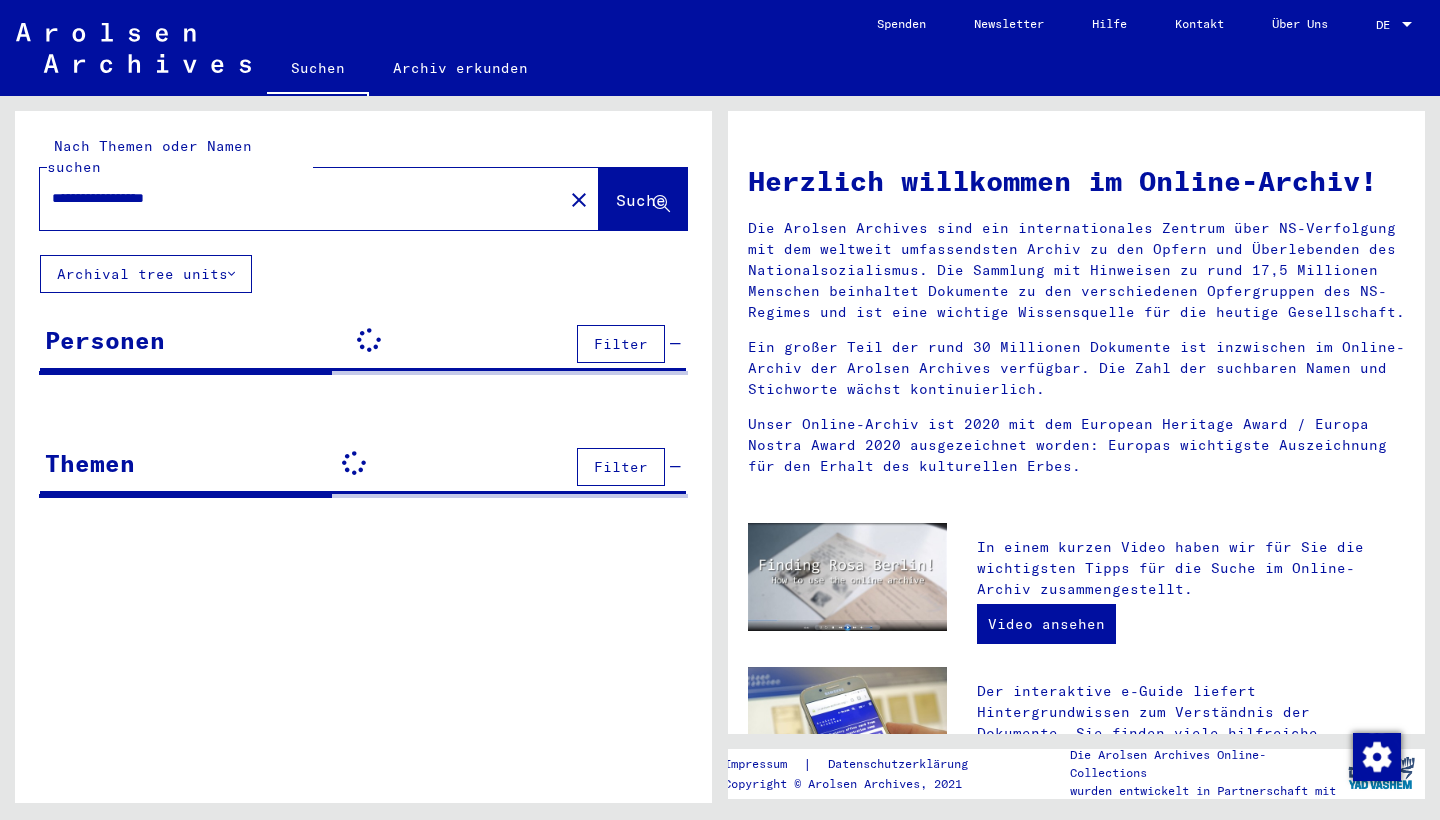 scroll, scrollTop: 0, scrollLeft: 0, axis: both 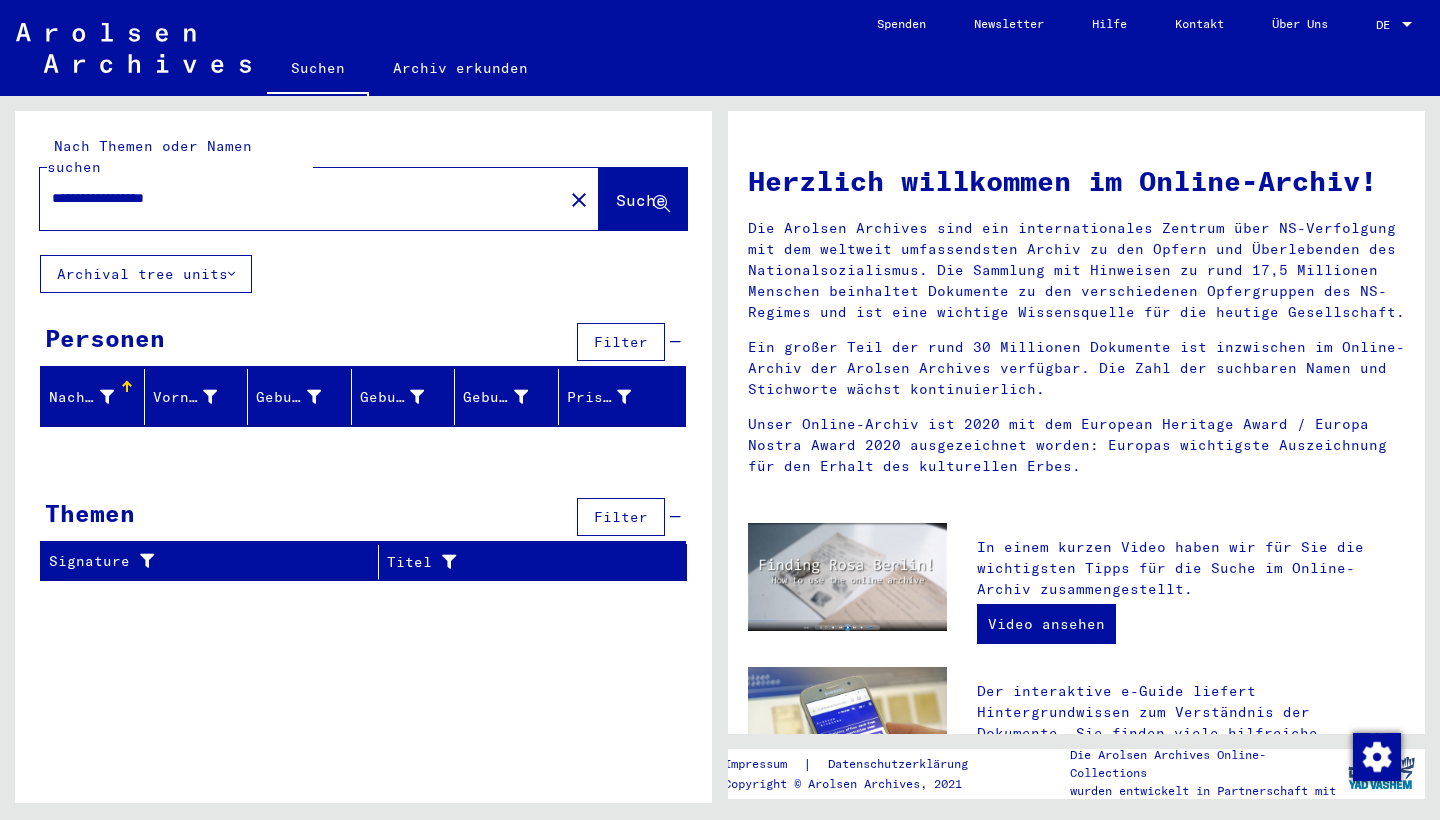 drag, startPoint x: 121, startPoint y: 178, endPoint x: 0, endPoint y: 159, distance: 122.48265 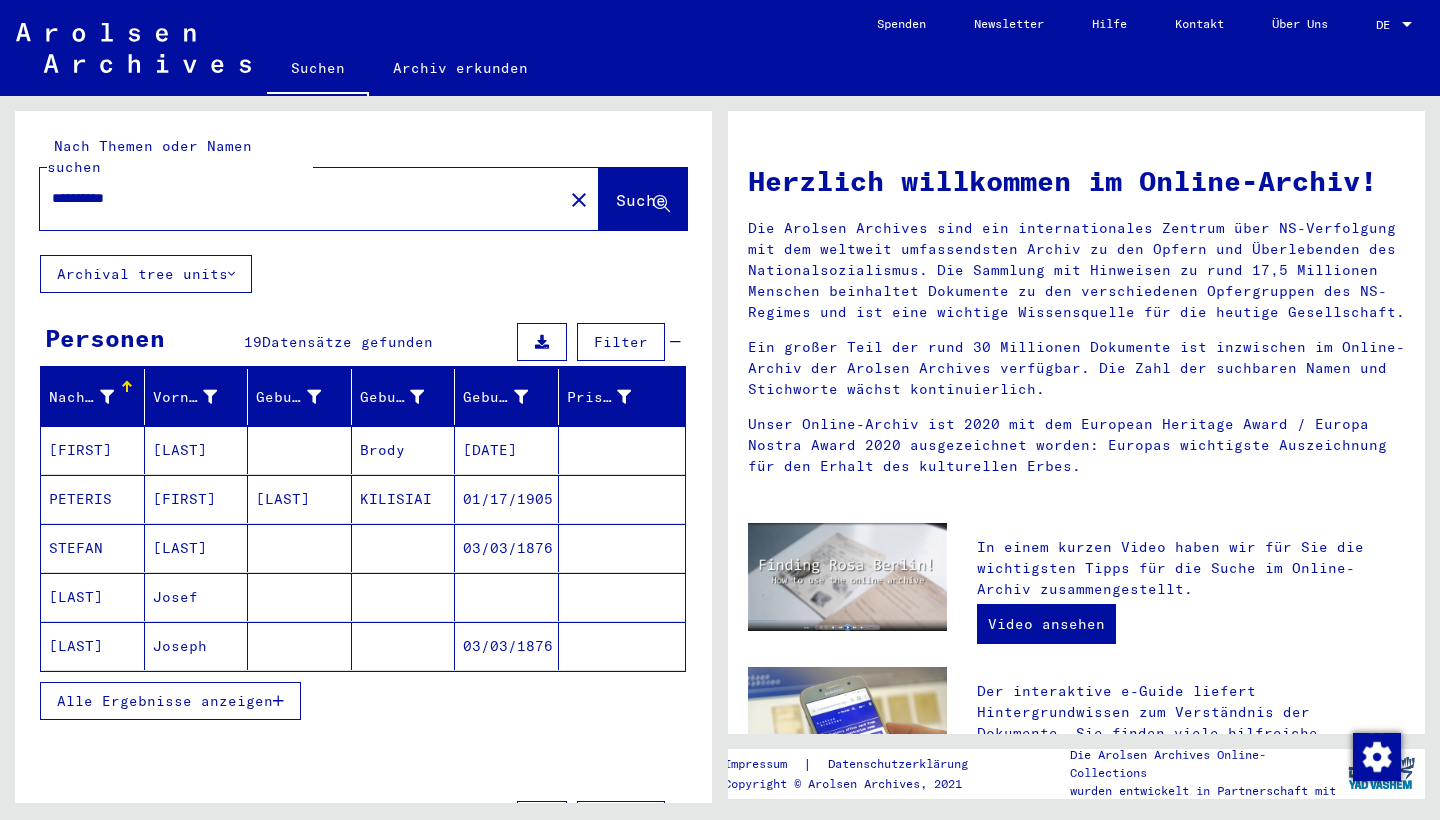 click on "**********" at bounding box center [295, 198] 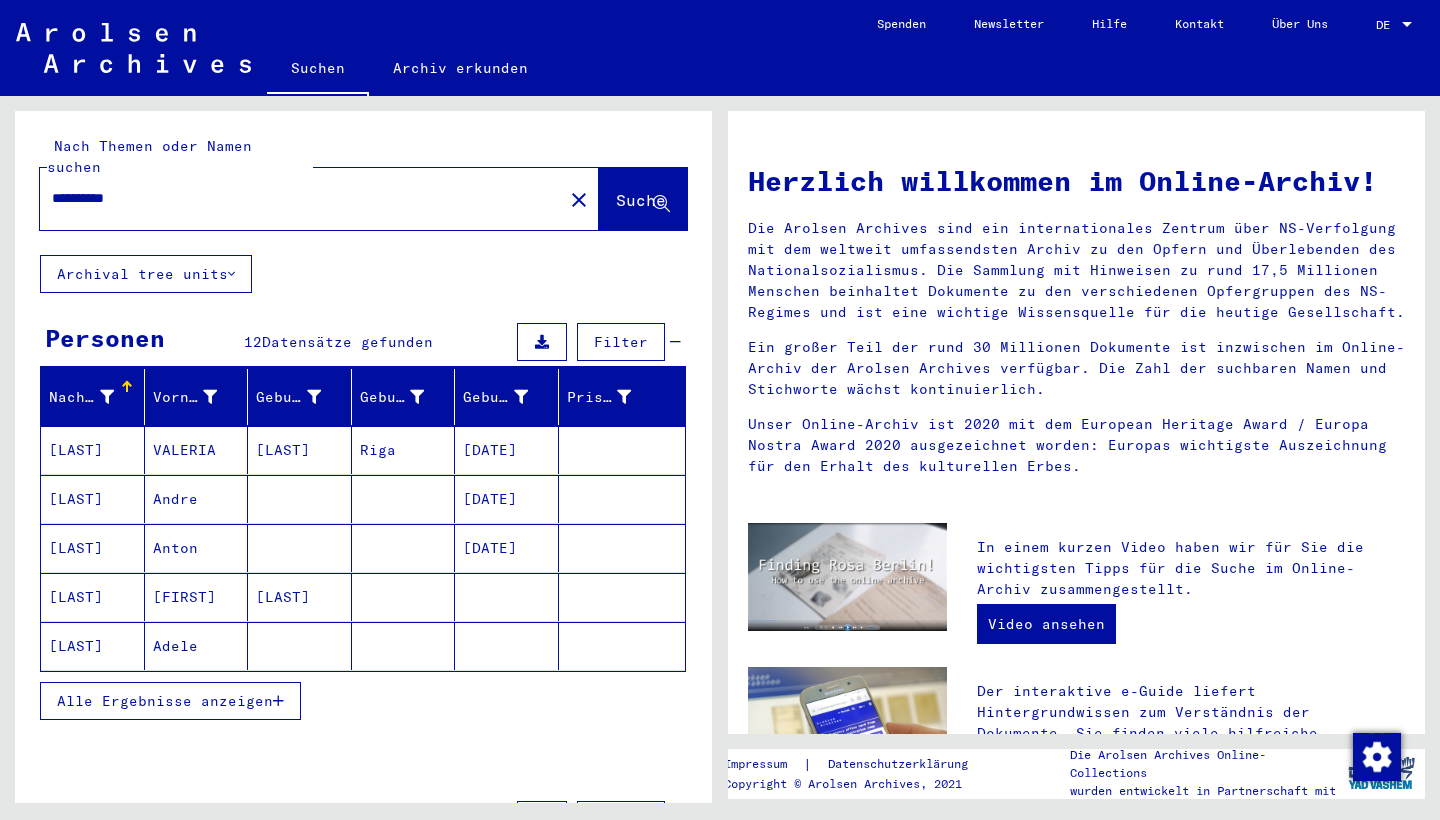 click on "**********" at bounding box center [295, 198] 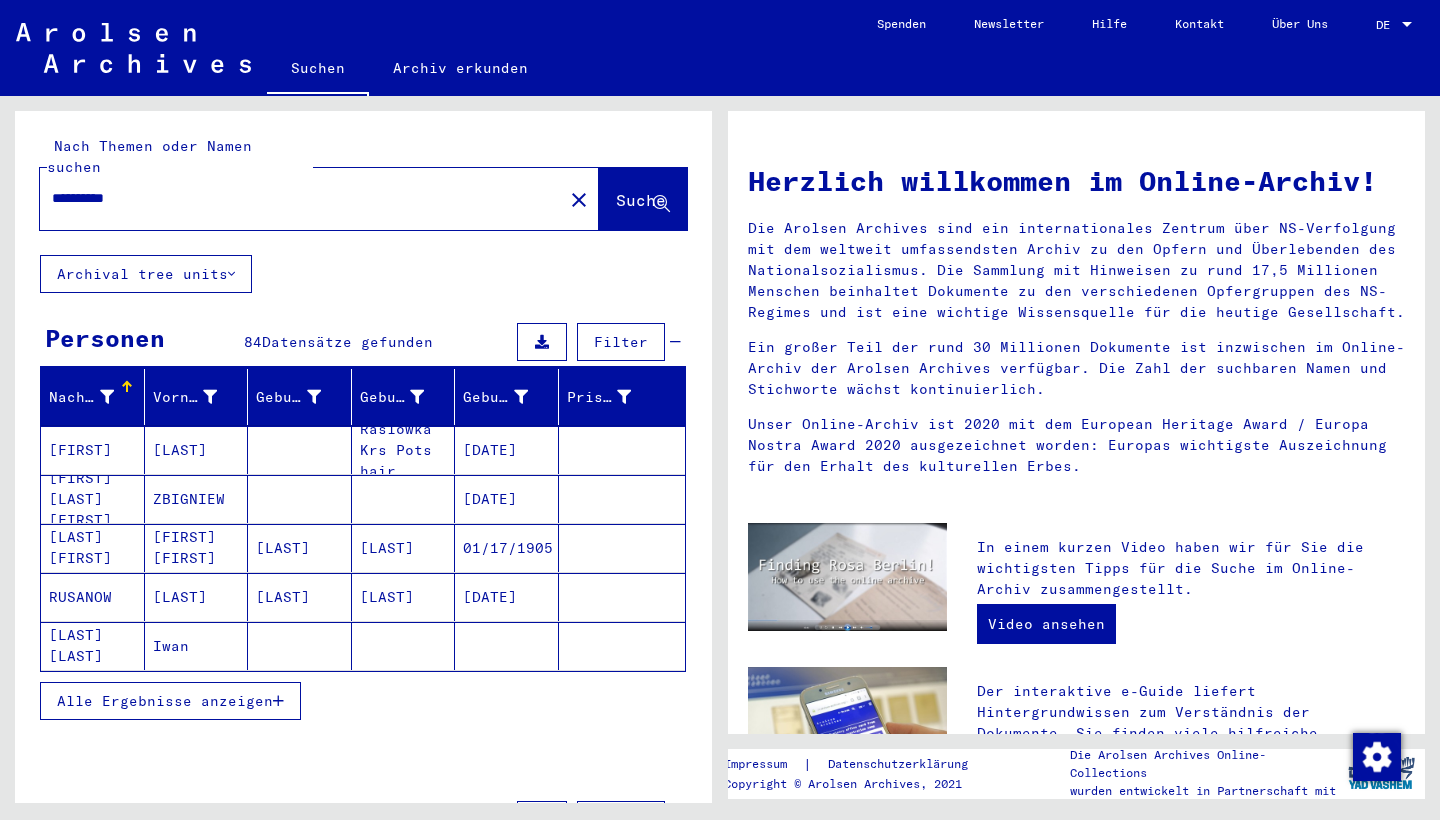 drag, startPoint x: 296, startPoint y: 175, endPoint x: 24, endPoint y: 175, distance: 272 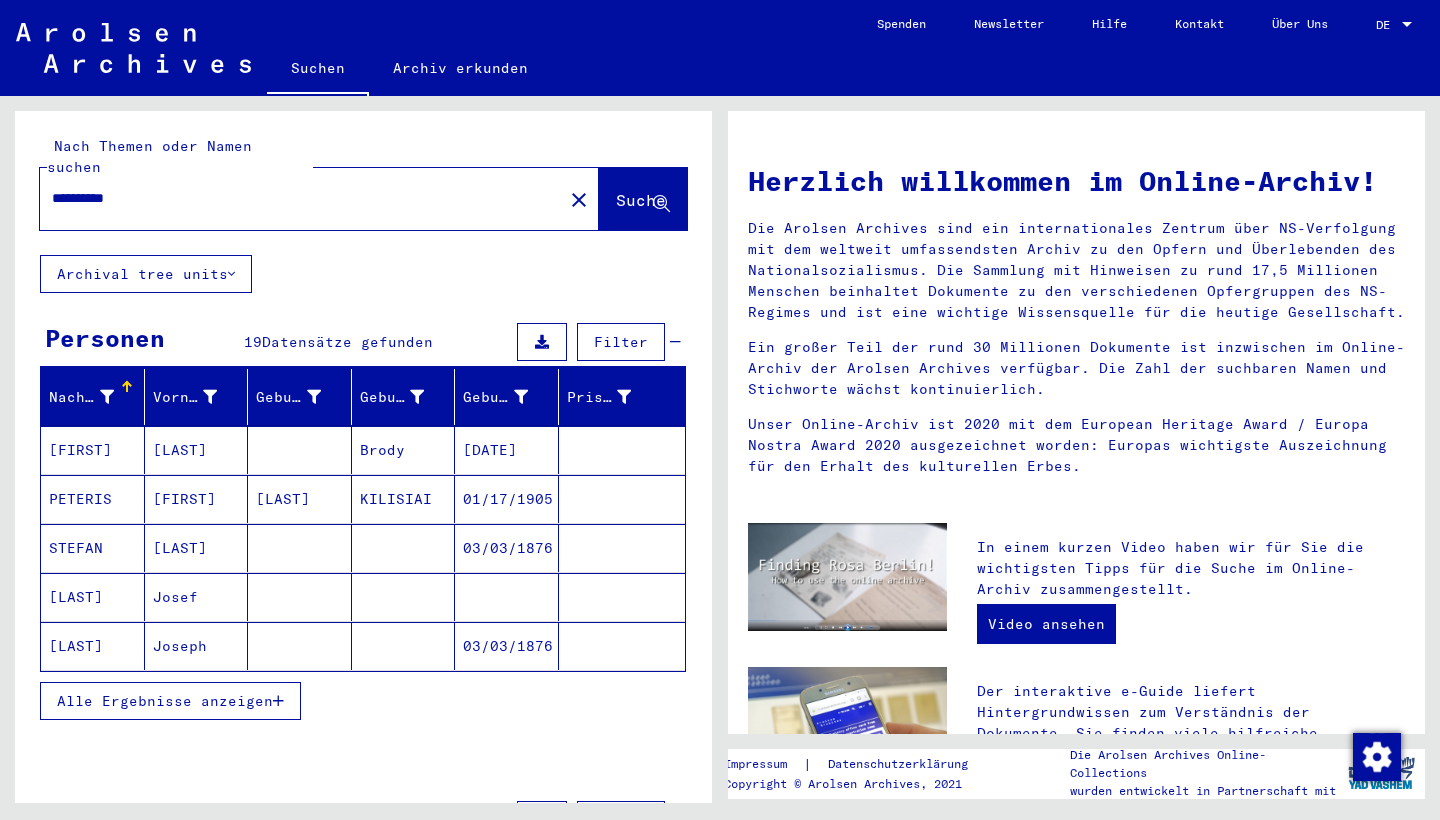 click on "**********" at bounding box center (295, 198) 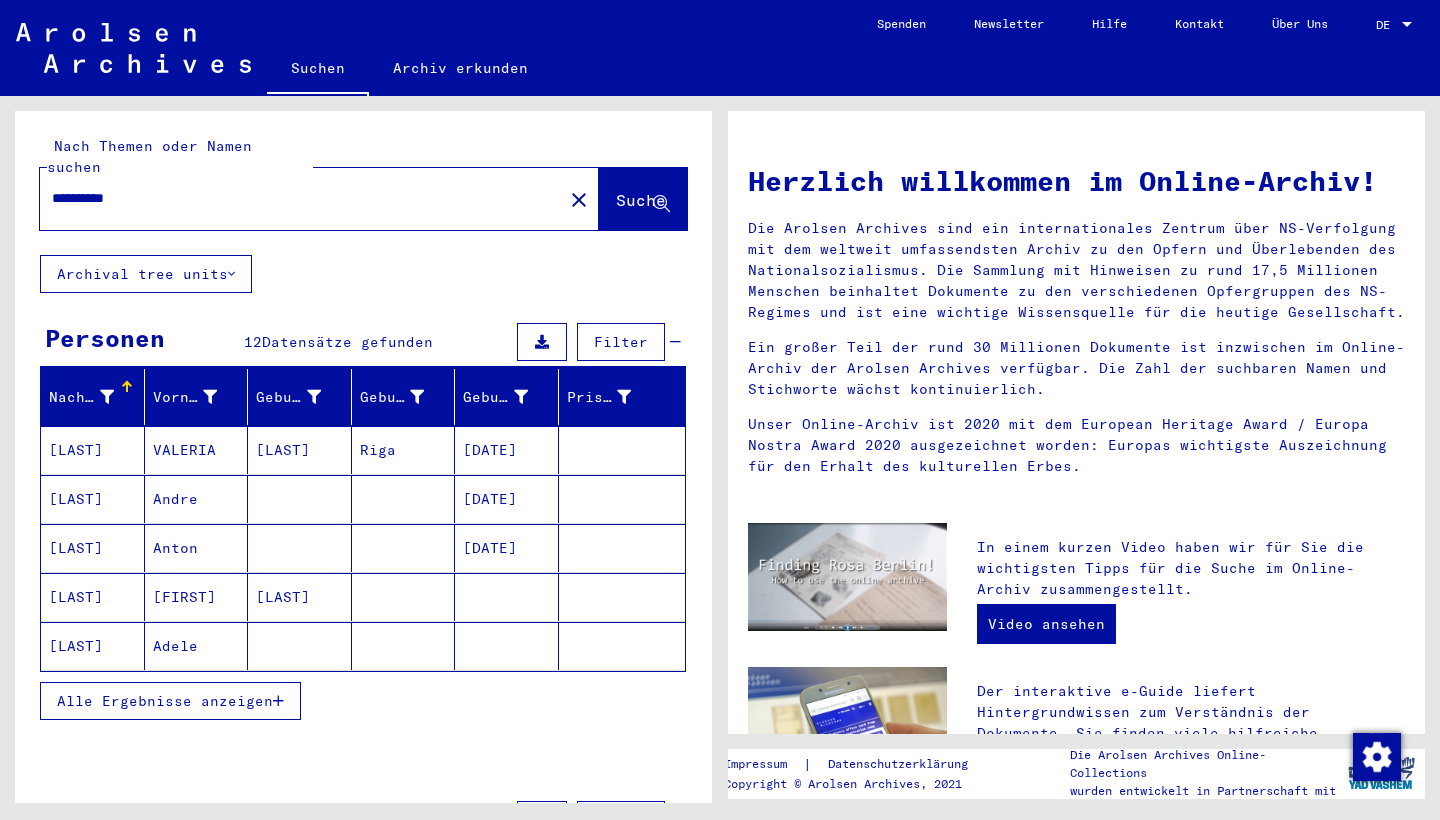 click on "**********" 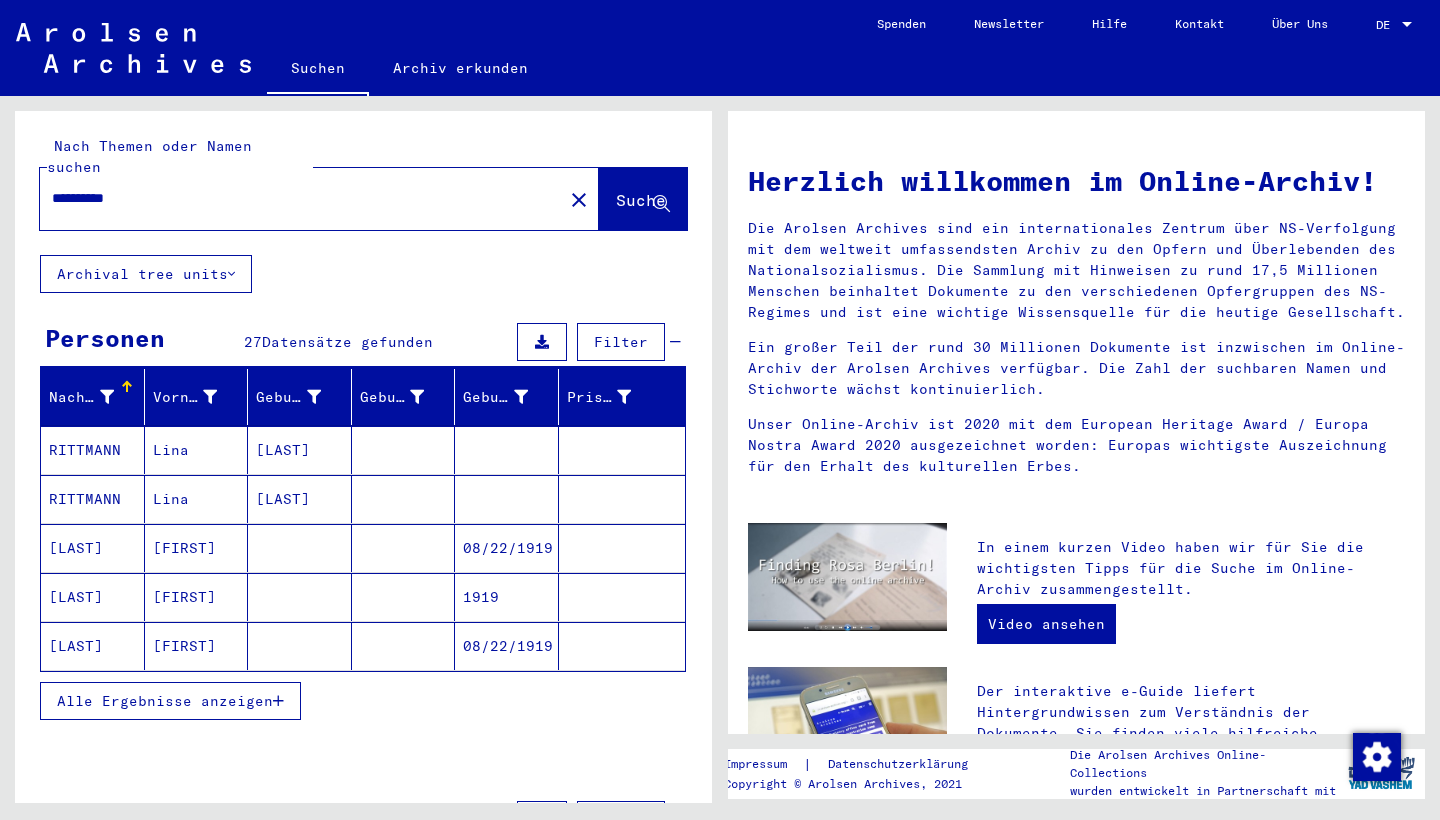 click on "**********" 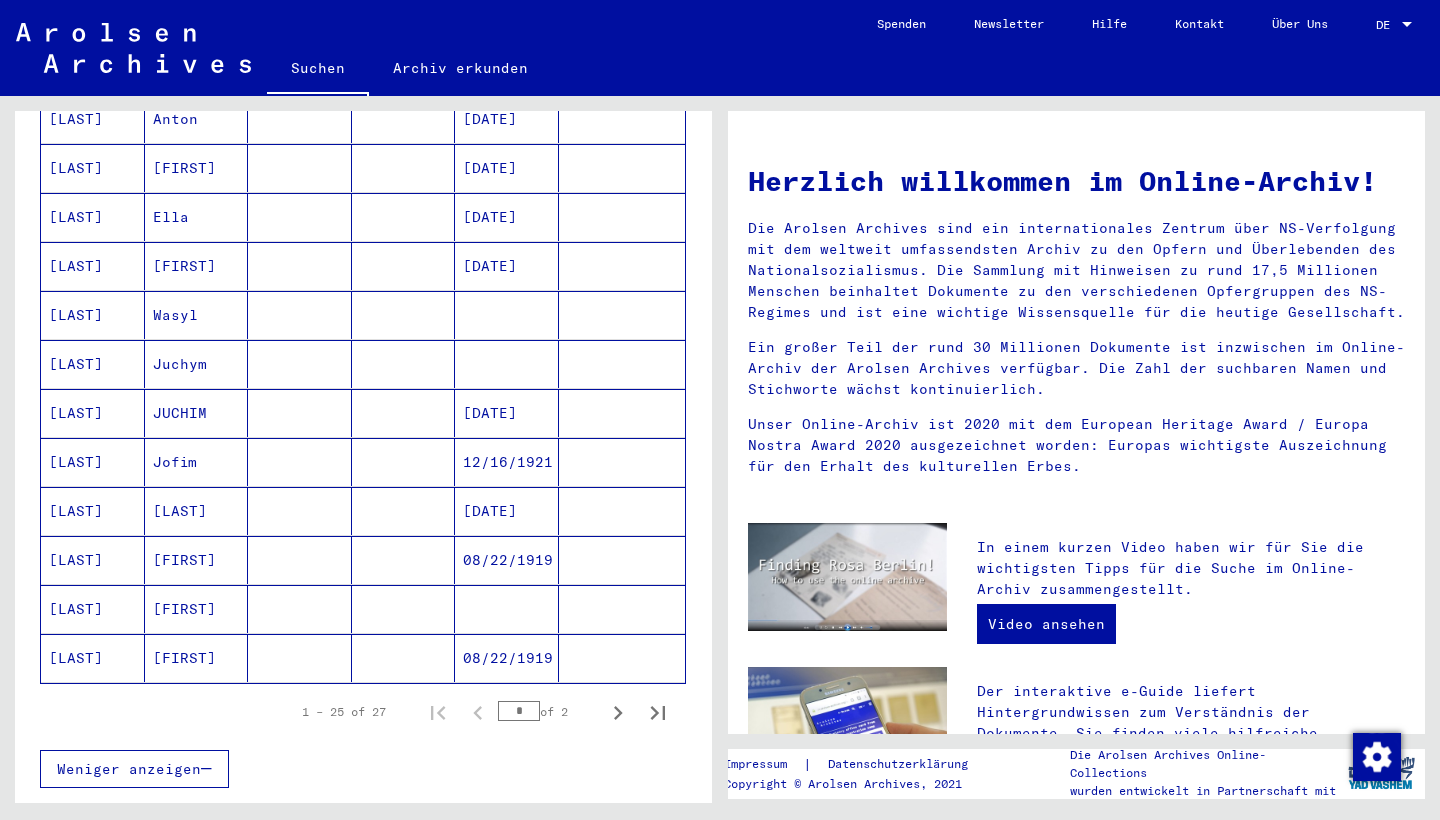 scroll, scrollTop: 1010, scrollLeft: 0, axis: vertical 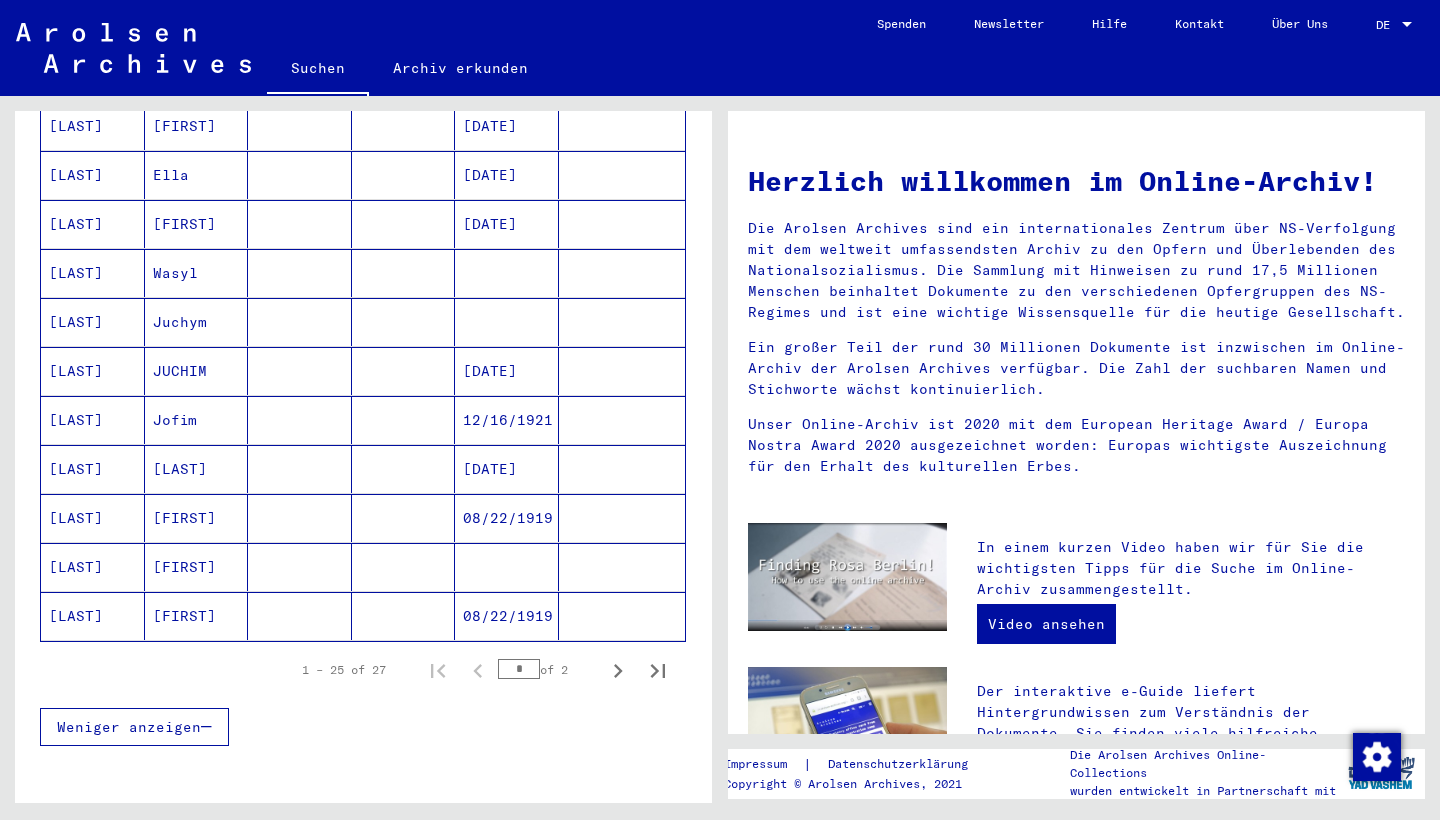 drag, startPoint x: 370, startPoint y: 587, endPoint x: 392, endPoint y: 717, distance: 131.8484 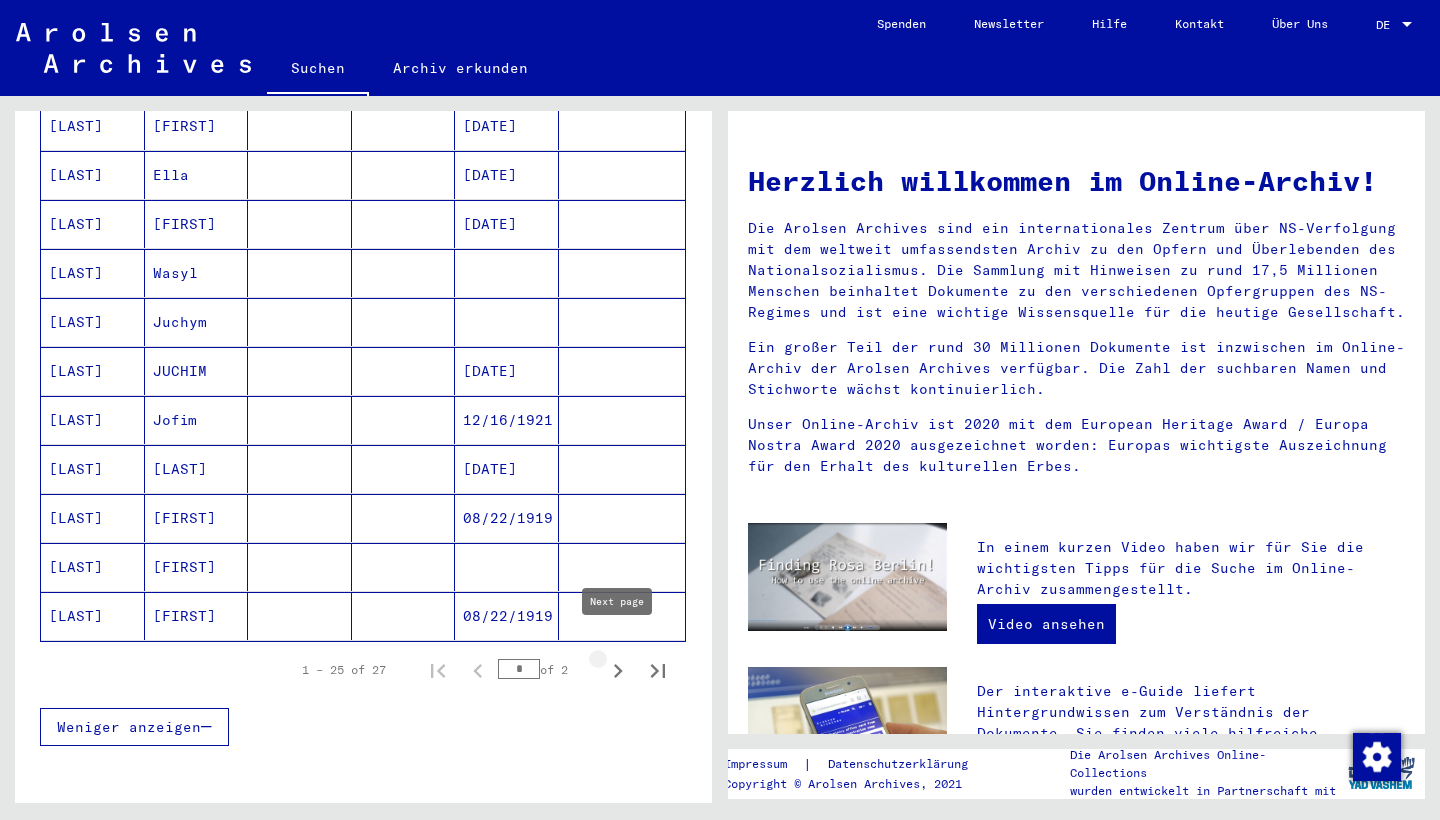 click 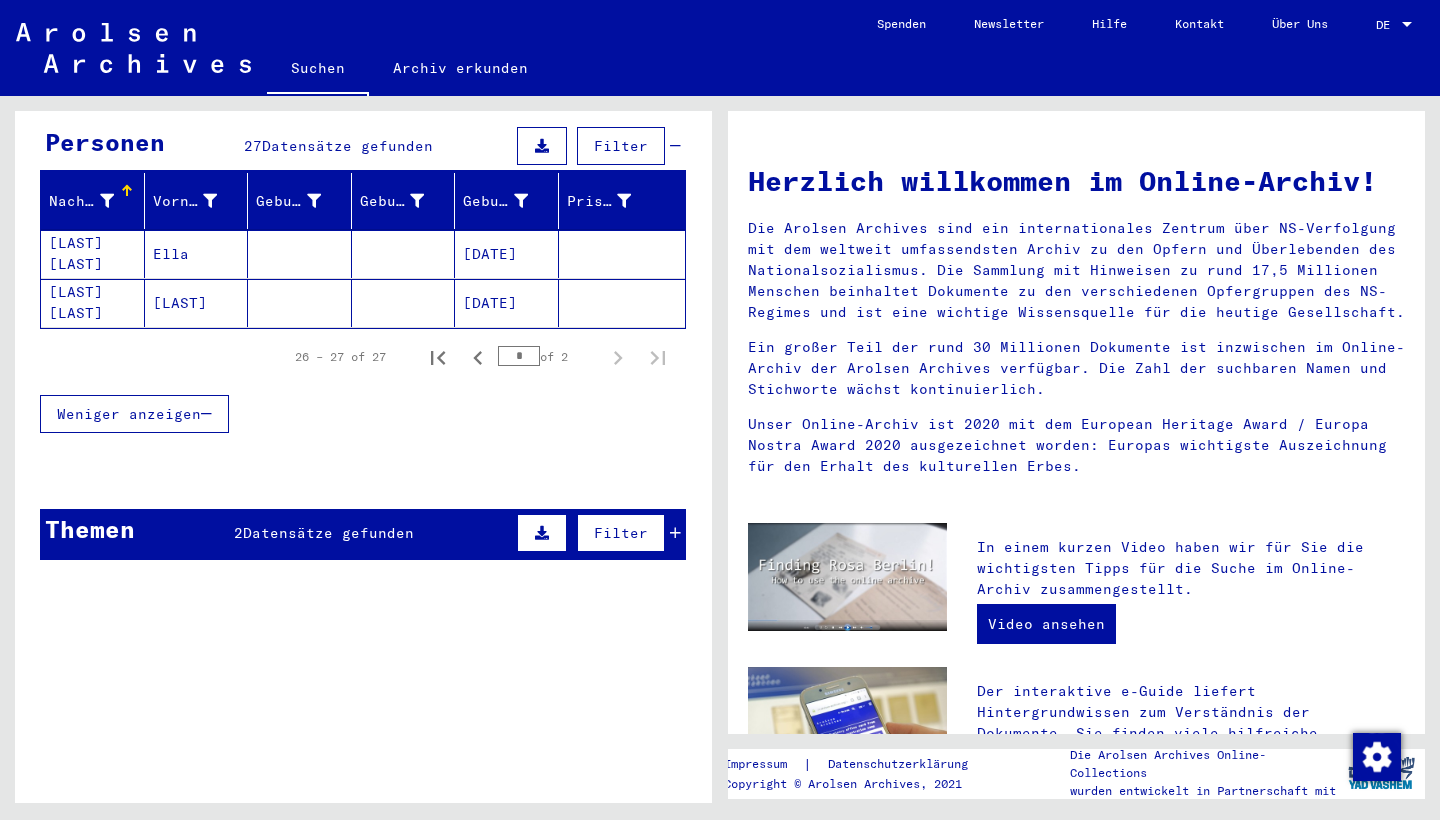 click on "Weniger anzeigen" at bounding box center [363, 414] 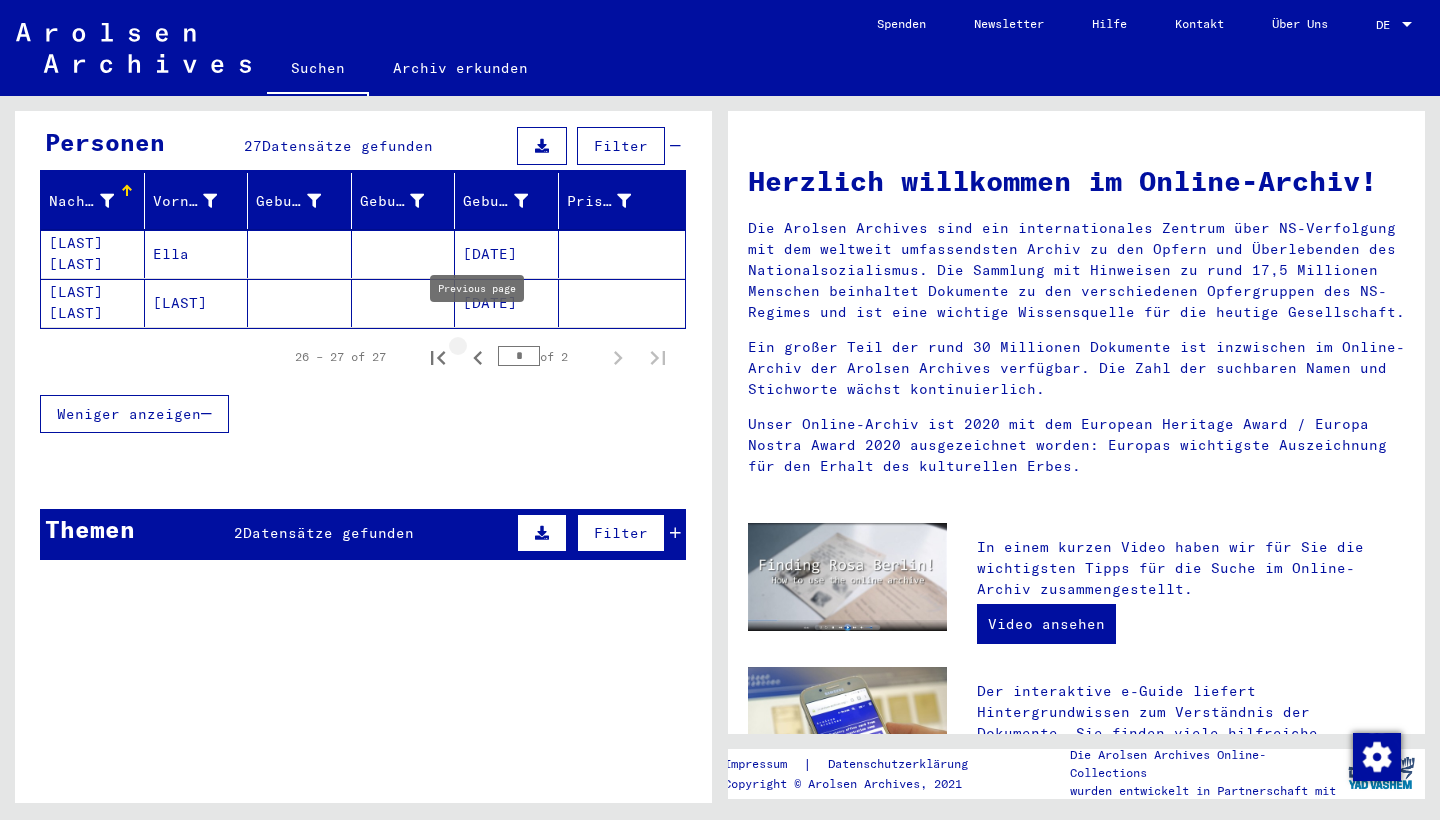click 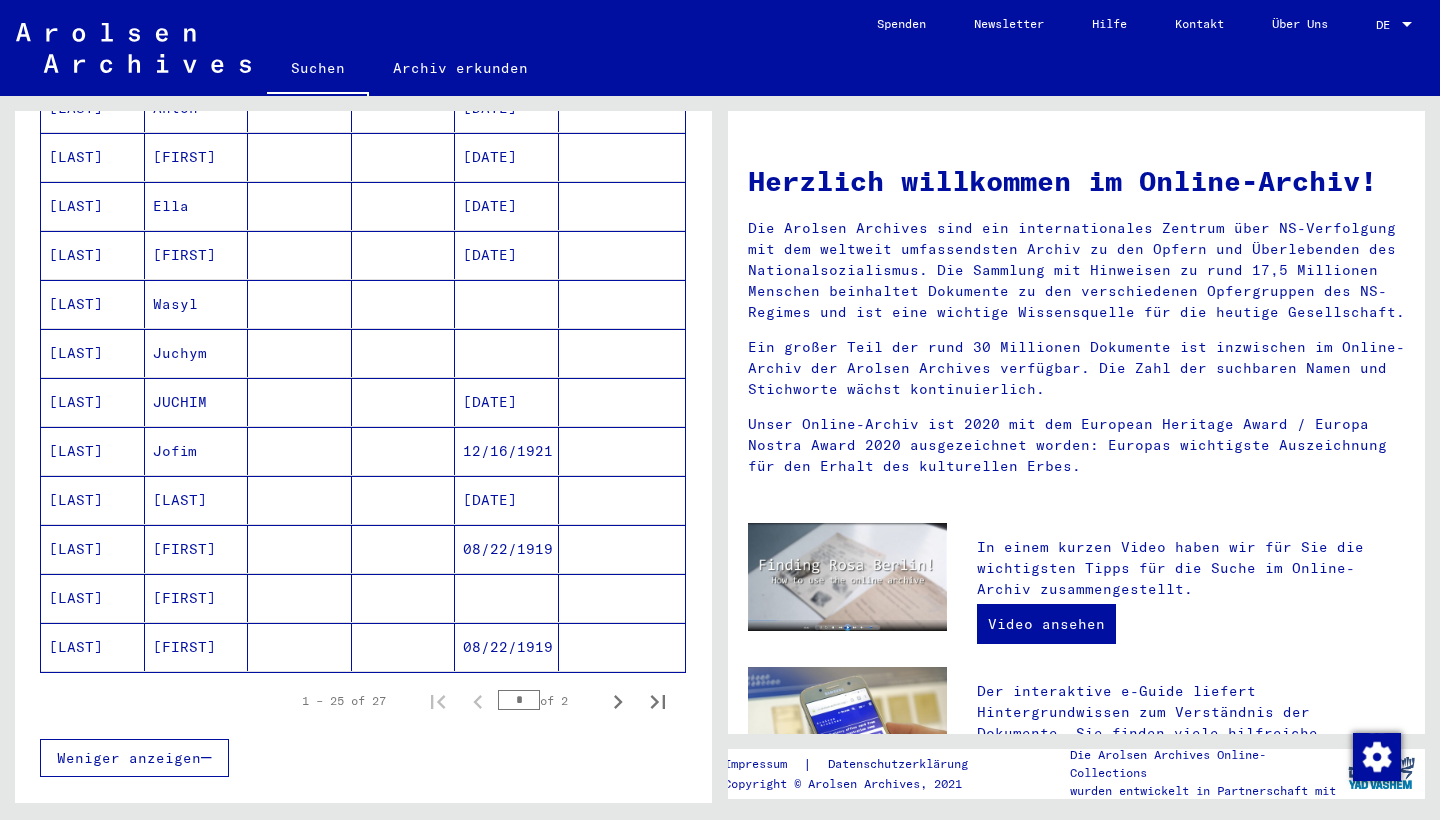 scroll, scrollTop: 982, scrollLeft: 0, axis: vertical 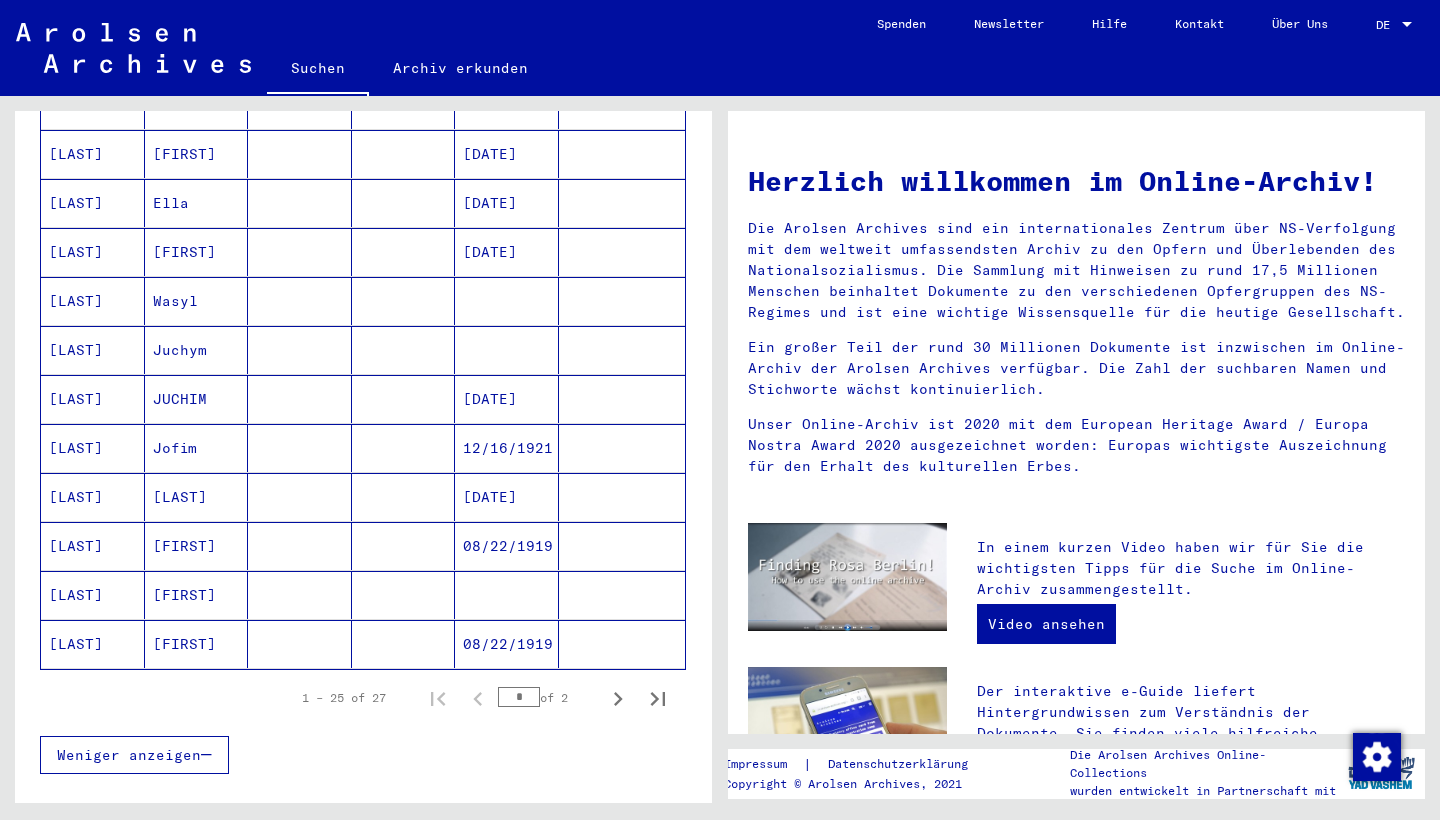 click on "[FIRST]" at bounding box center [197, 595] 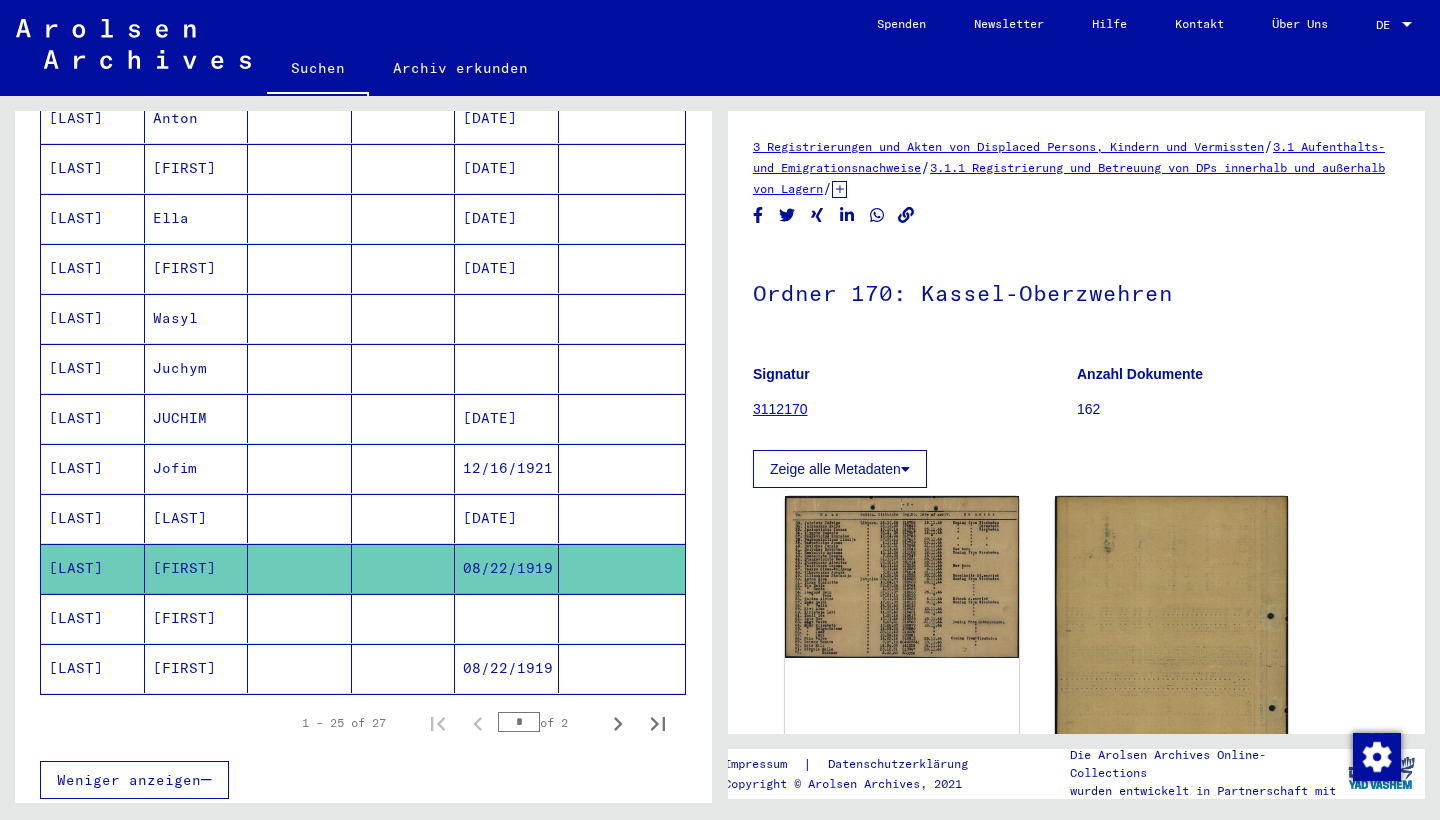 scroll, scrollTop: 0, scrollLeft: 0, axis: both 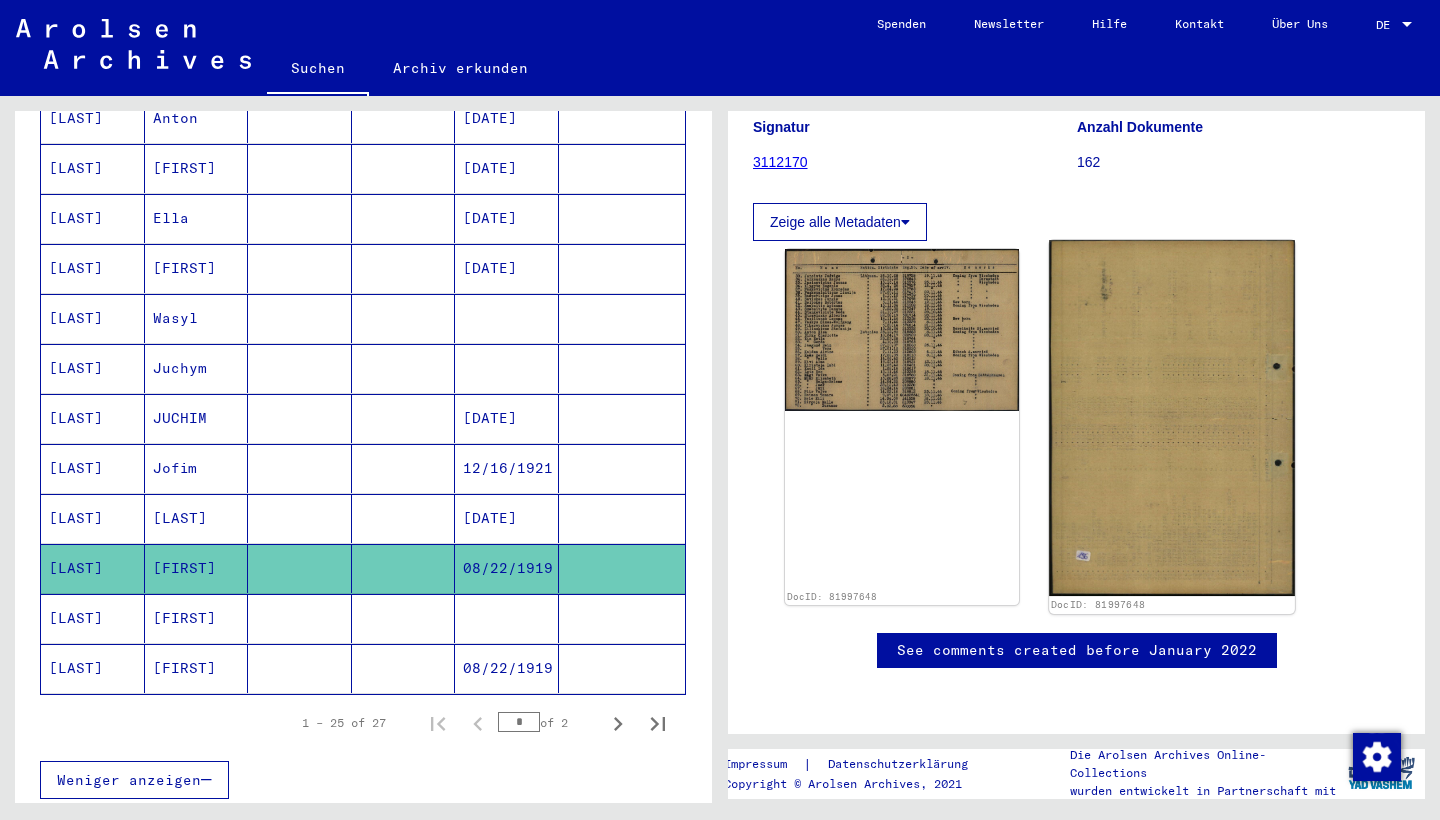 drag, startPoint x: 1006, startPoint y: 414, endPoint x: 1250, endPoint y: 339, distance: 255.26653 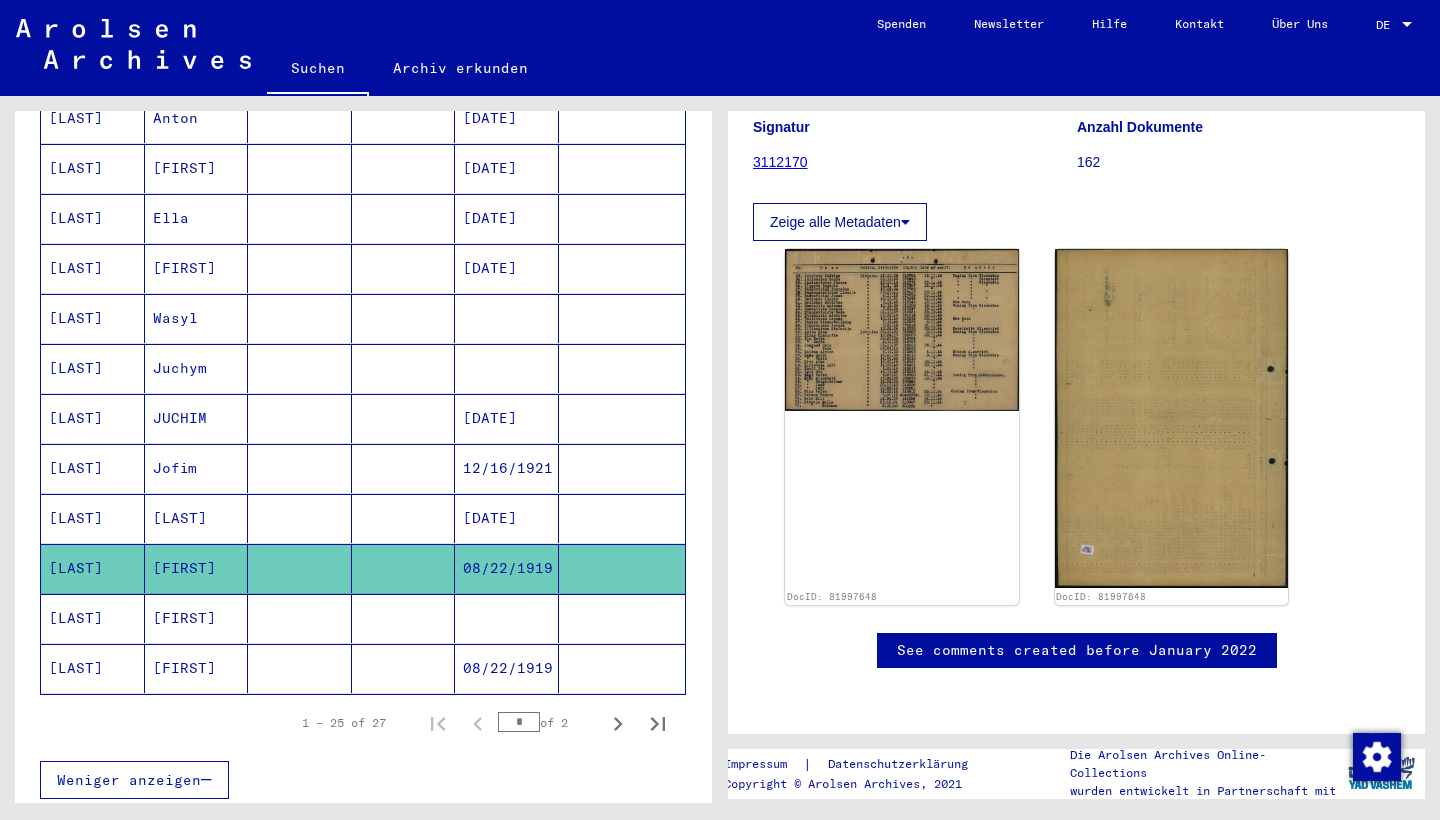 click on "DocID: 81997648 DocID: 81997648" 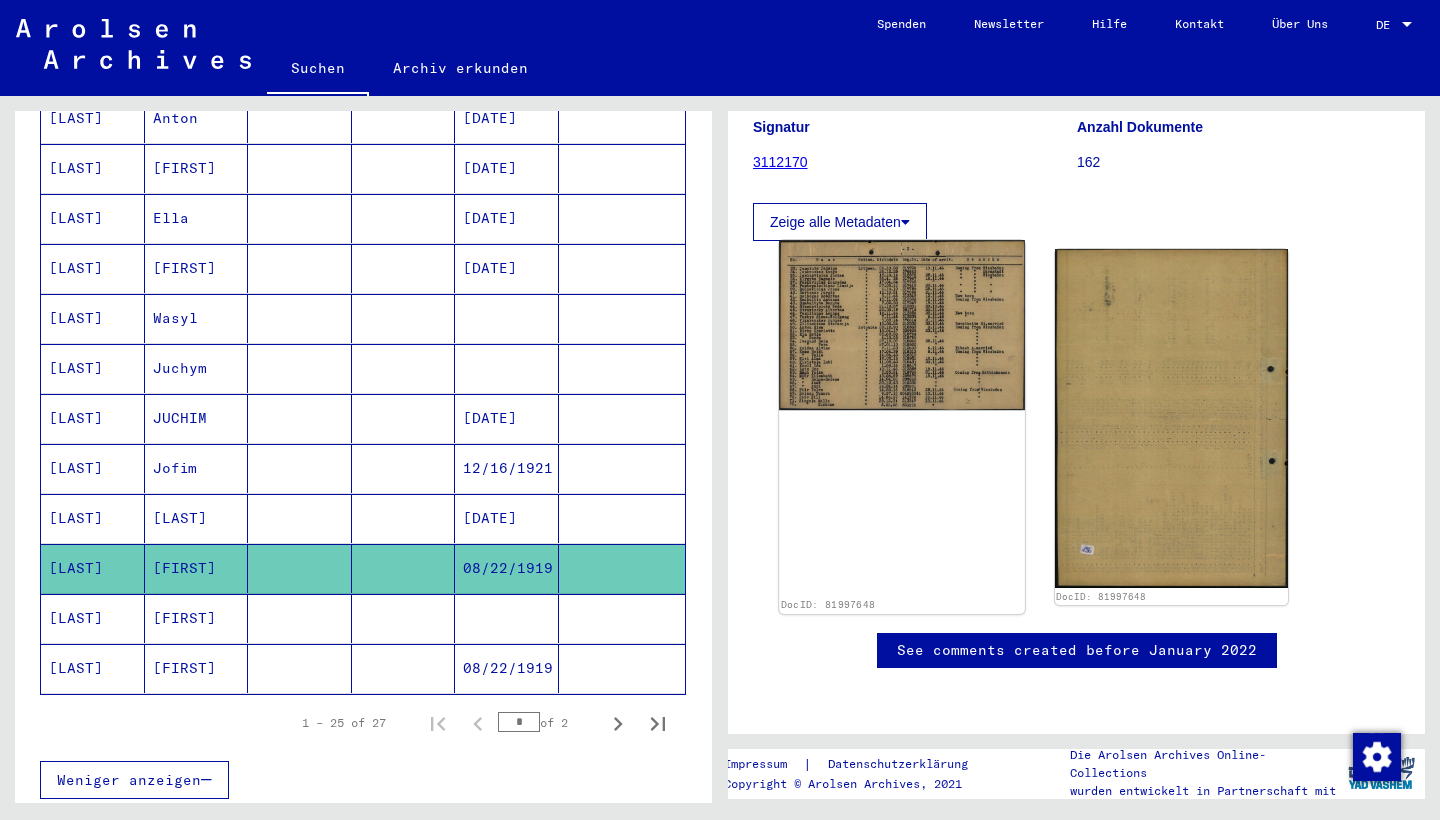 click 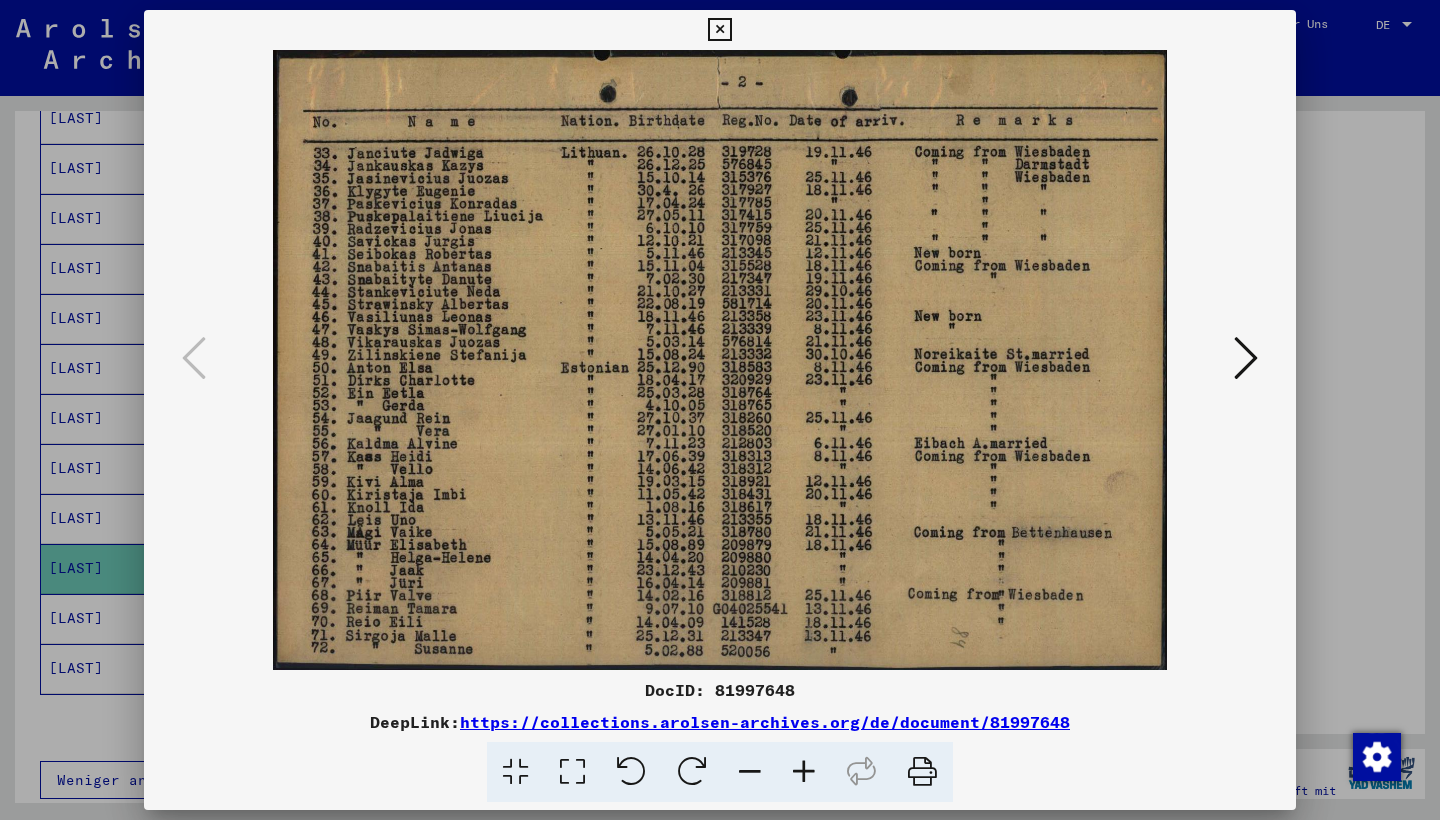 click at bounding box center [1246, 358] 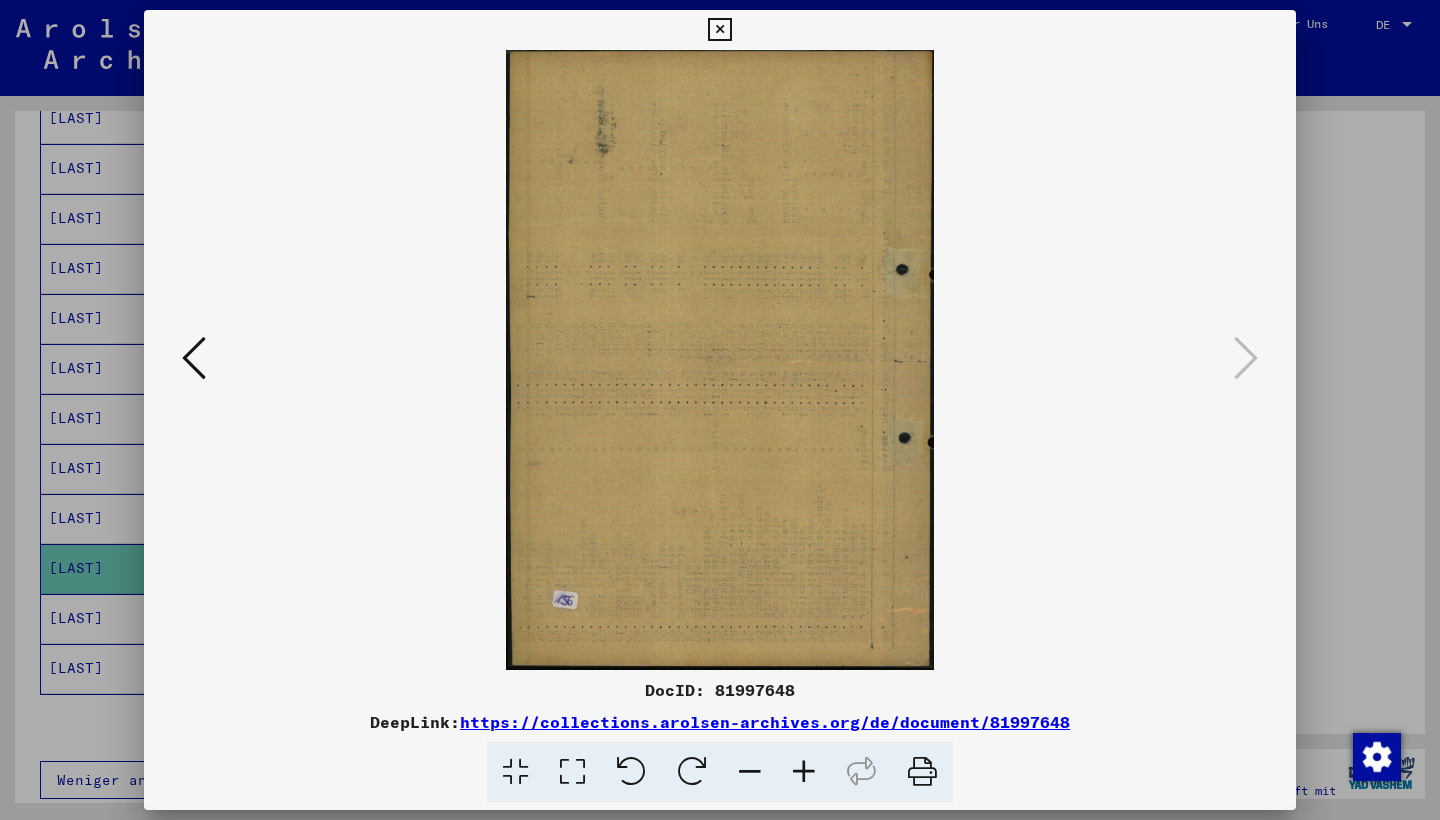 click at bounding box center [720, 410] 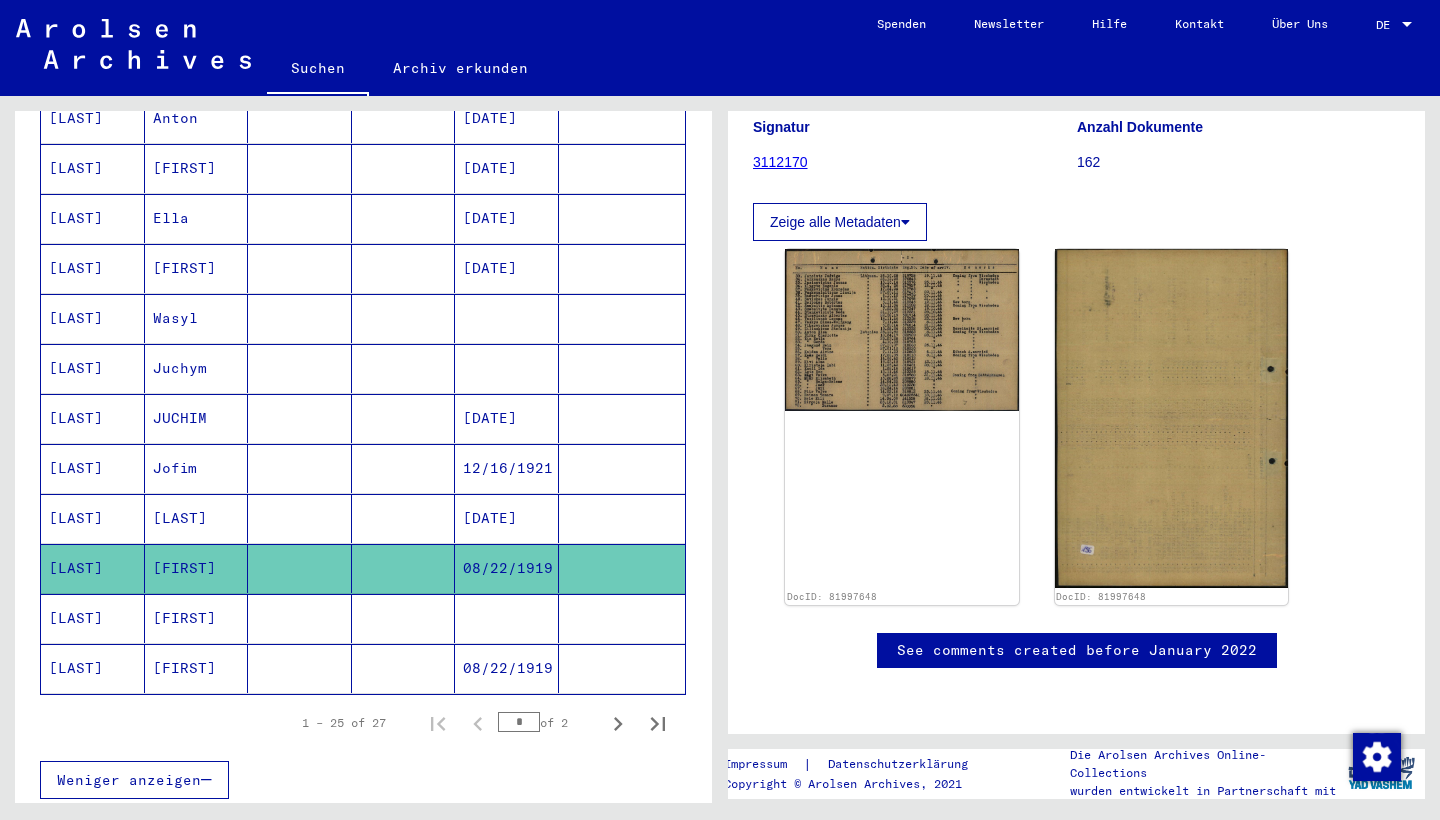 click on "[FIRST]" at bounding box center (197, 668) 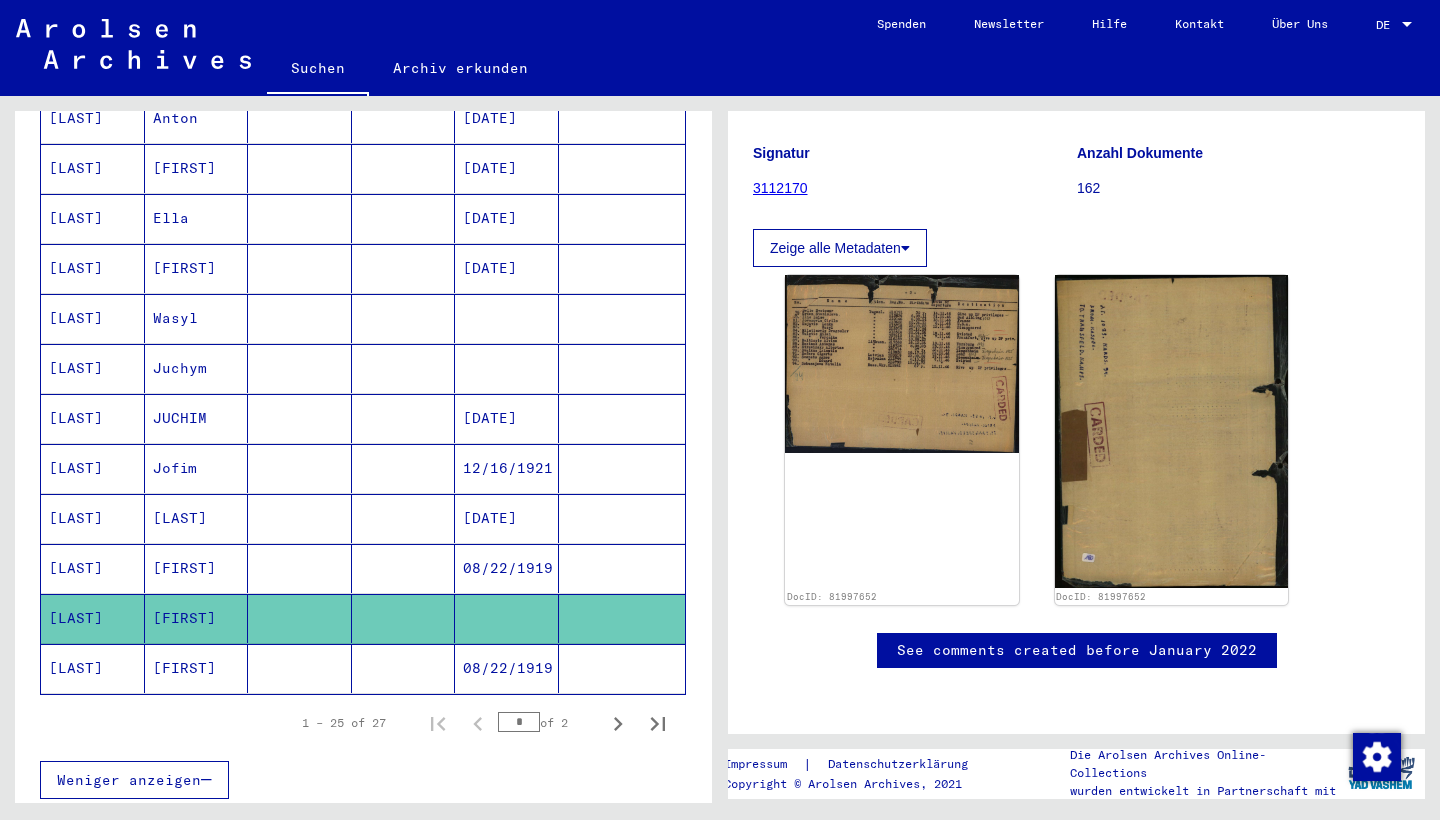 scroll, scrollTop: 209, scrollLeft: 0, axis: vertical 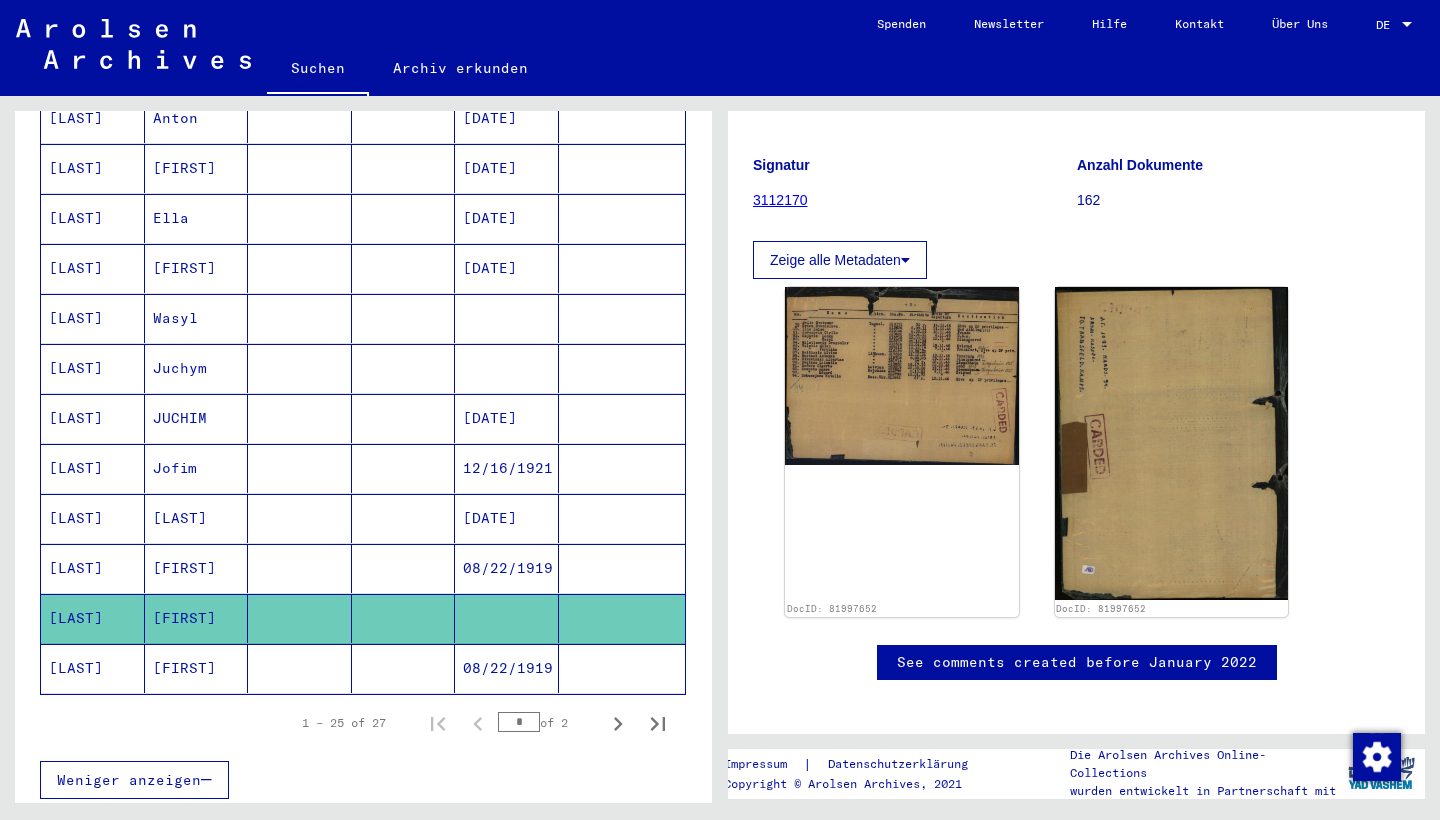 drag, startPoint x: 1356, startPoint y: 316, endPoint x: 1373, endPoint y: 433, distance: 118.22859 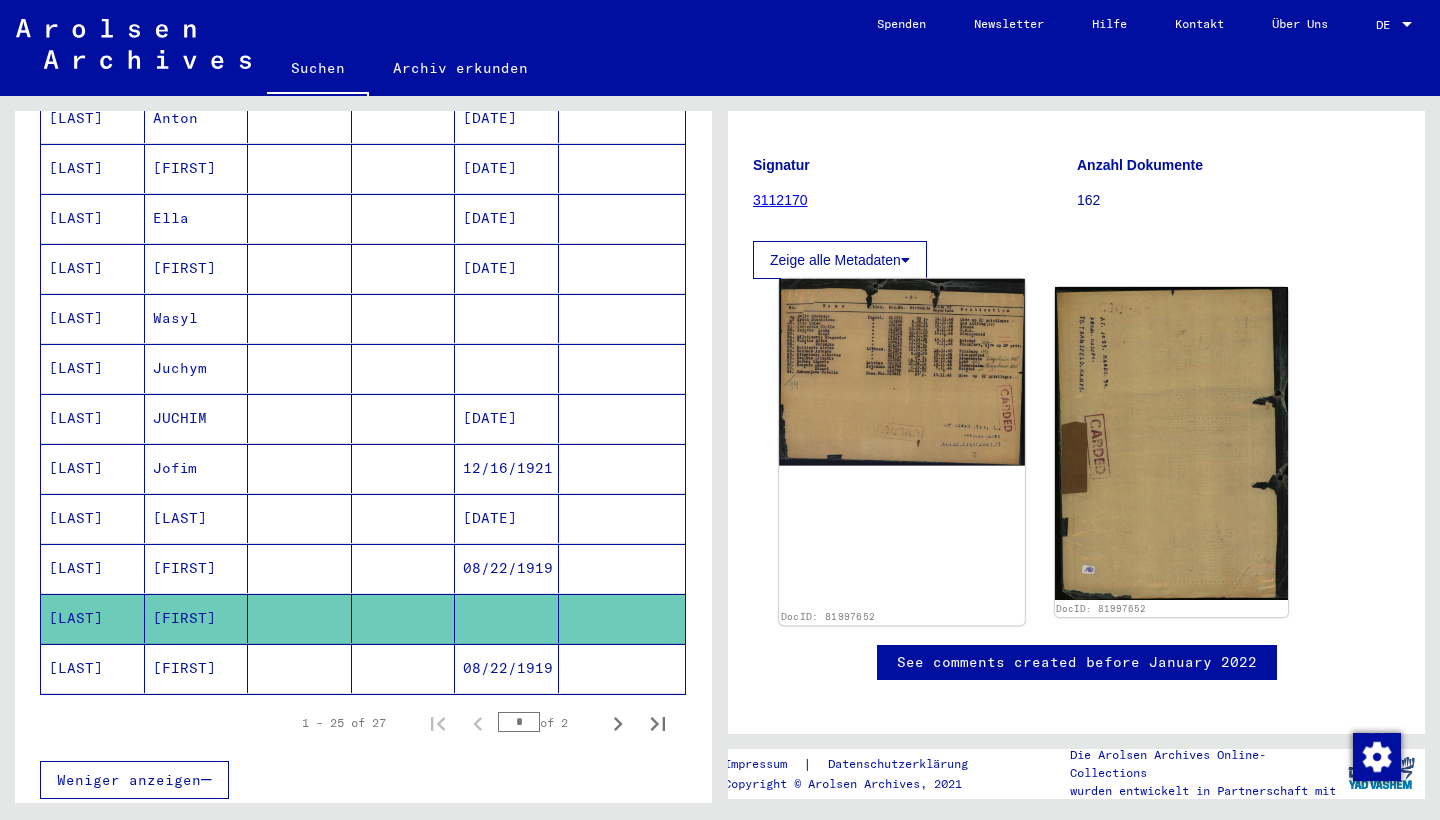click 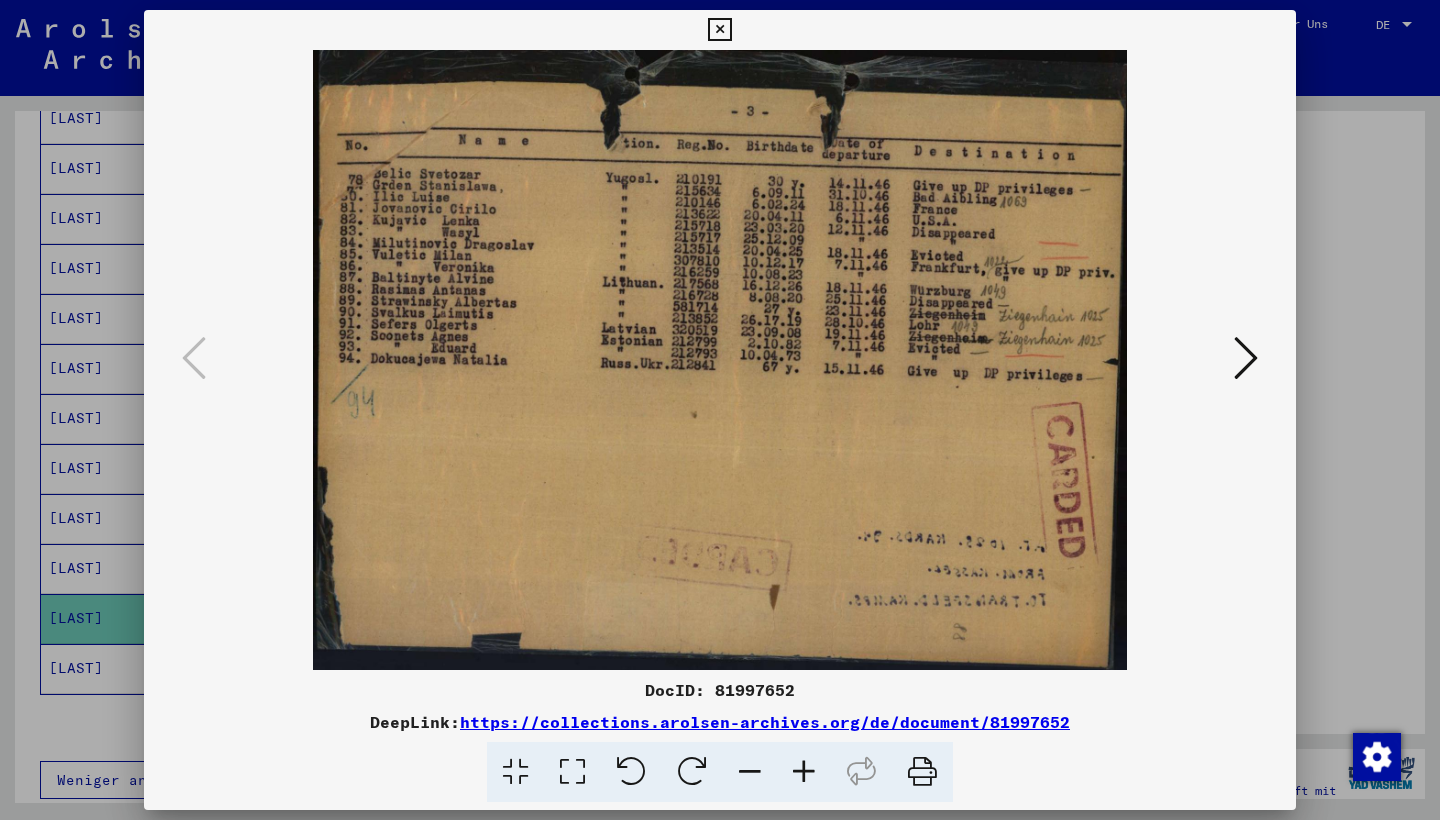drag, startPoint x: 941, startPoint y: 278, endPoint x: 1079, endPoint y: 399, distance: 183.53474 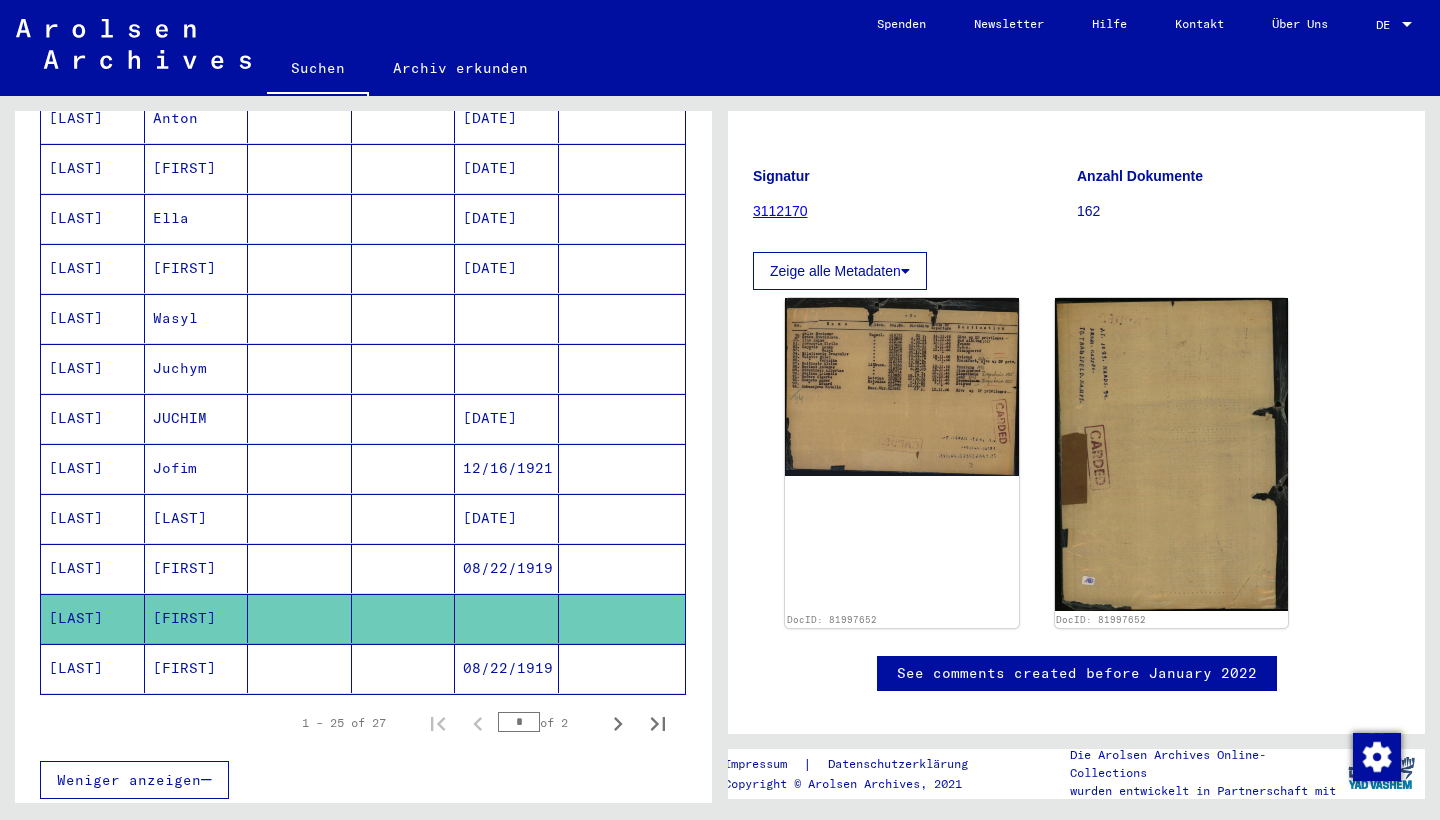 scroll, scrollTop: 0, scrollLeft: 0, axis: both 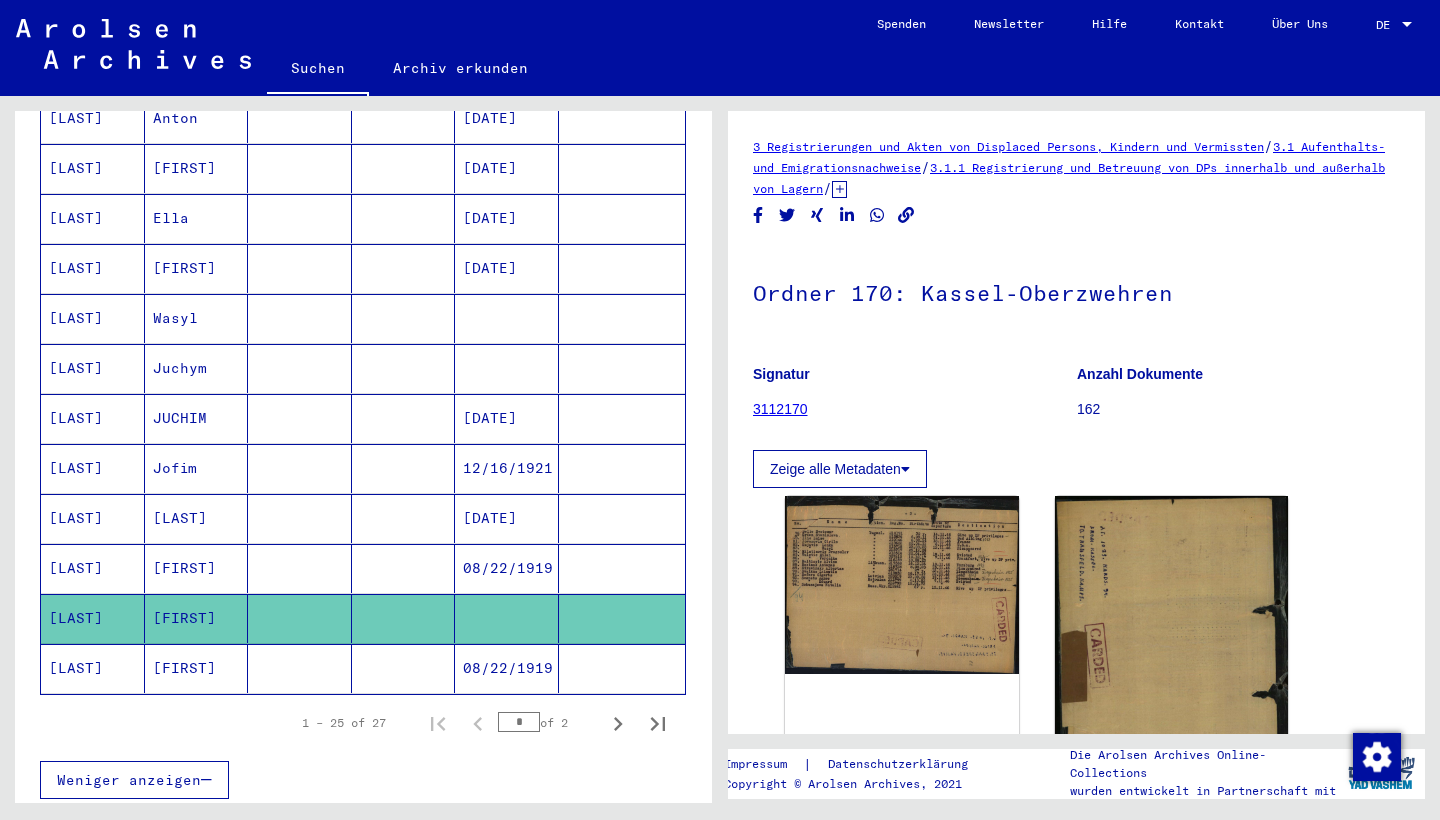 drag, startPoint x: 1354, startPoint y: 274, endPoint x: 1342, endPoint y: 331, distance: 58.249462 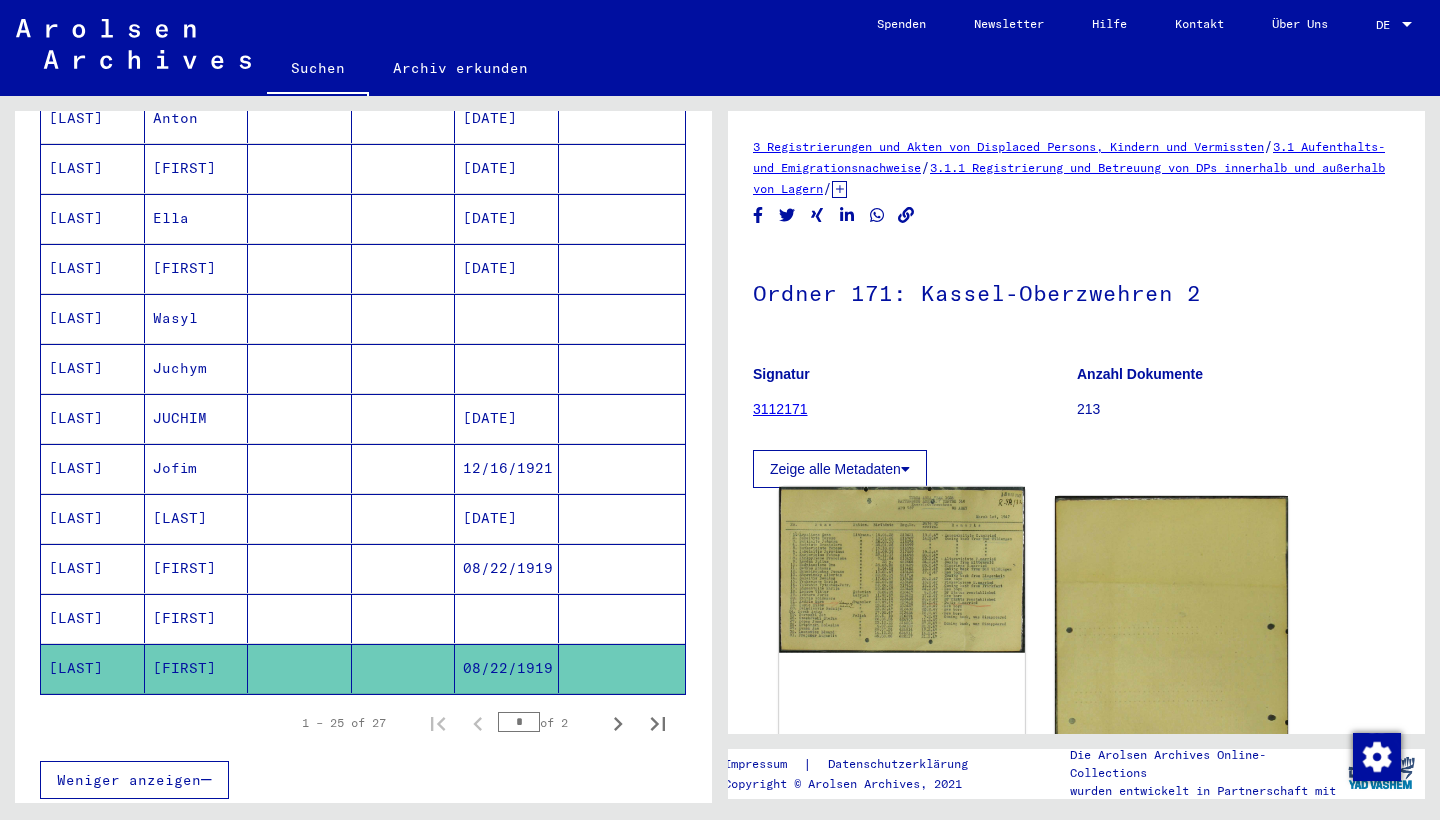 click 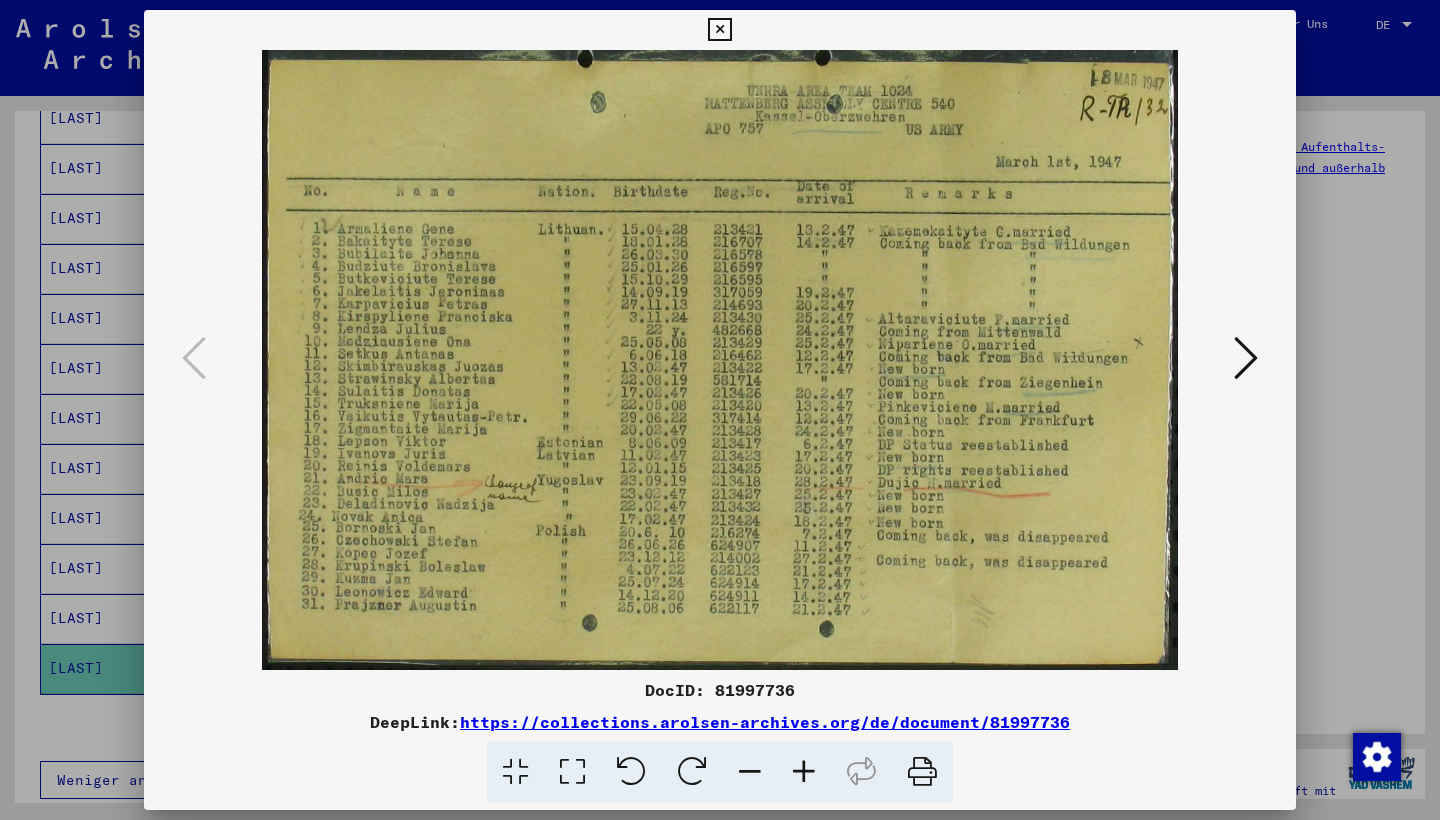 click at bounding box center (720, 410) 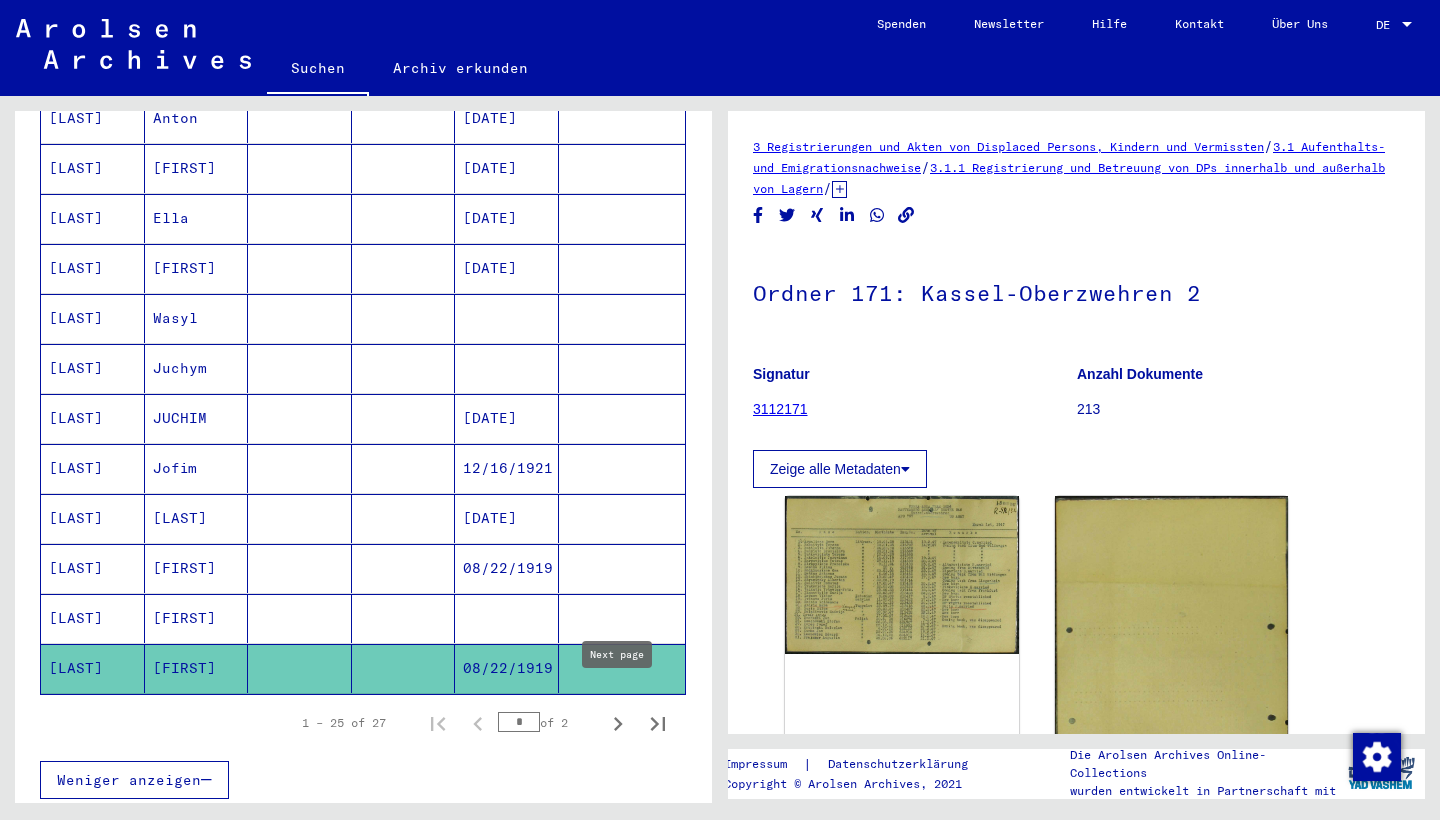 click 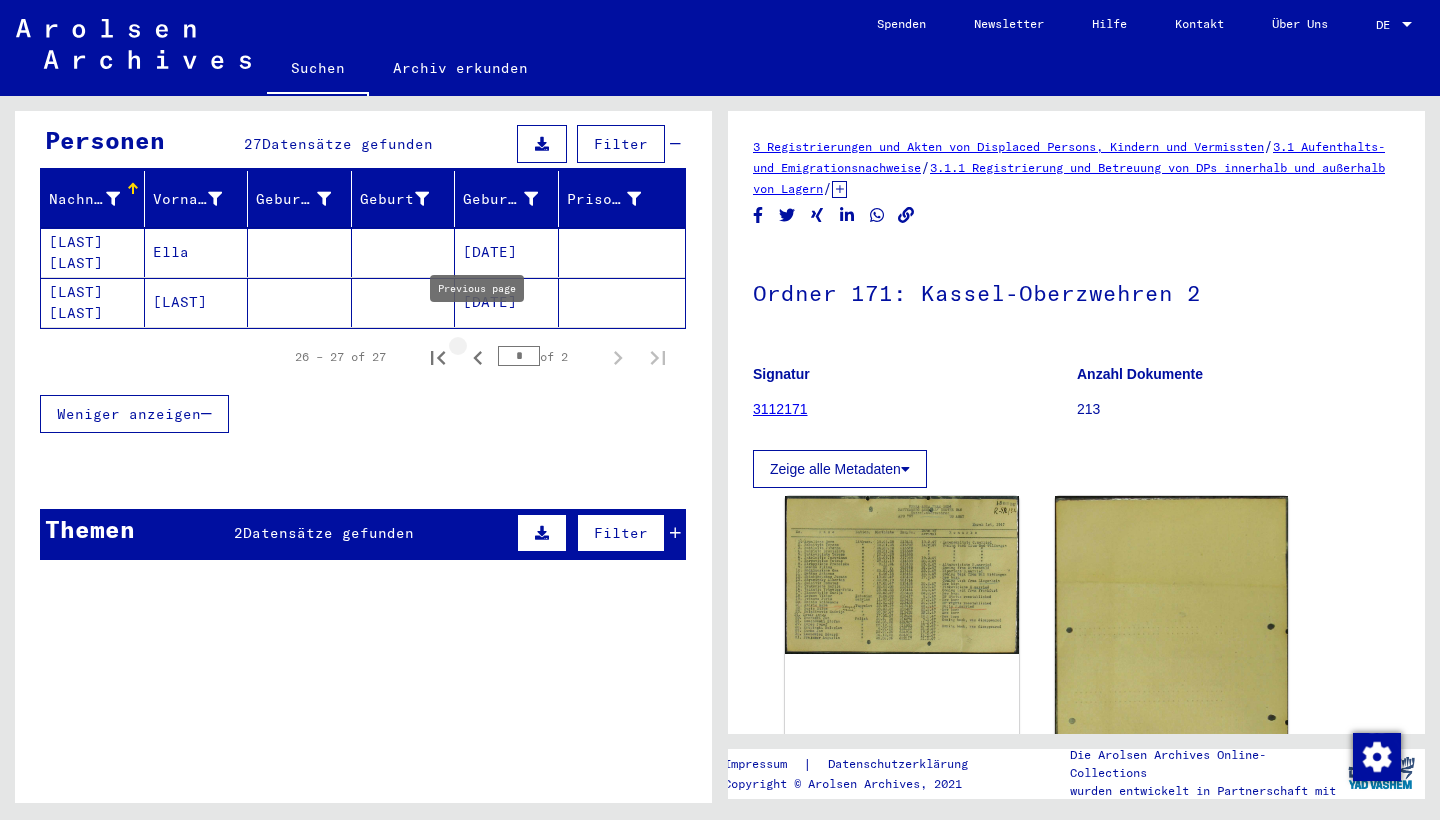click 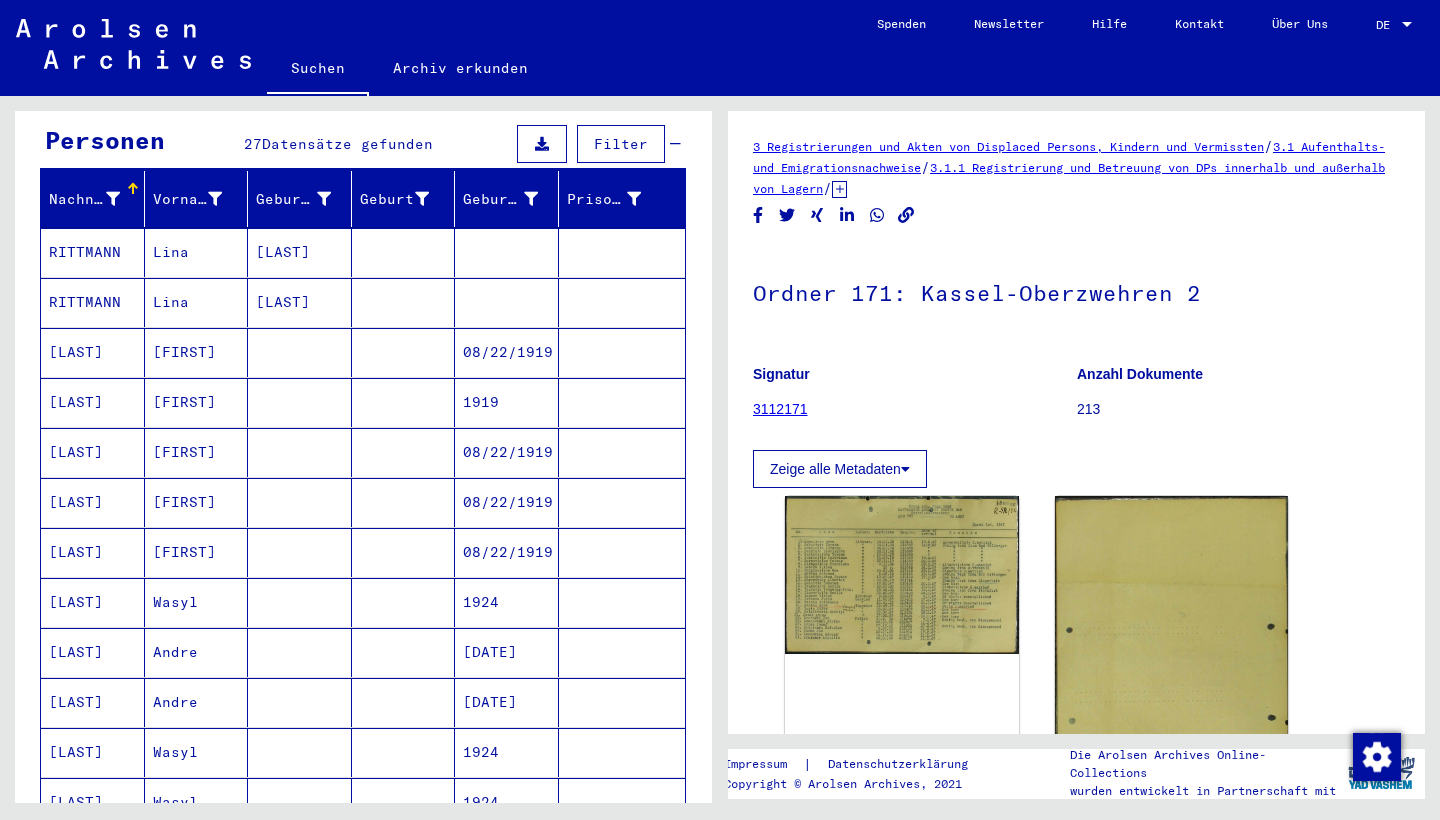 click on "[FIRST]" at bounding box center [197, 402] 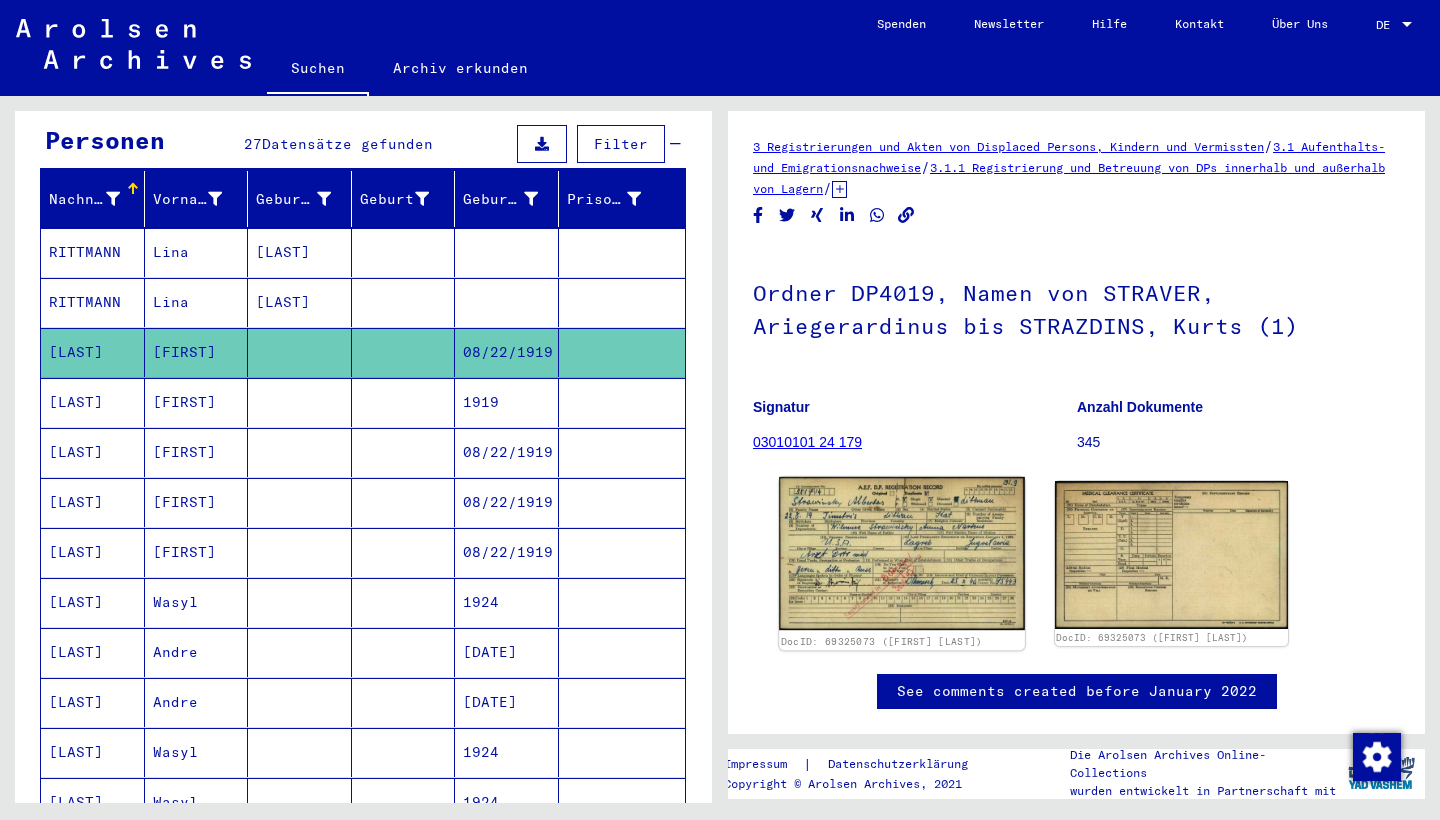 click 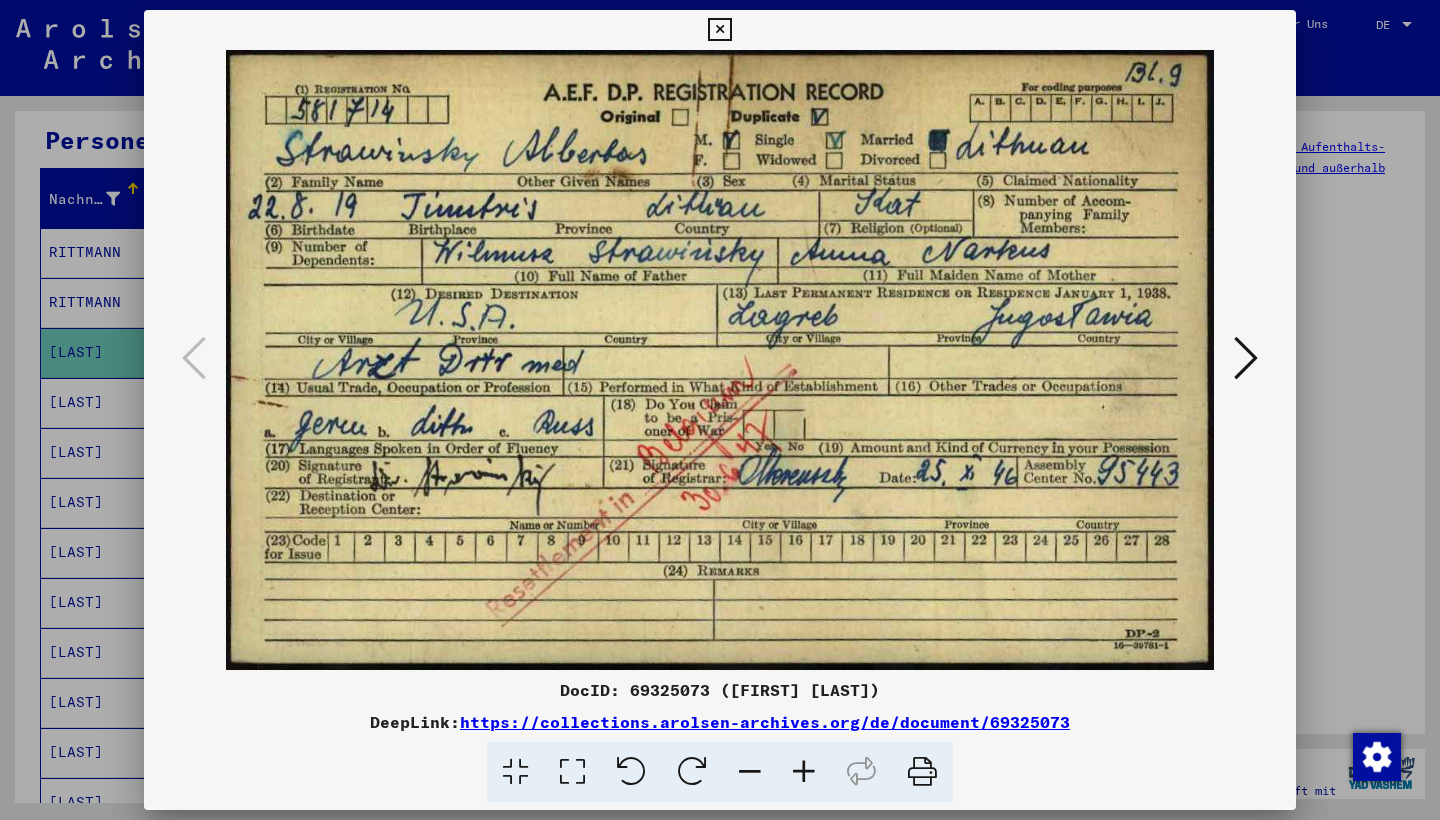 click at bounding box center [720, 410] 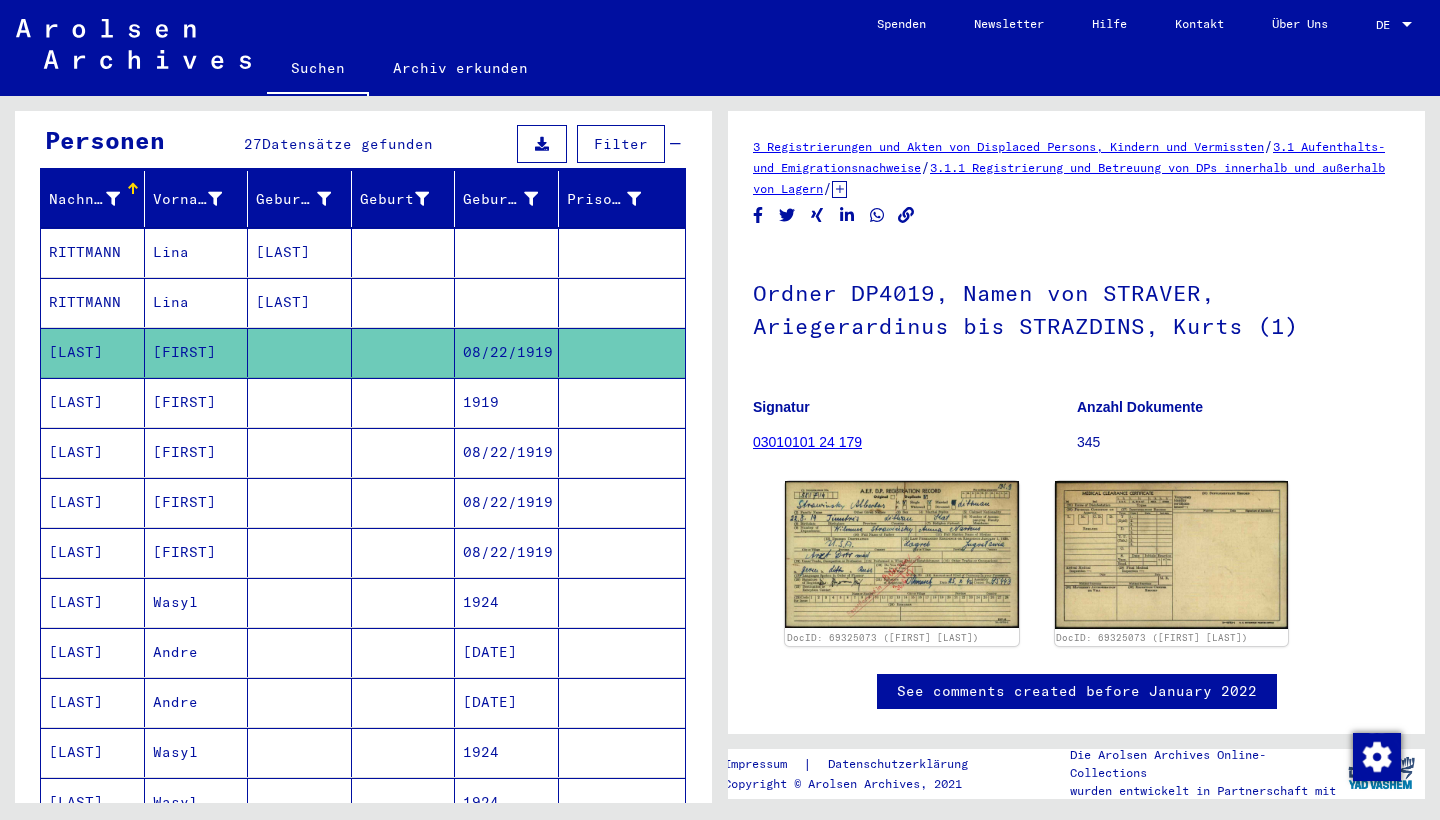 click on "Ordner DP4019, Namen von STRAVER, Ariegerardinus bis STRAZDINS, Kurts (1)" 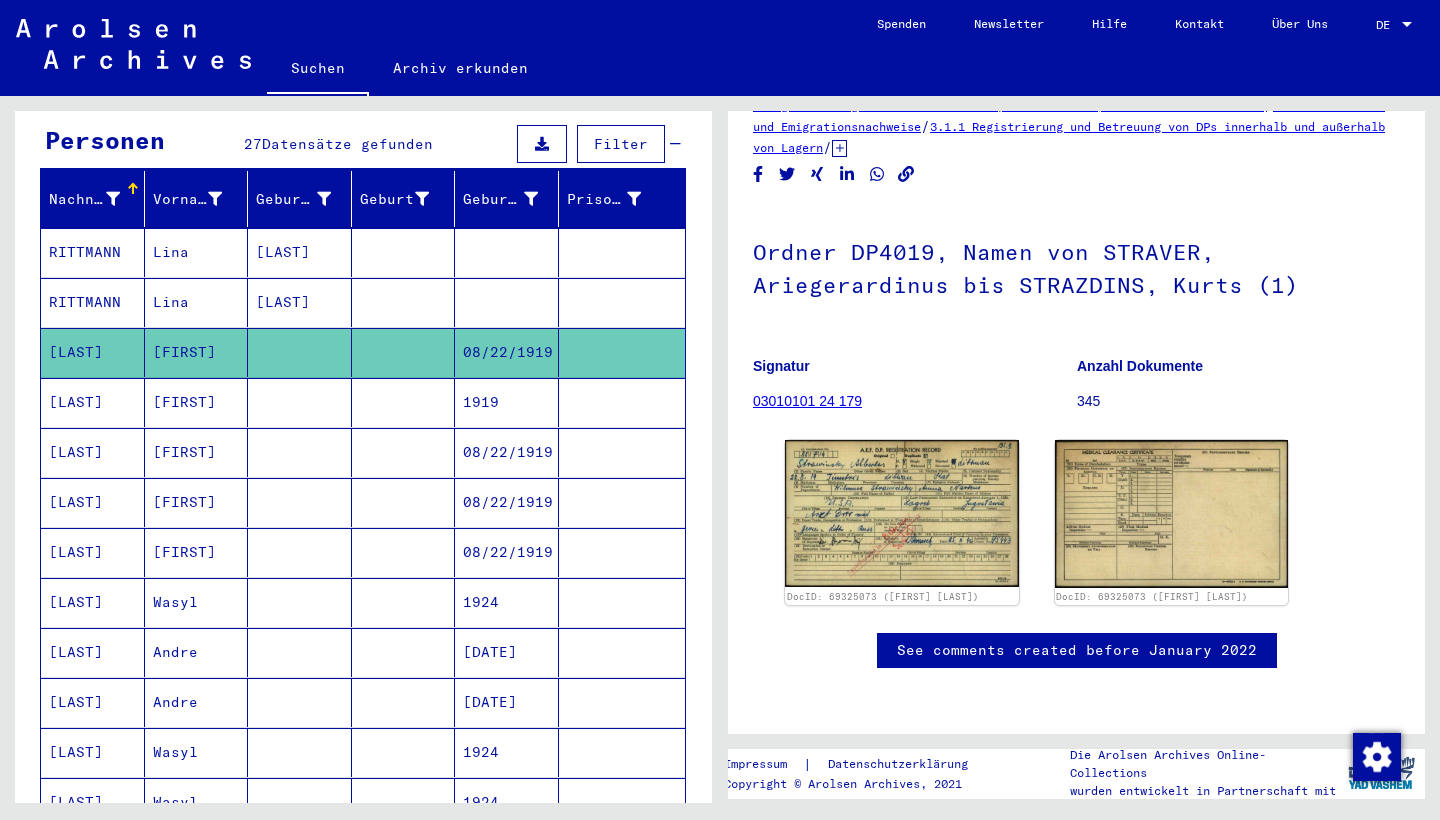 scroll, scrollTop: 205, scrollLeft: 0, axis: vertical 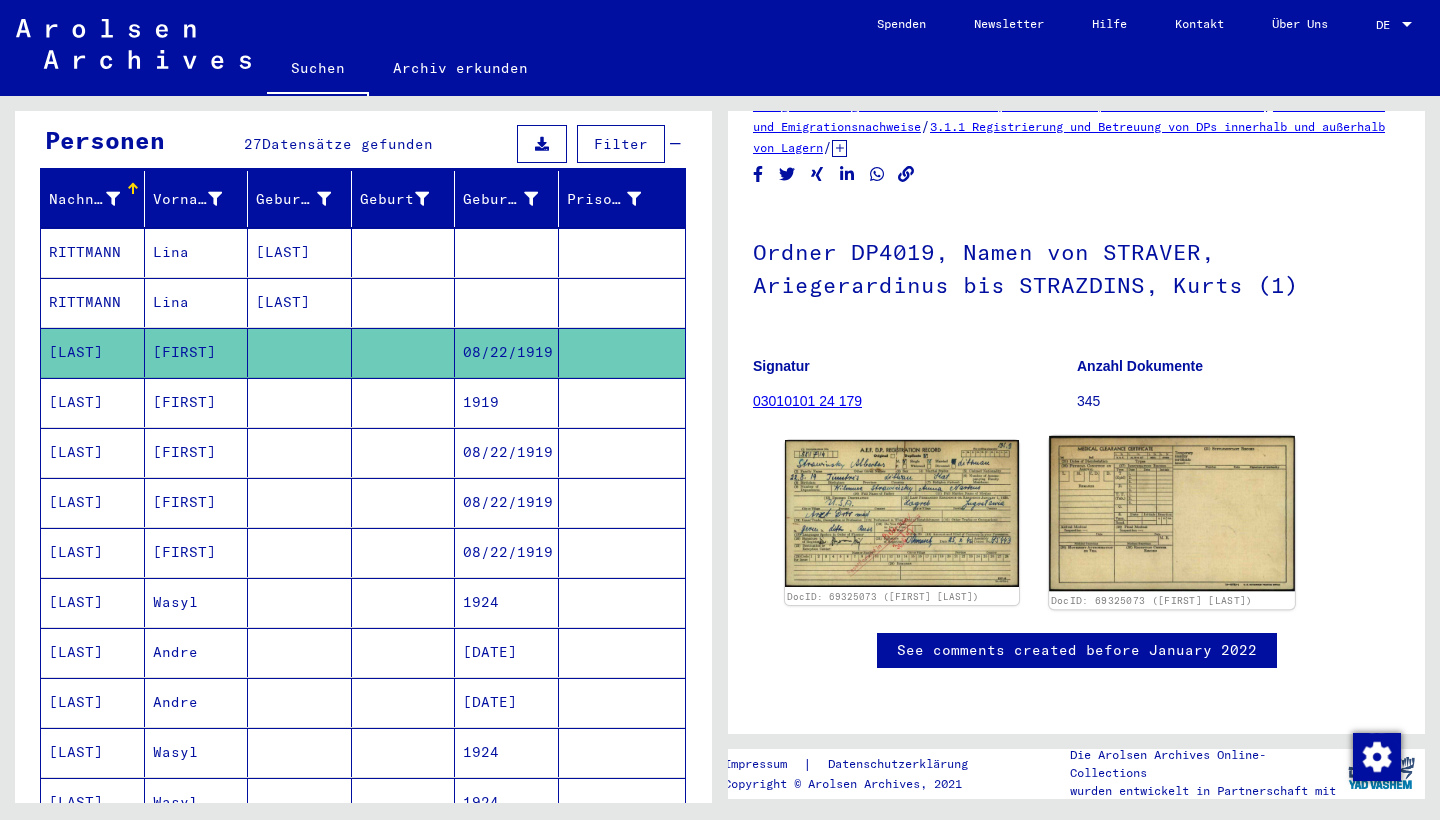 click 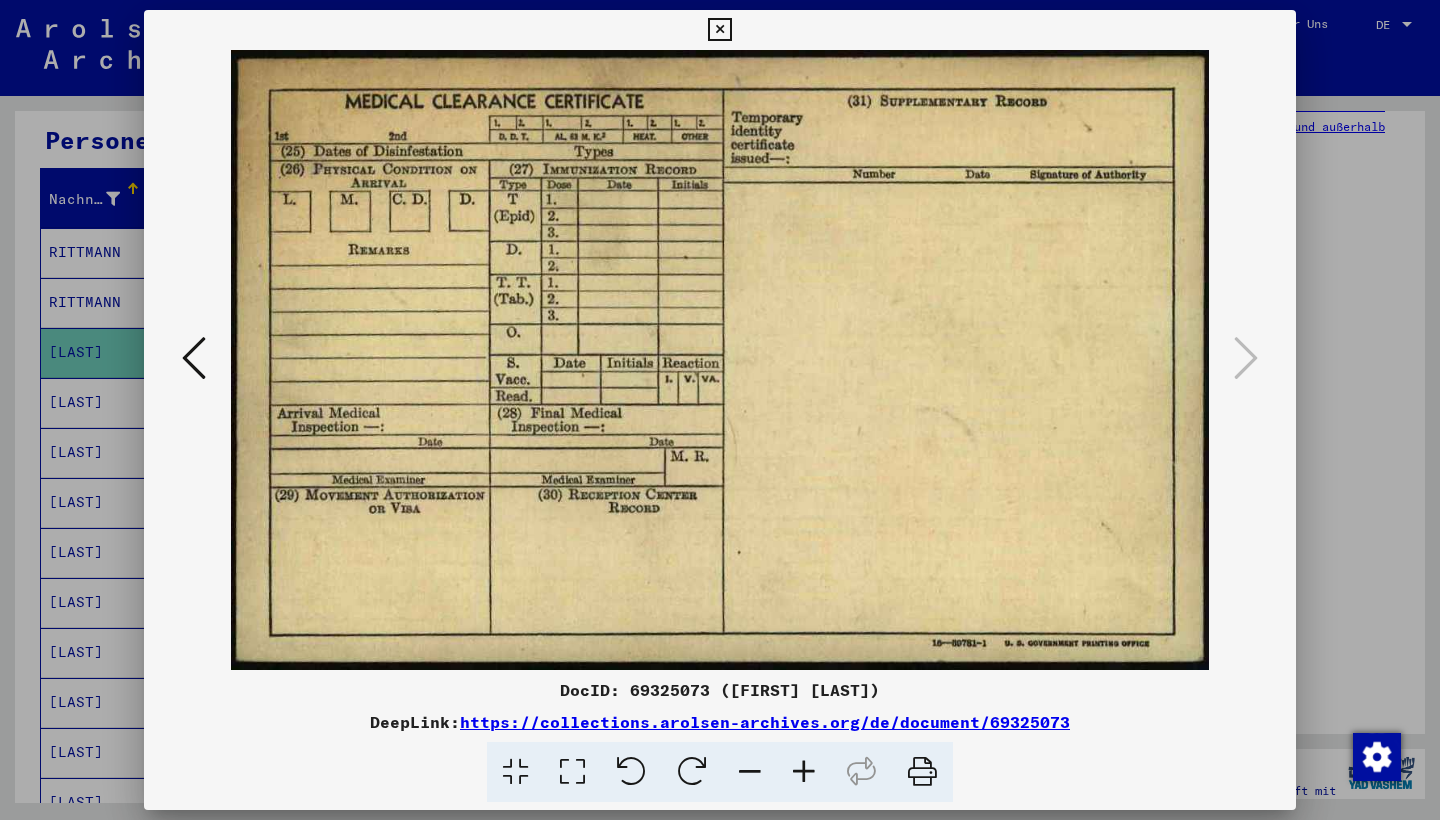 click at bounding box center [720, 410] 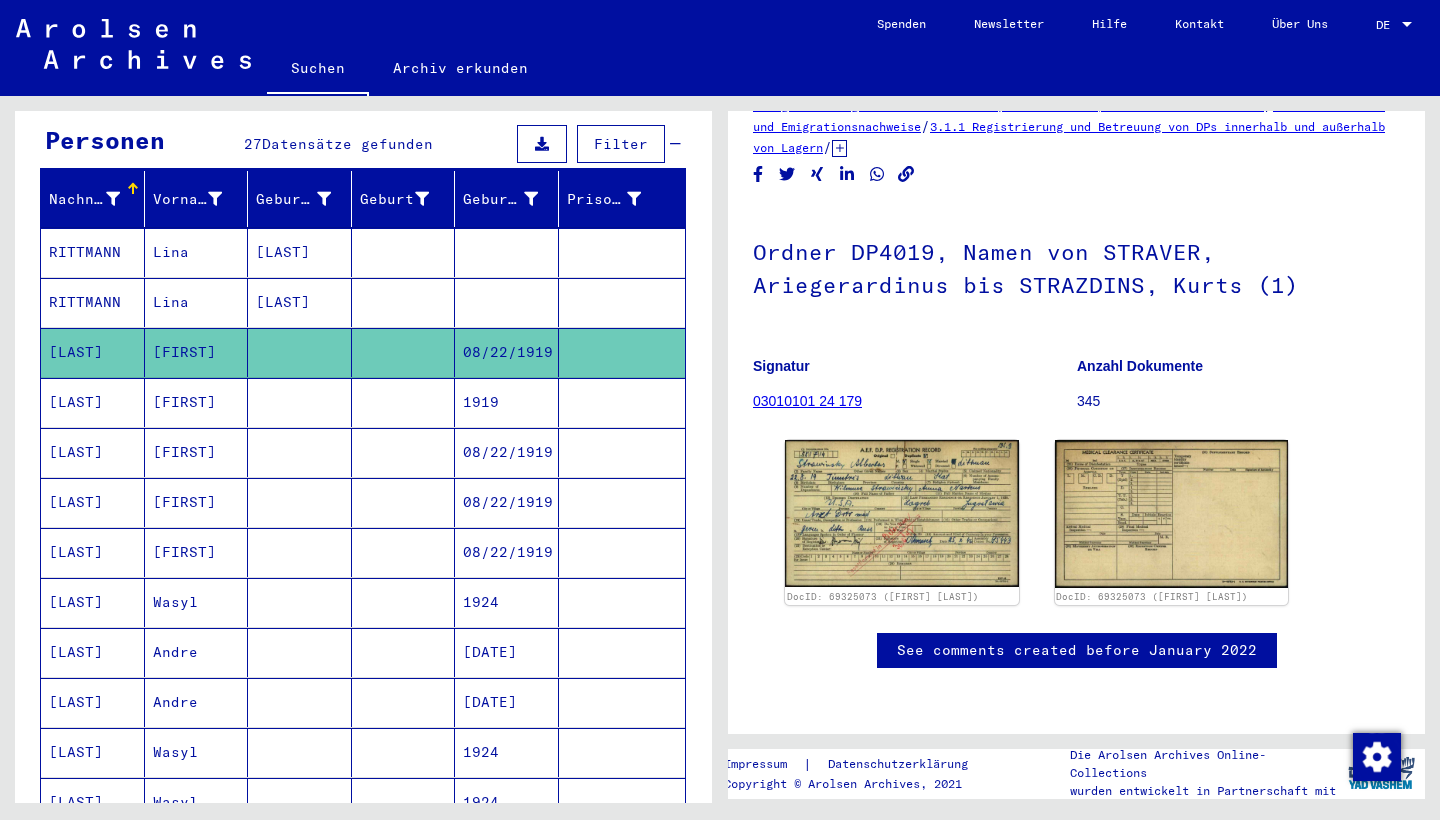 click at bounding box center [404, 452] 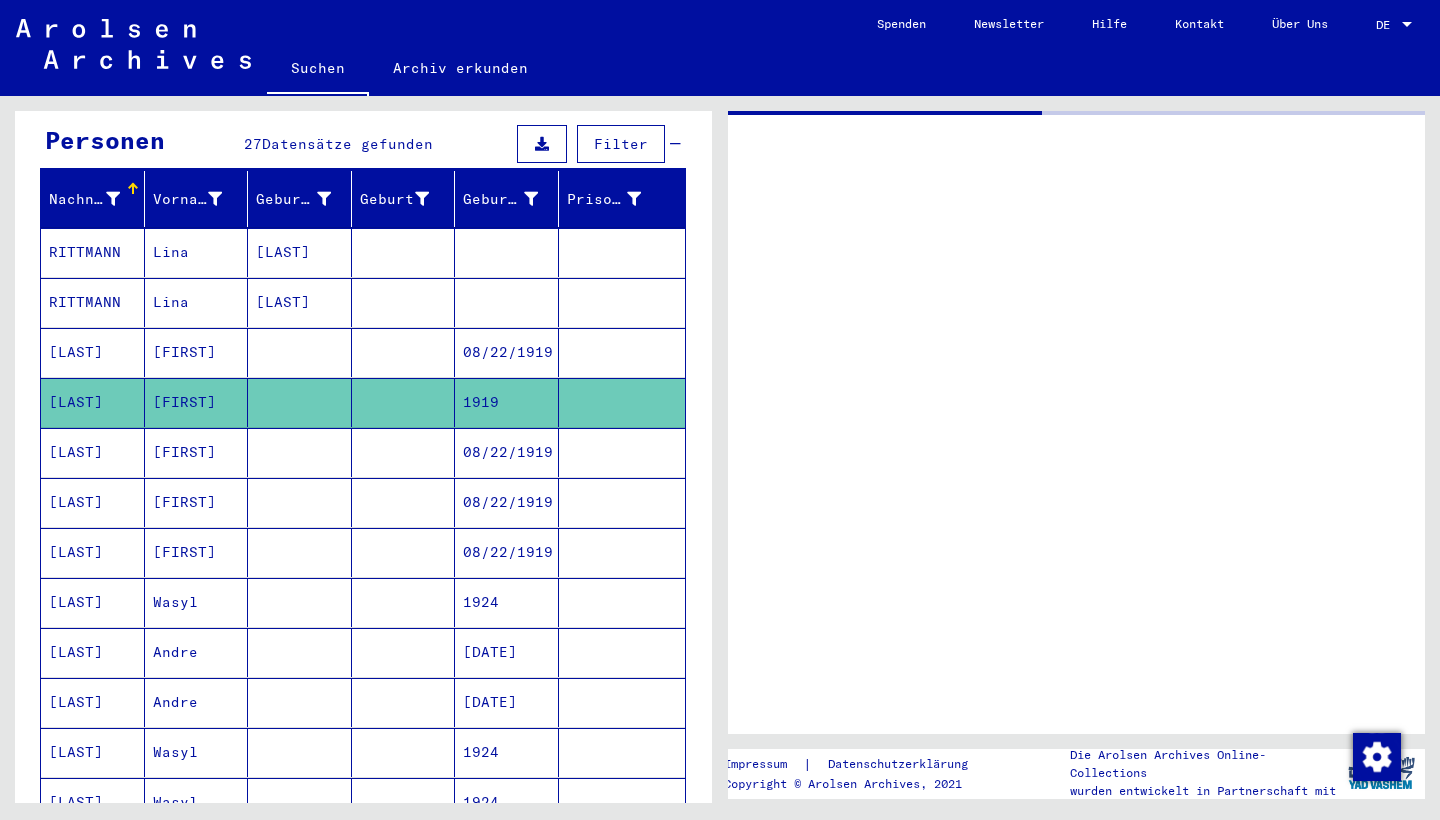 scroll, scrollTop: 0, scrollLeft: 0, axis: both 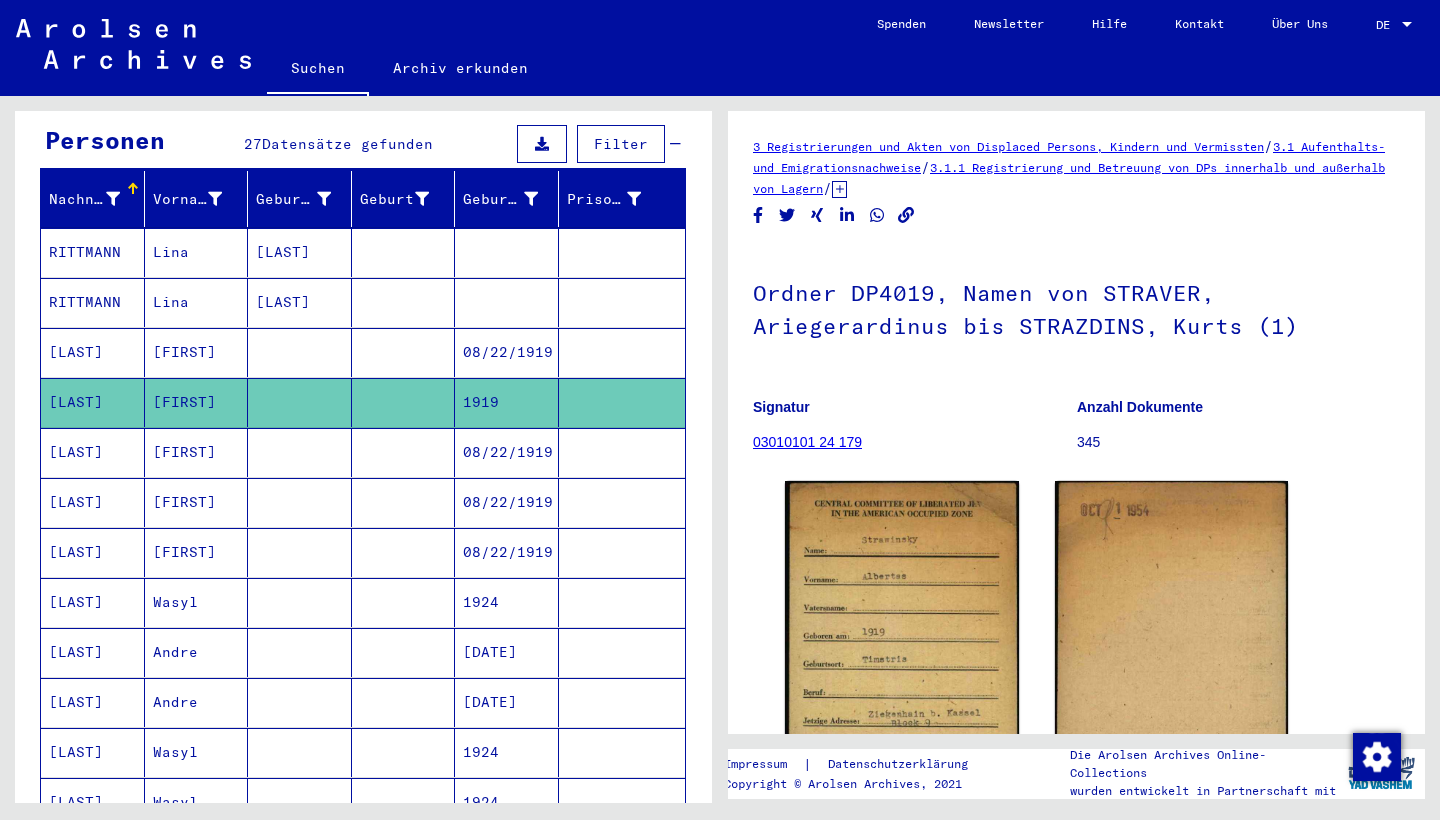 click on "Signatur" 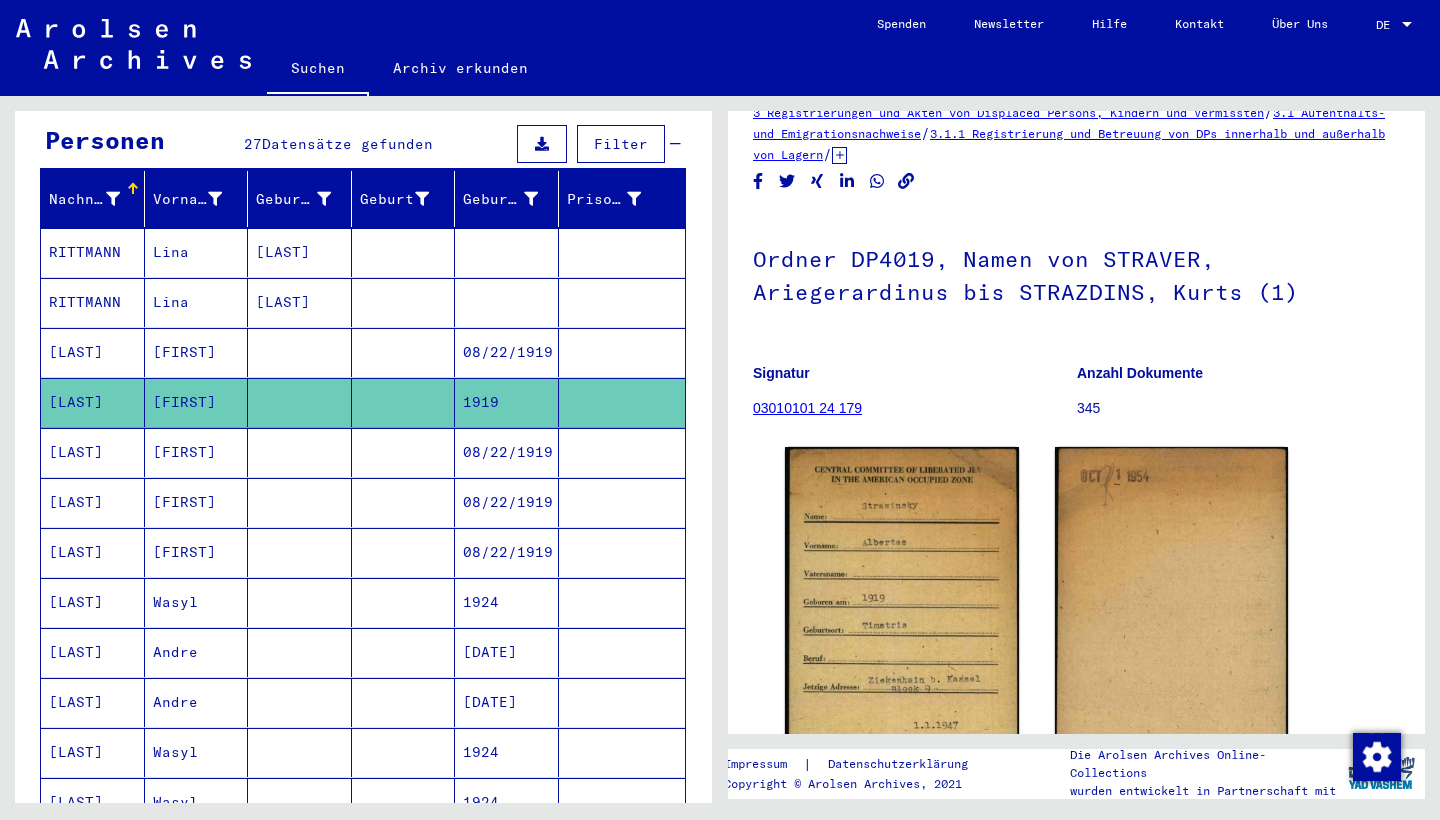 scroll, scrollTop: 40, scrollLeft: 0, axis: vertical 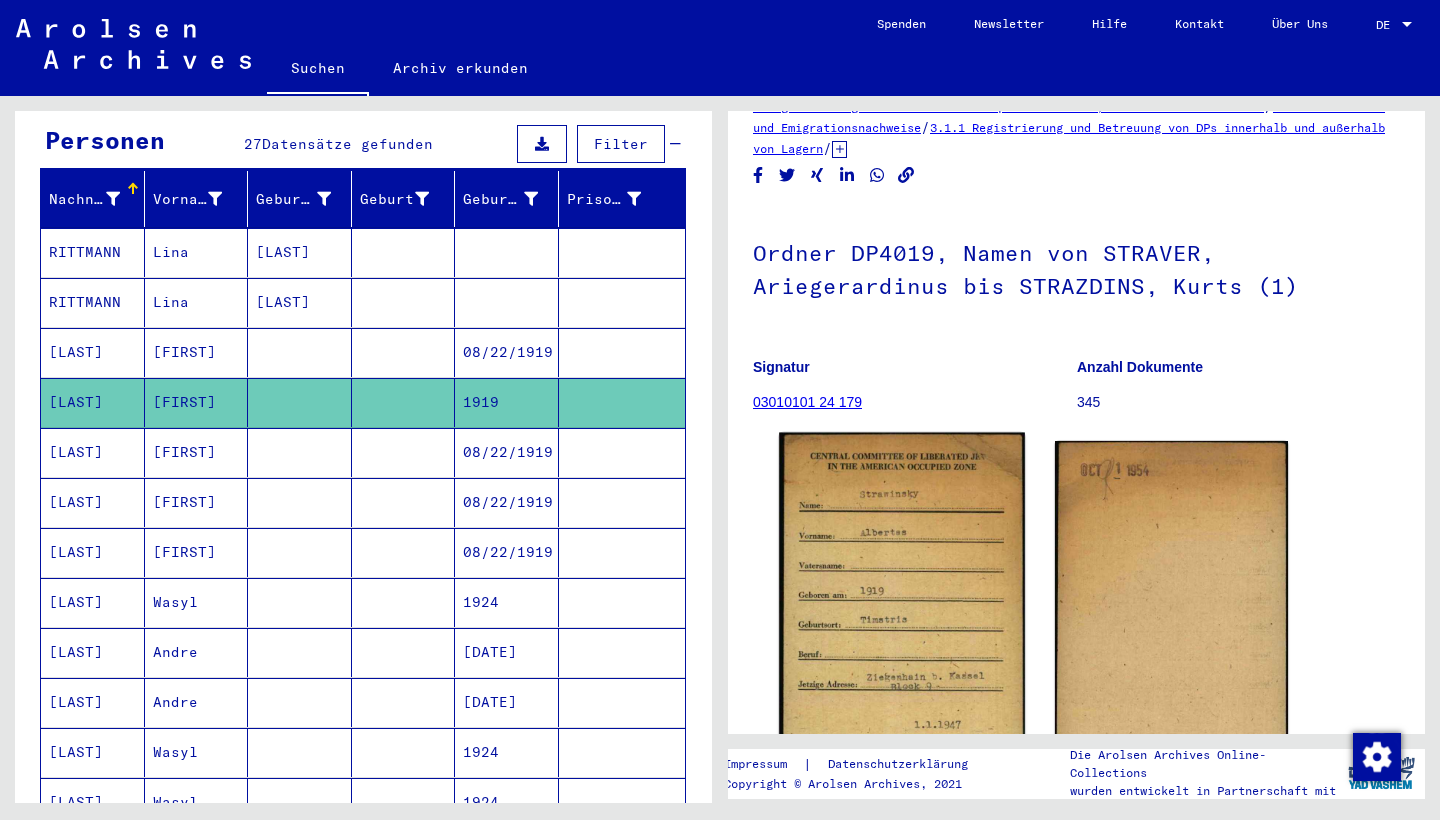 click 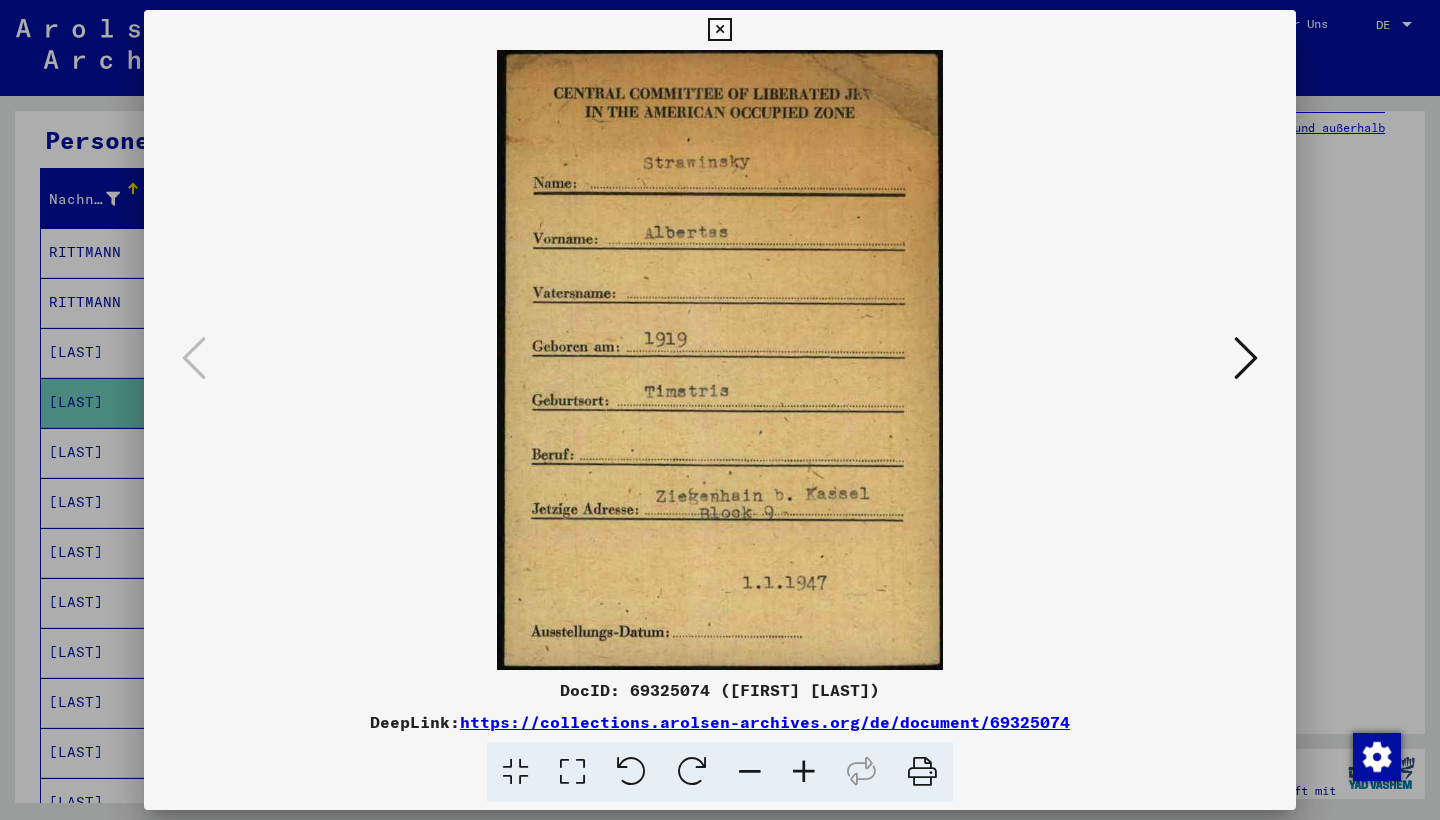 drag, startPoint x: 994, startPoint y: 541, endPoint x: 961, endPoint y: 170, distance: 372.46475 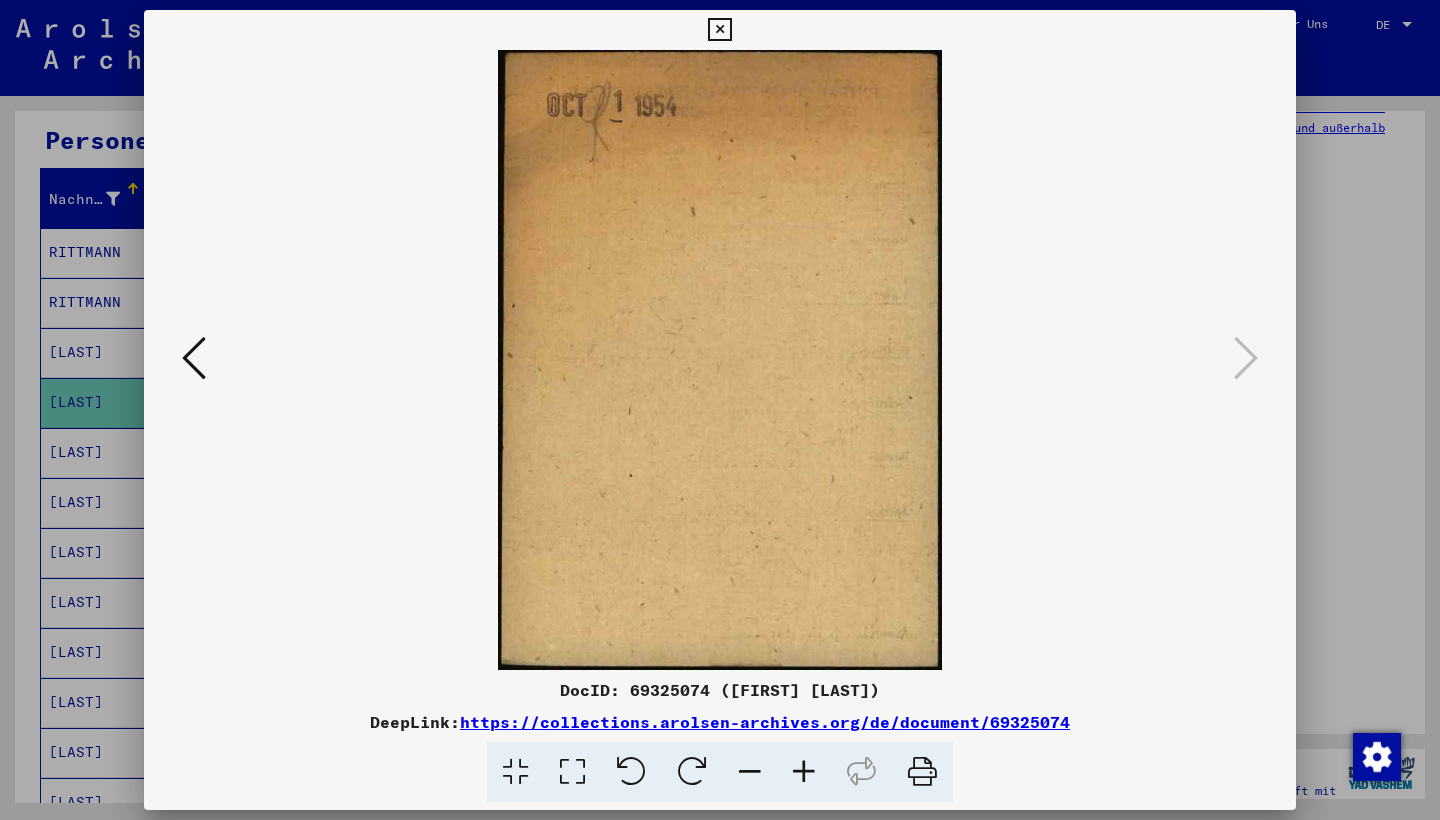 click at bounding box center [194, 358] 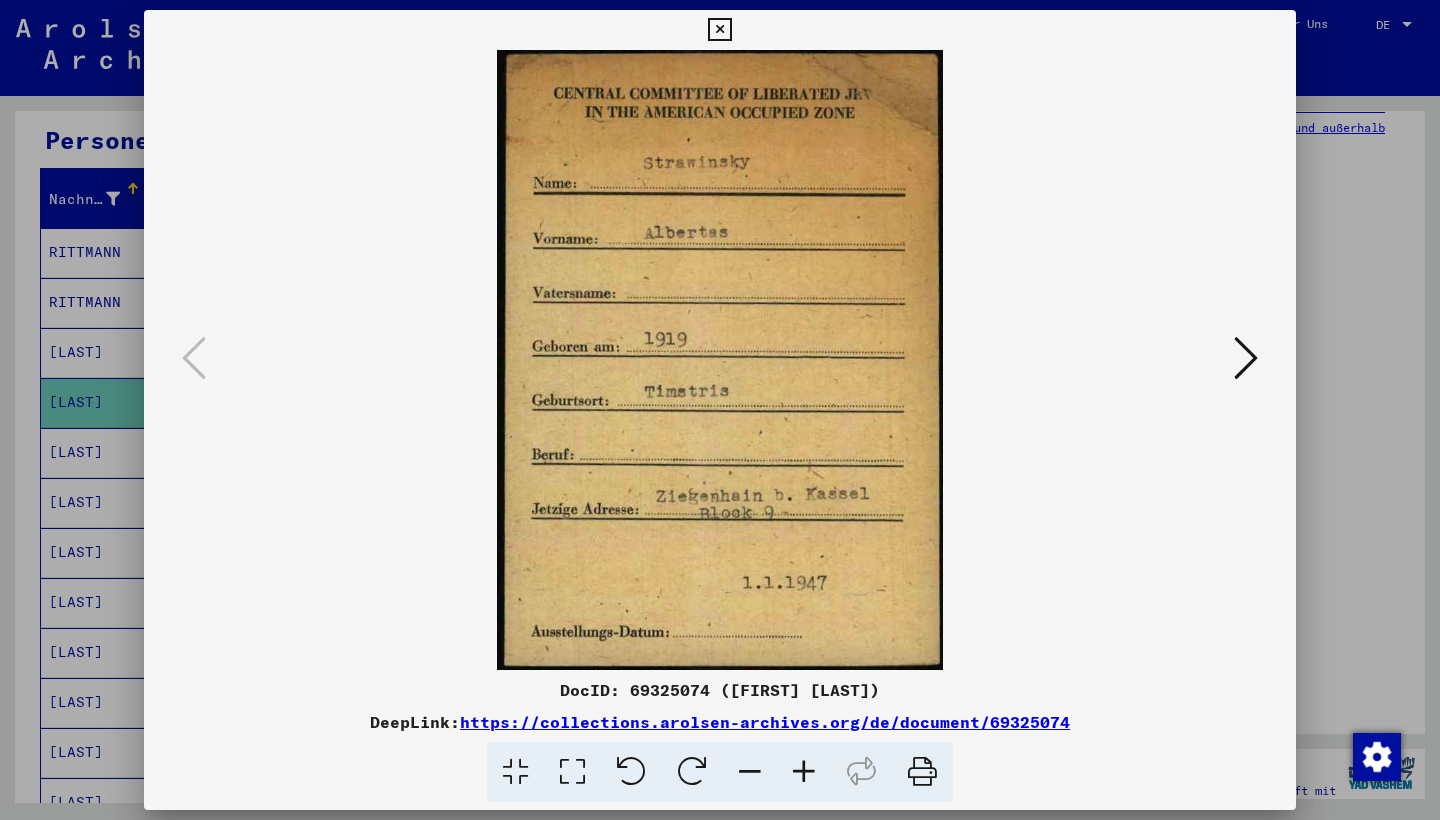 click at bounding box center (720, 360) 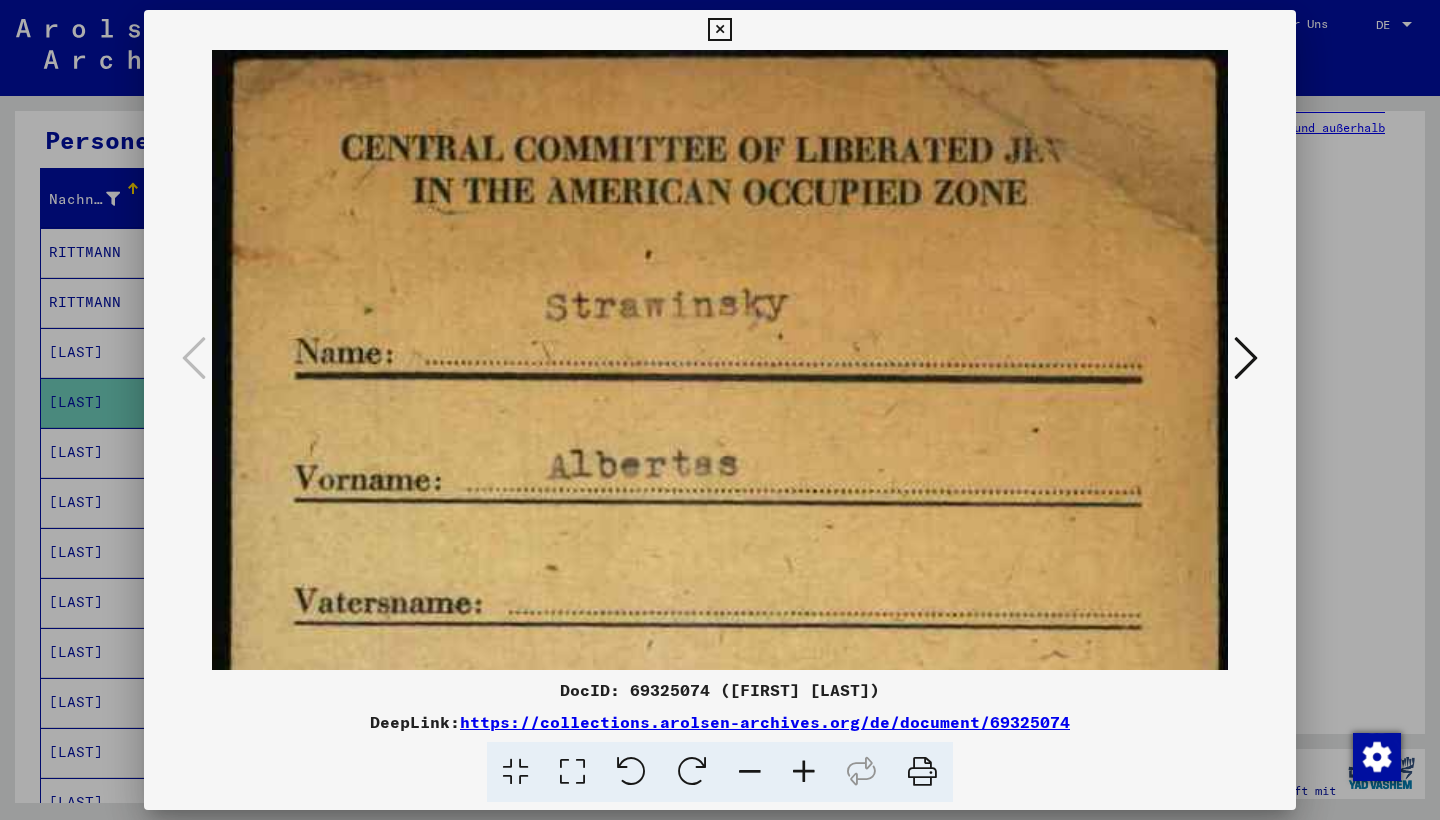 click at bounding box center (572, 772) 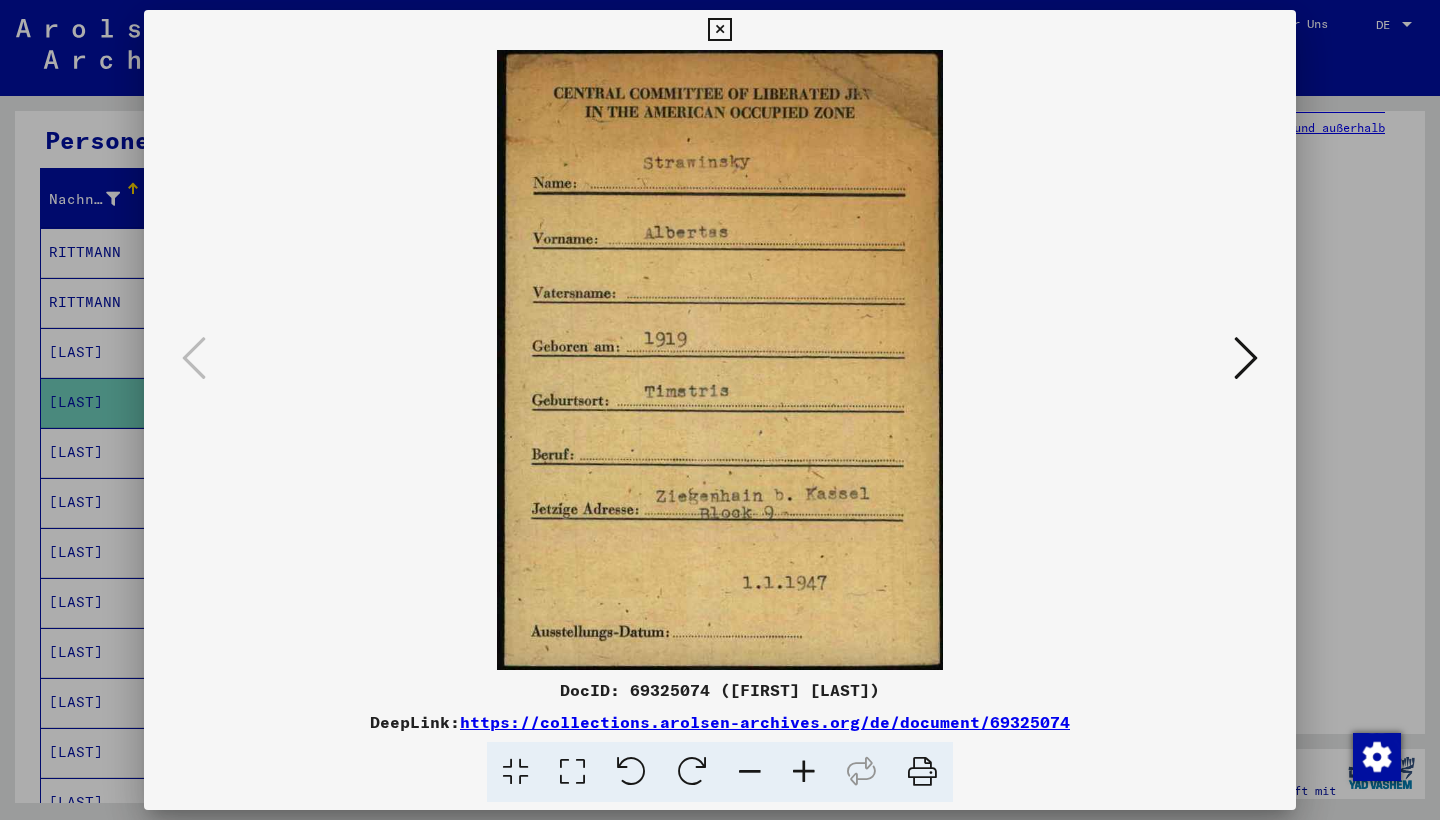drag, startPoint x: 681, startPoint y: 490, endPoint x: 810, endPoint y: 528, distance: 134.48048 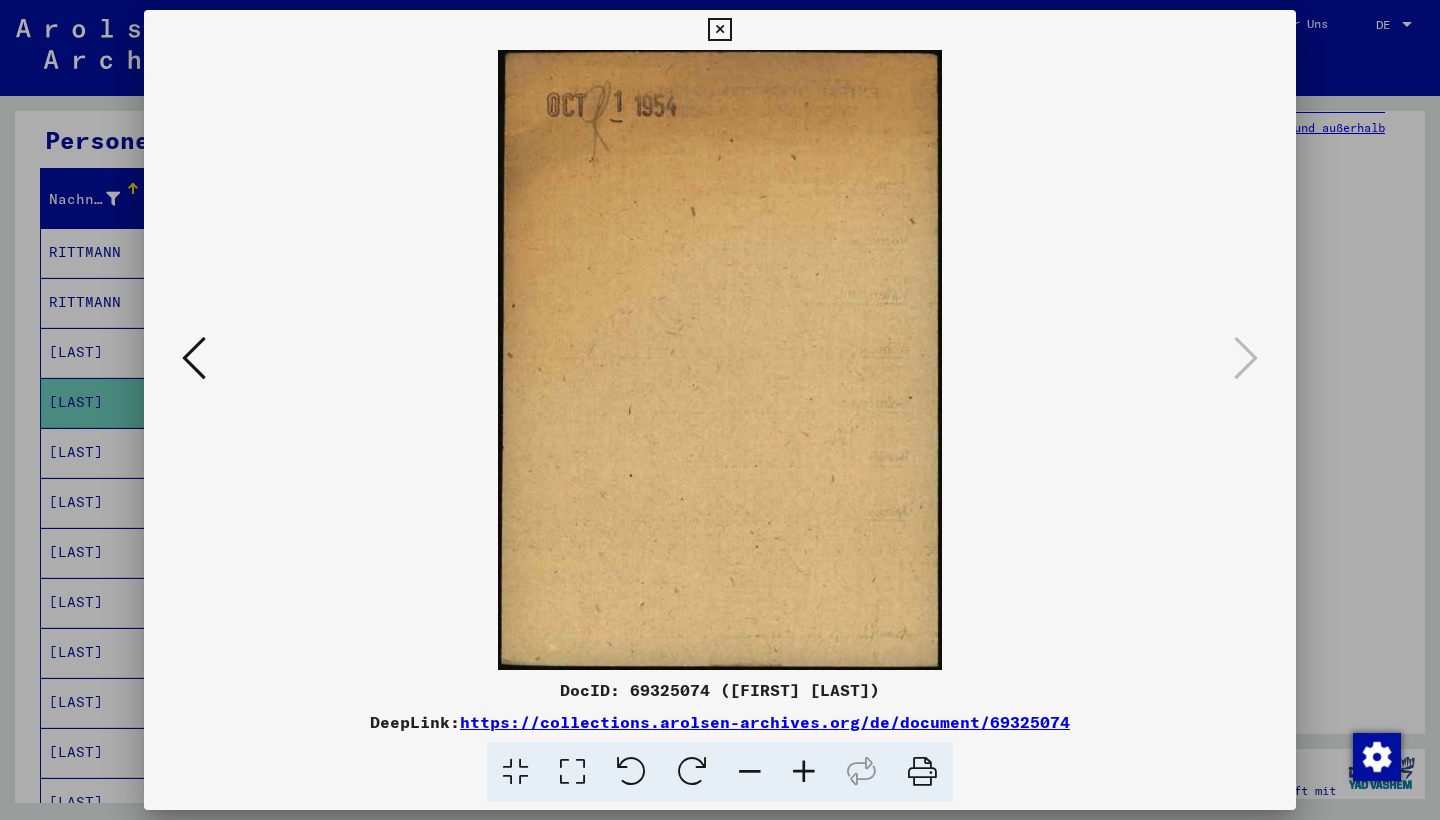 click at bounding box center (720, 410) 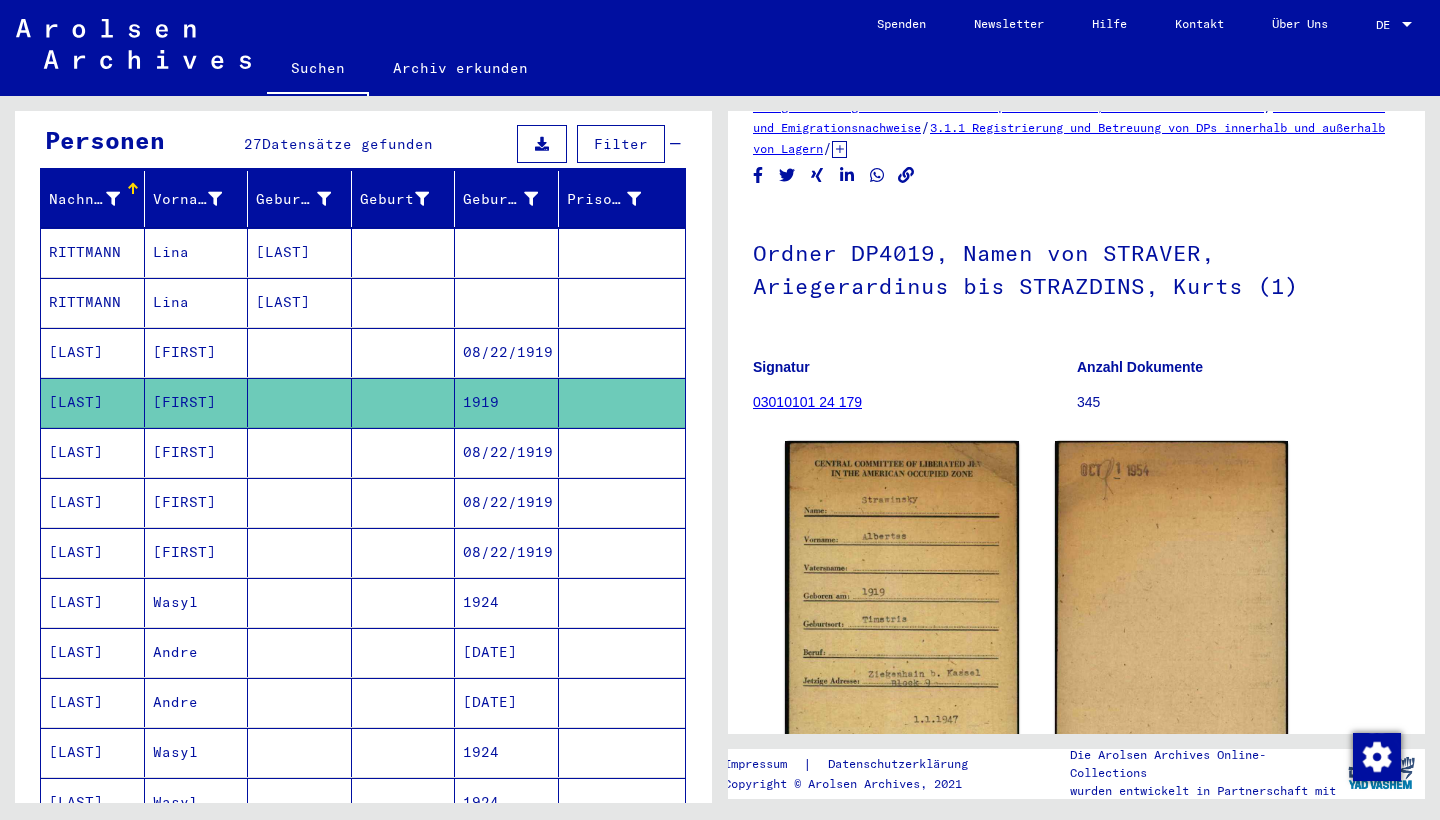 click at bounding box center (404, 502) 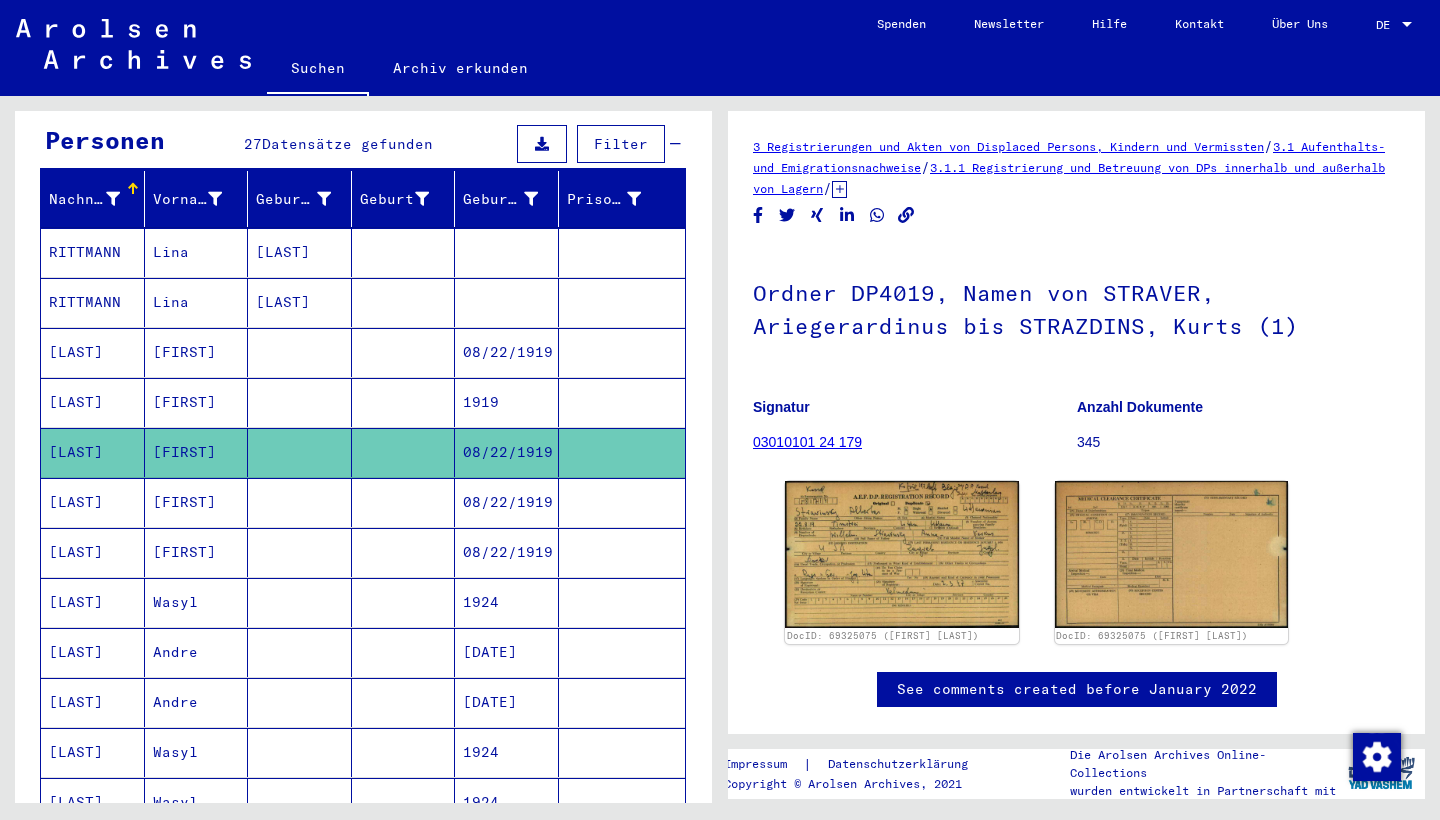 click at bounding box center [404, 552] 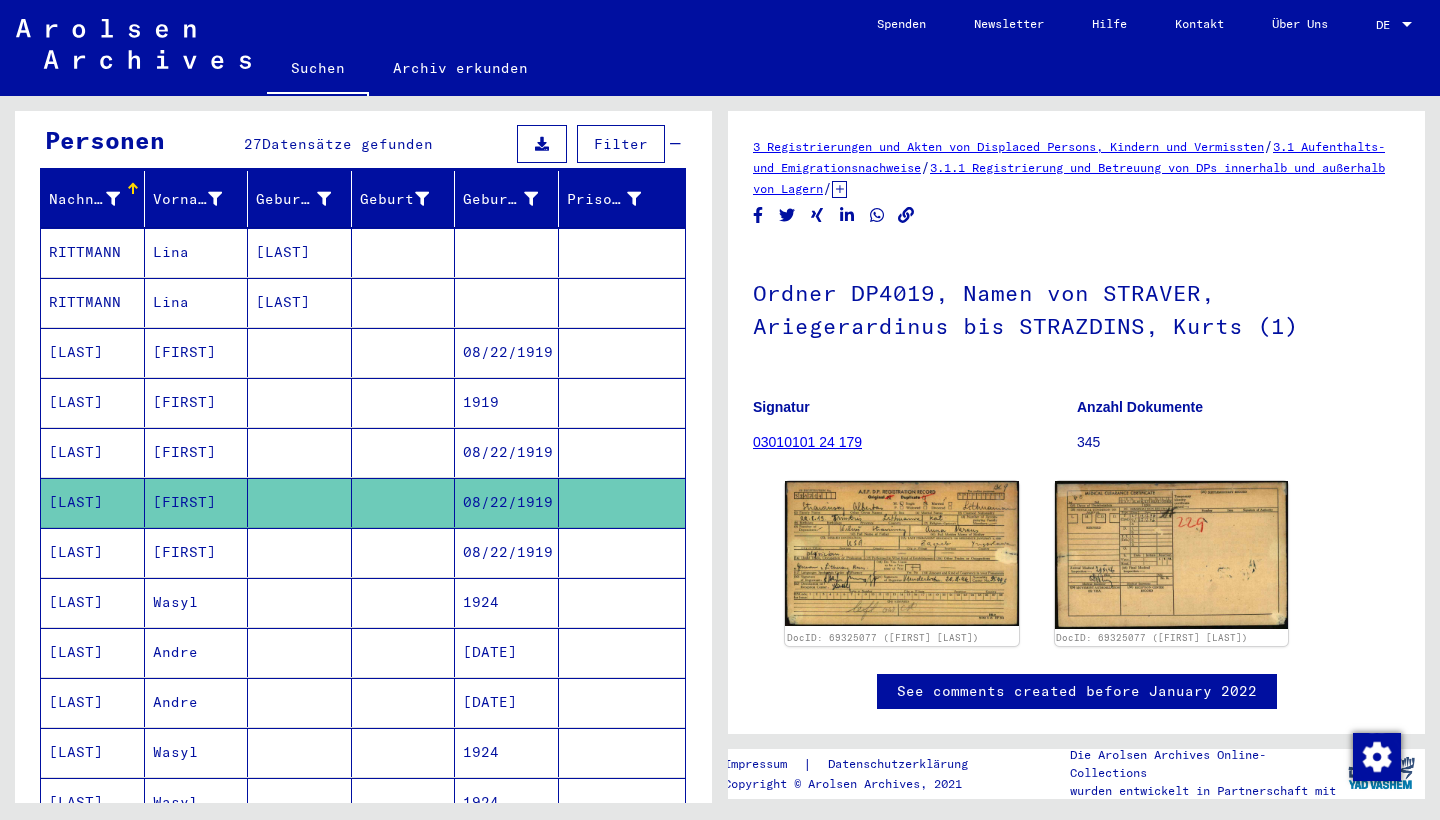 click at bounding box center (404, 602) 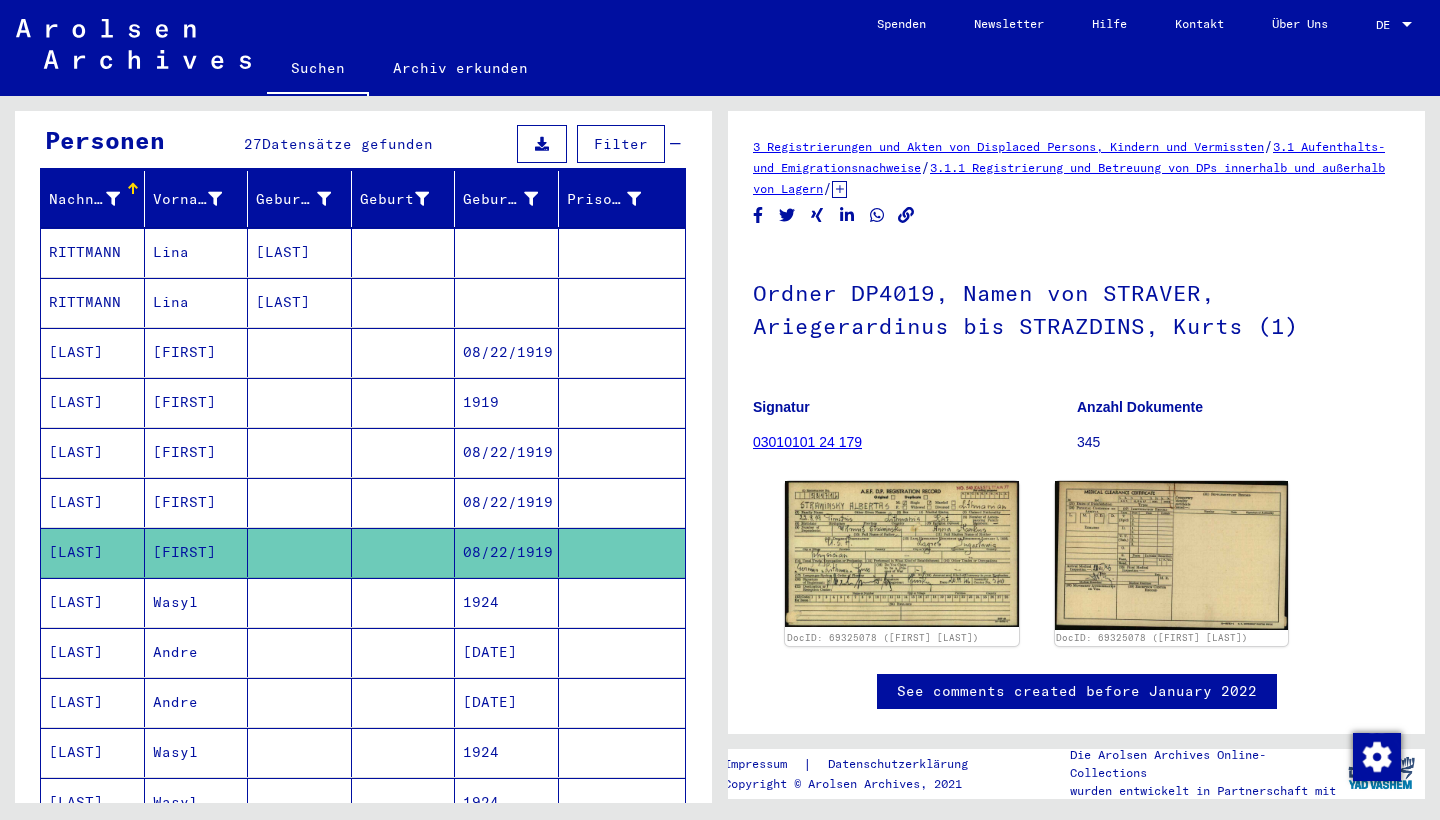 click at bounding box center (404, 552) 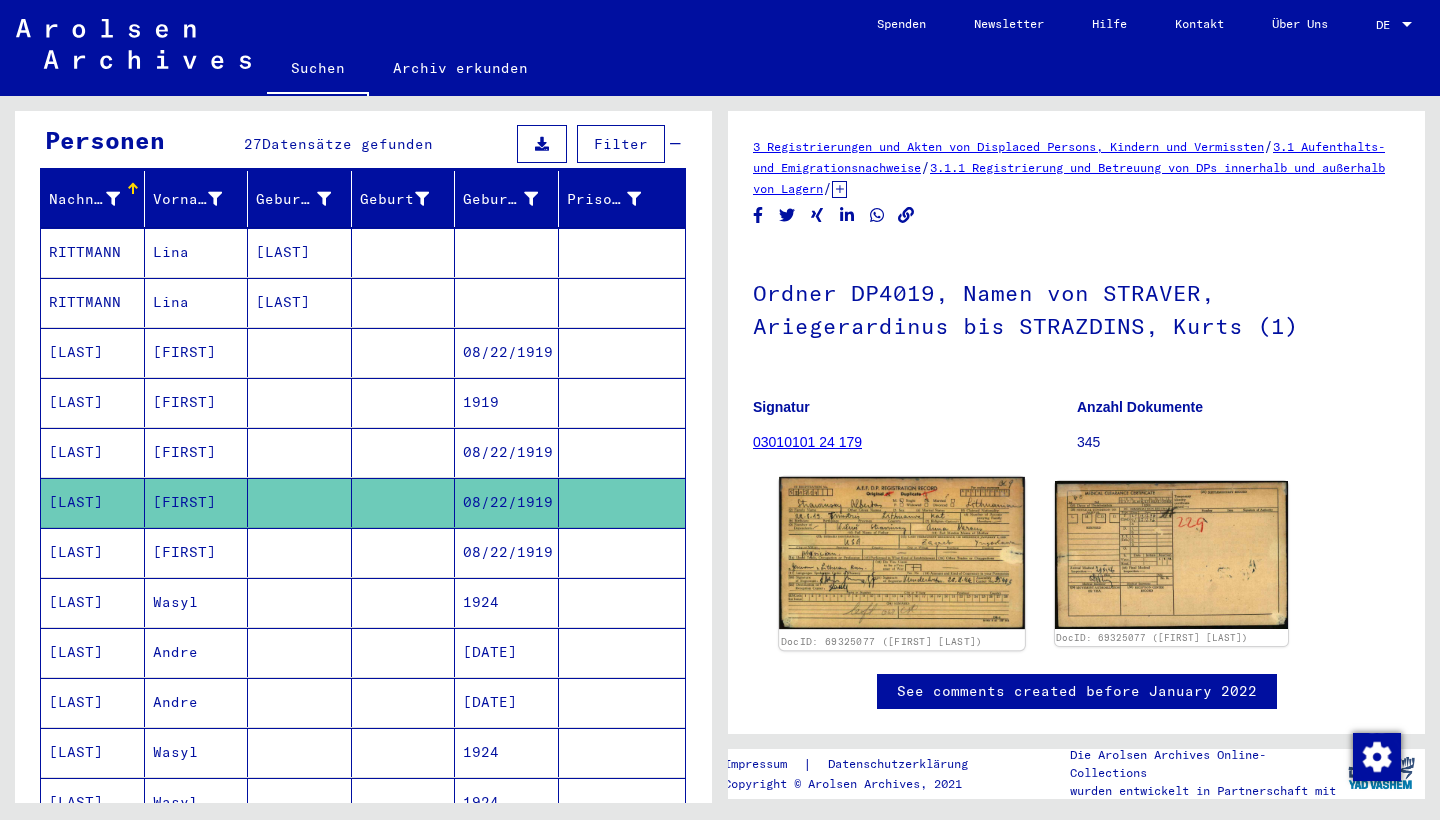 click 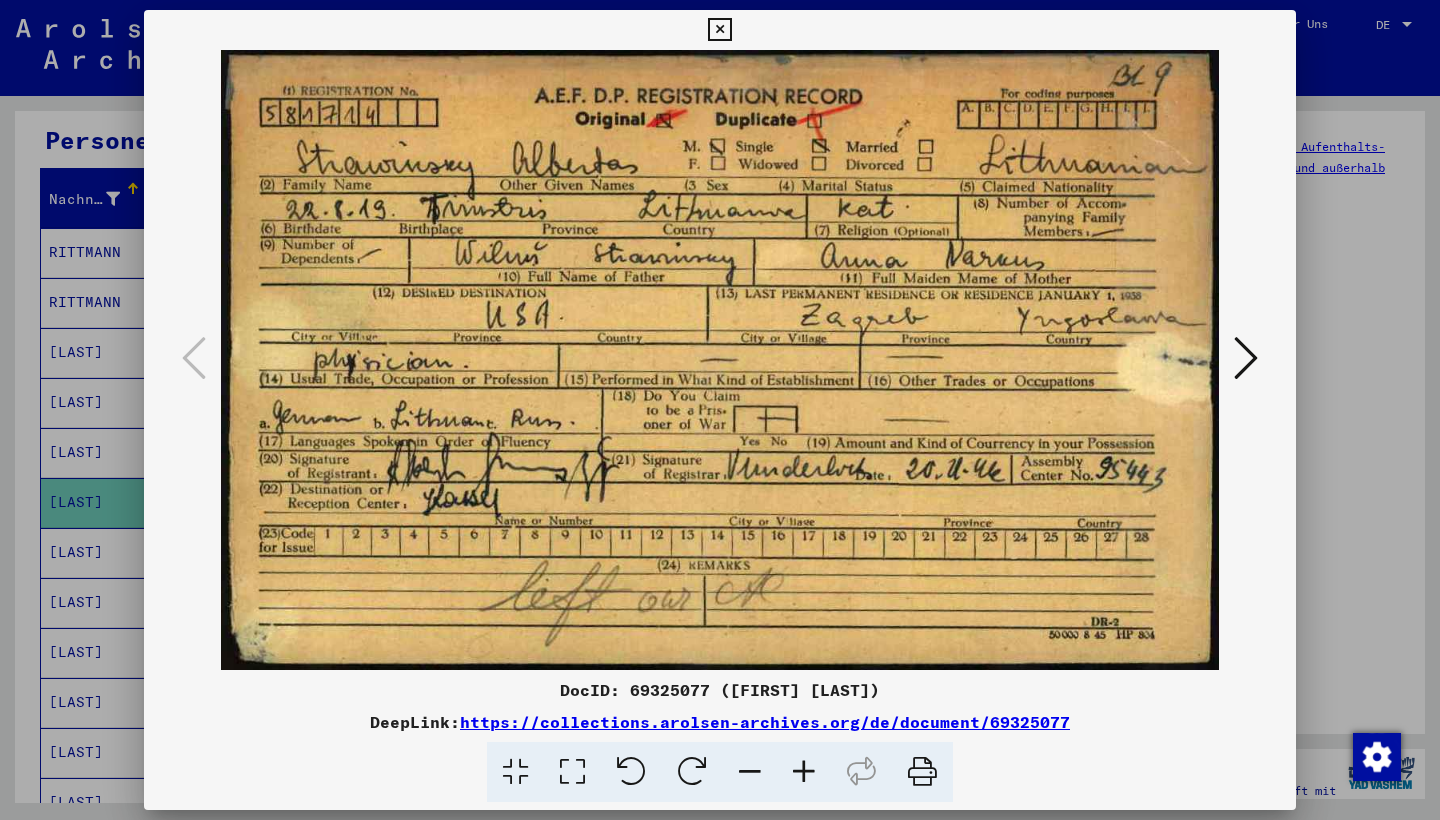 click at bounding box center [720, 360] 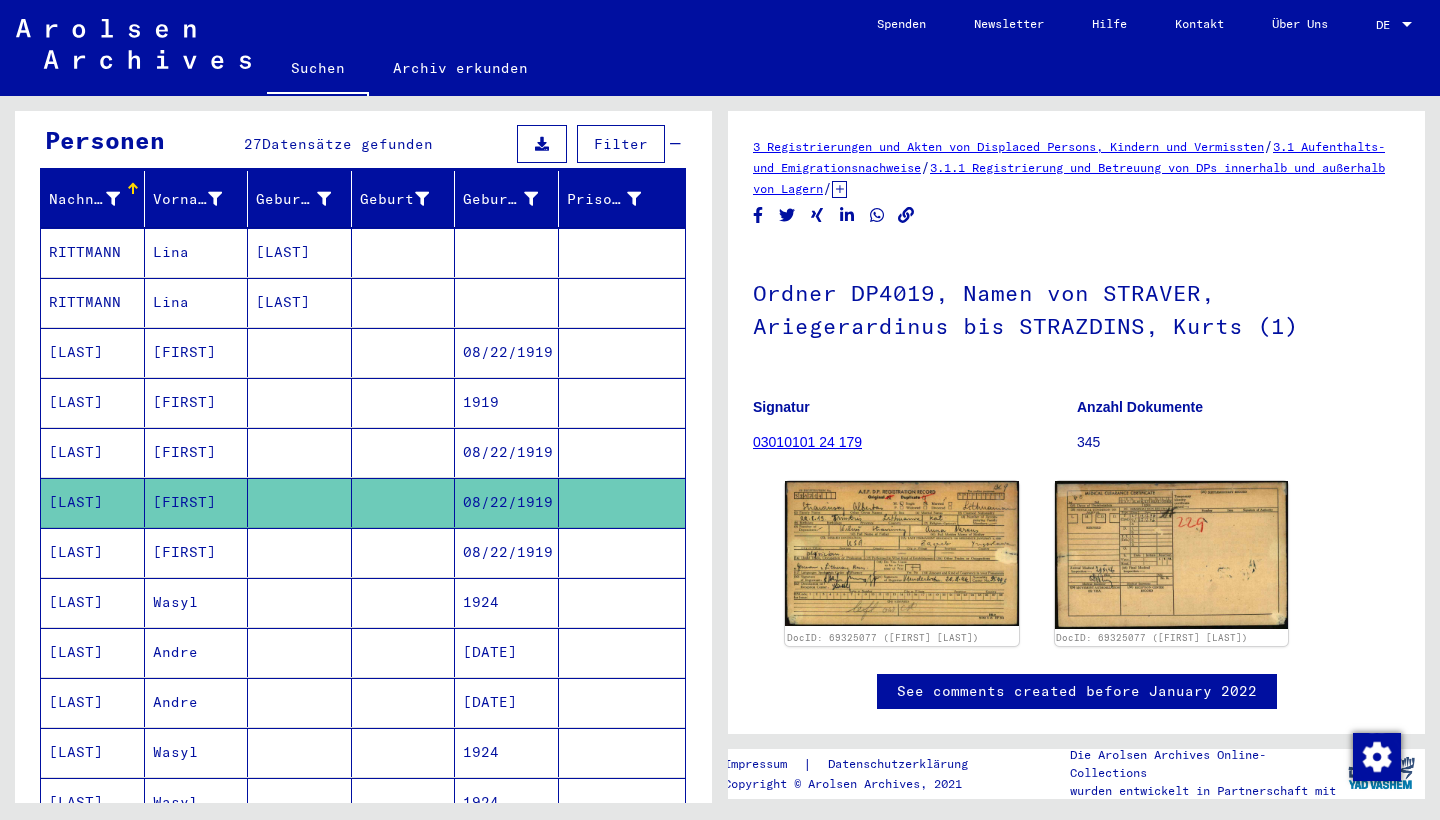 click on "[LAST]" at bounding box center [93, 502] 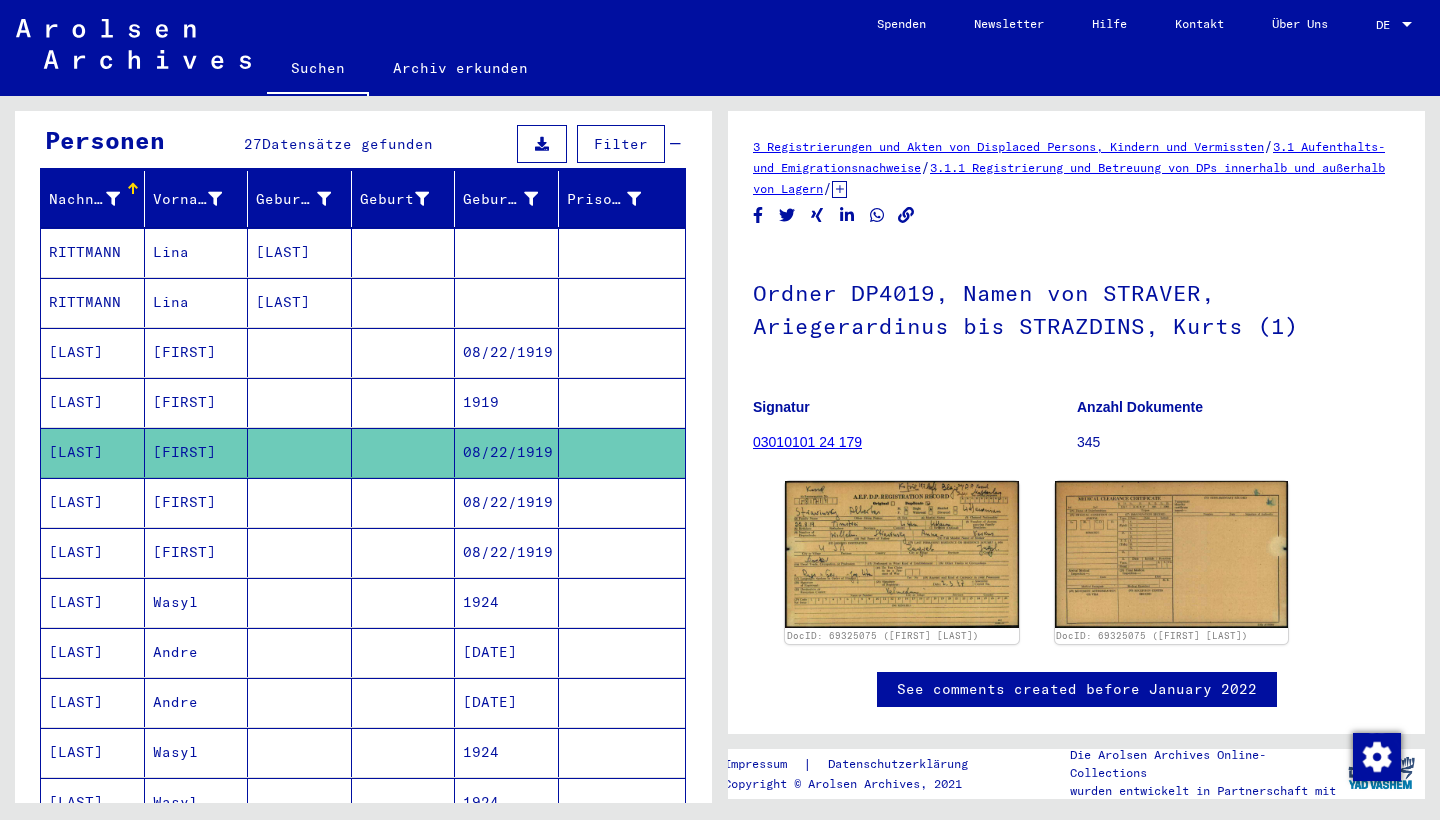 click at bounding box center (300, 452) 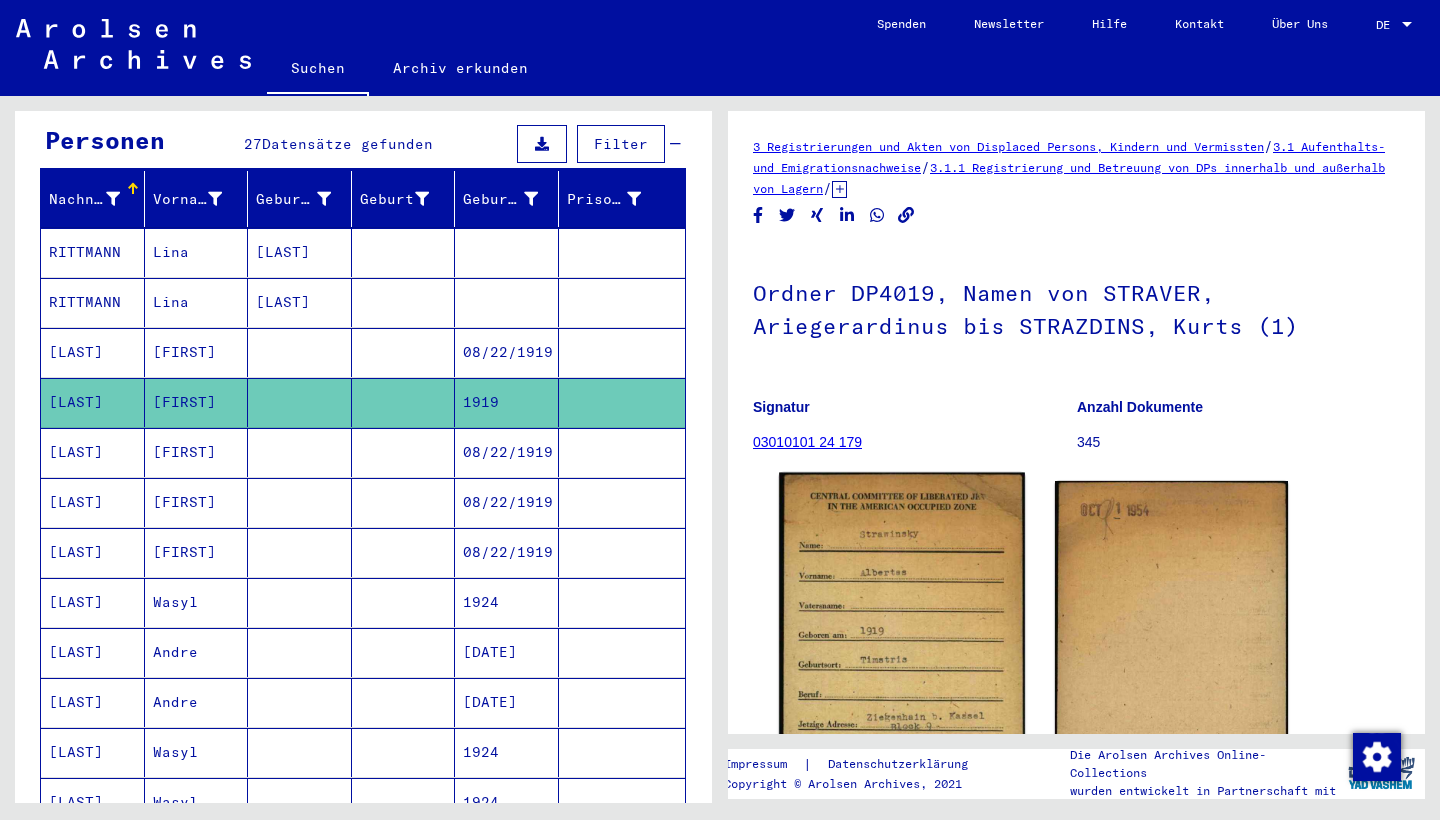 click 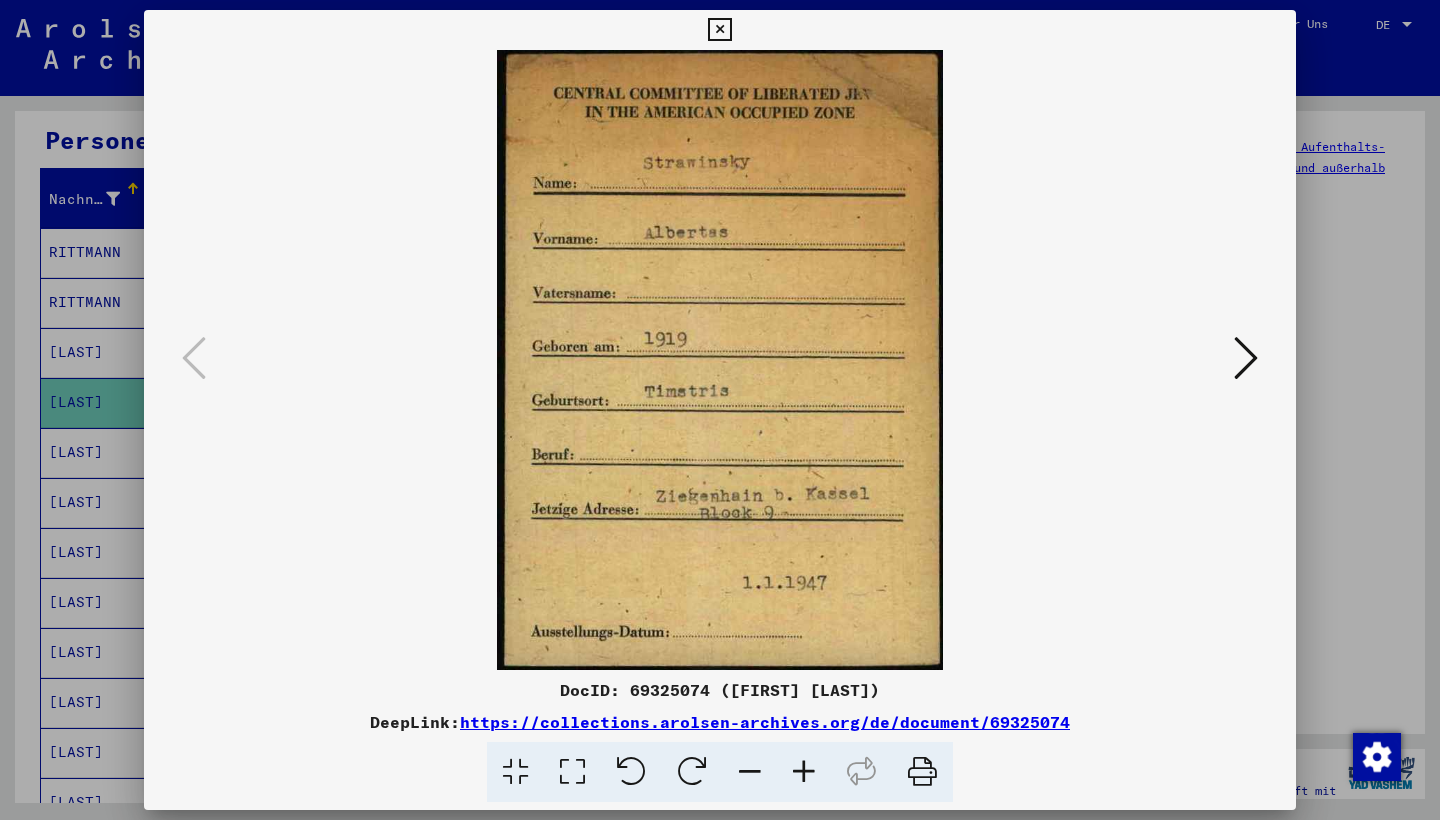 click at bounding box center [720, 410] 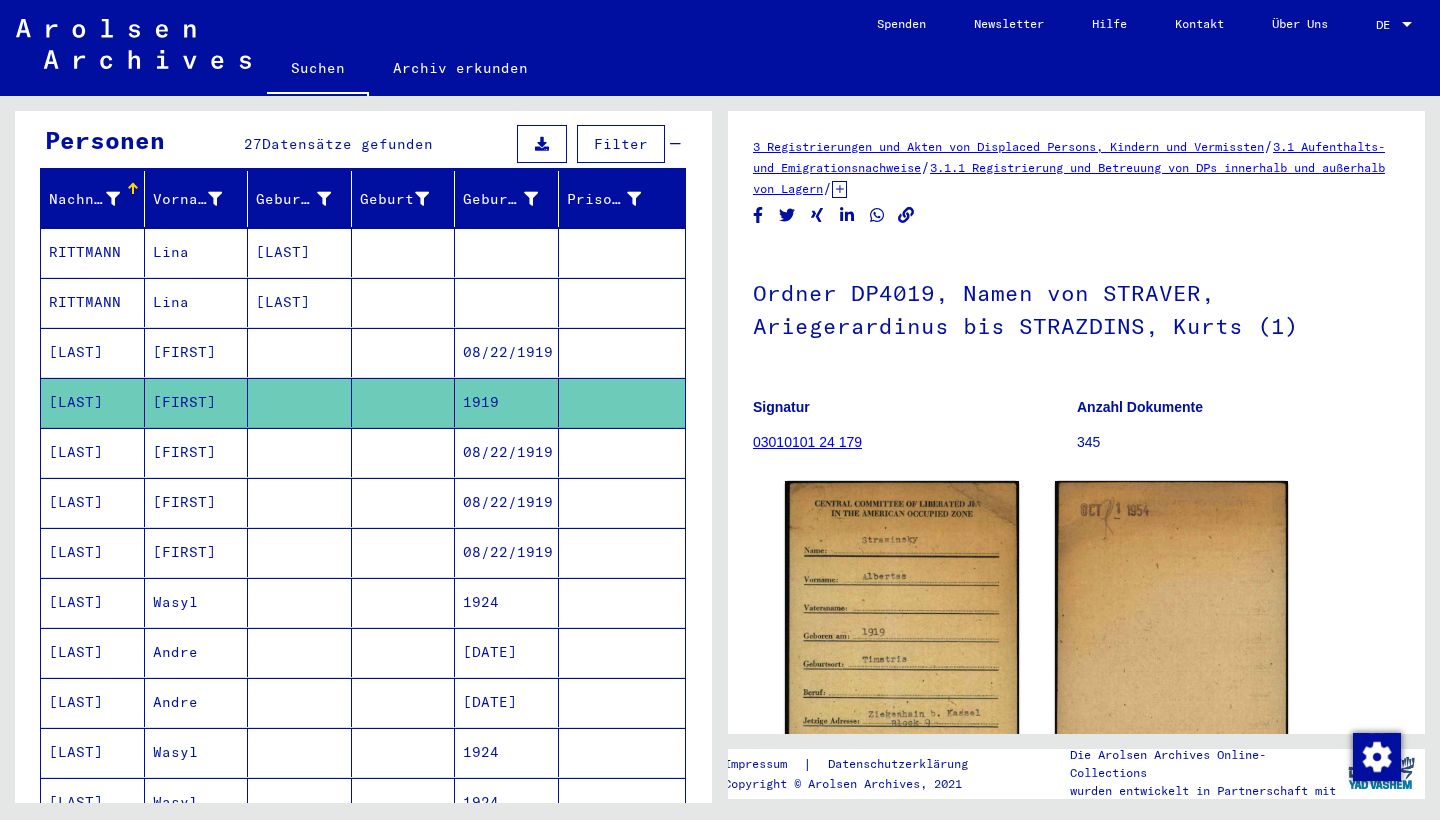 click at bounding box center [404, 602] 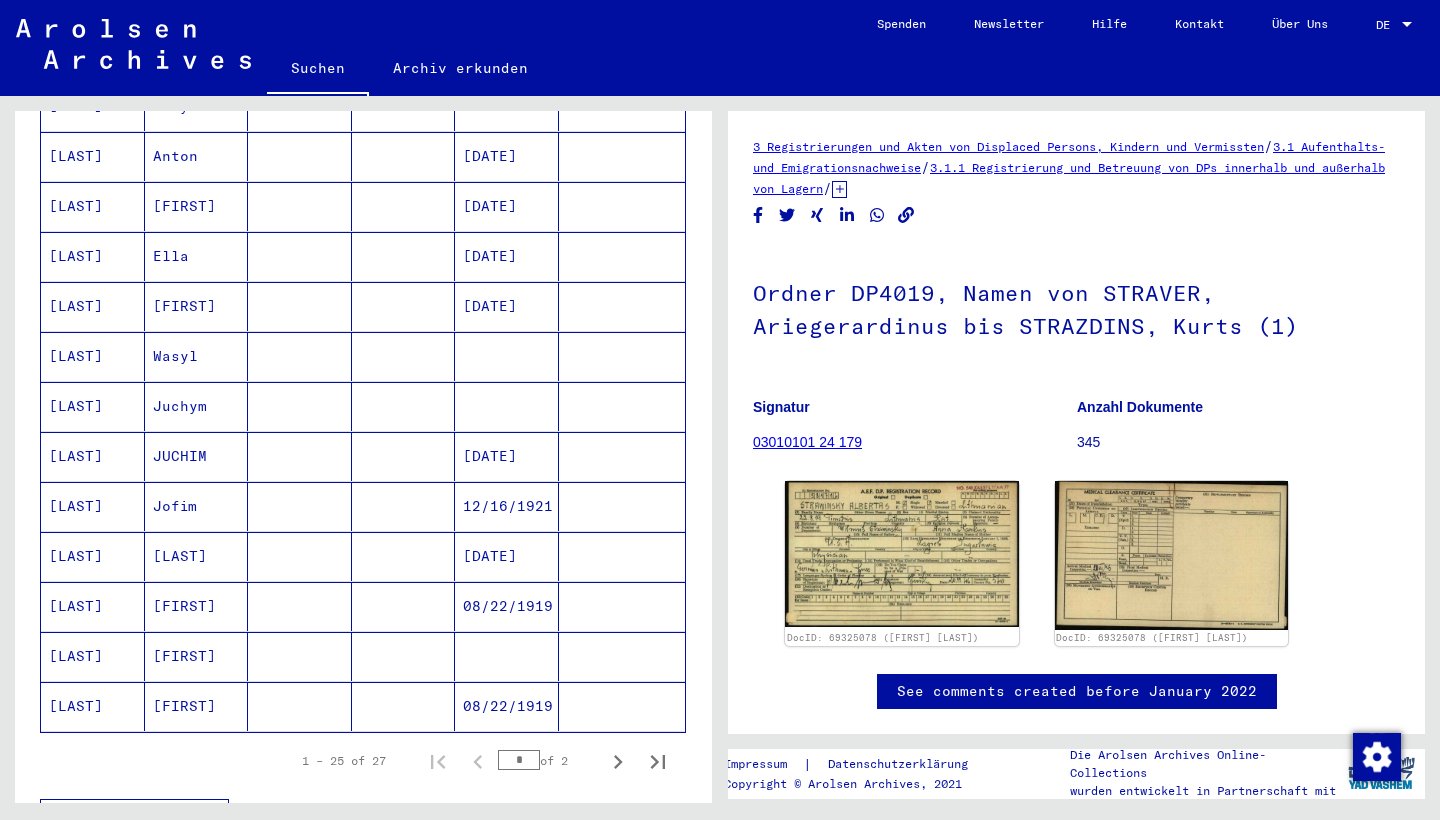 scroll, scrollTop: 1007, scrollLeft: 0, axis: vertical 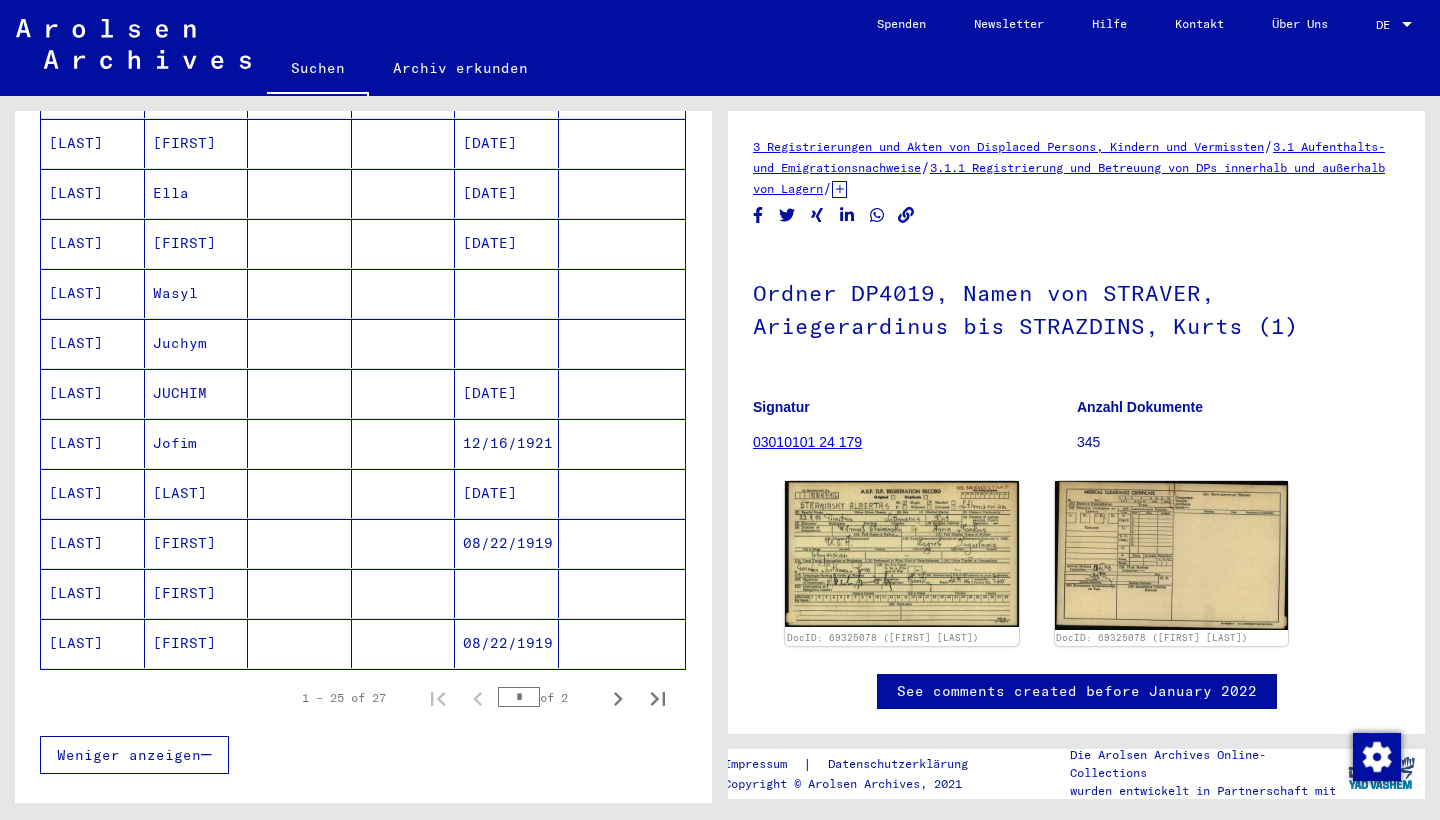 drag, startPoint x: 18, startPoint y: 468, endPoint x: 221, endPoint y: 819, distance: 405.47504 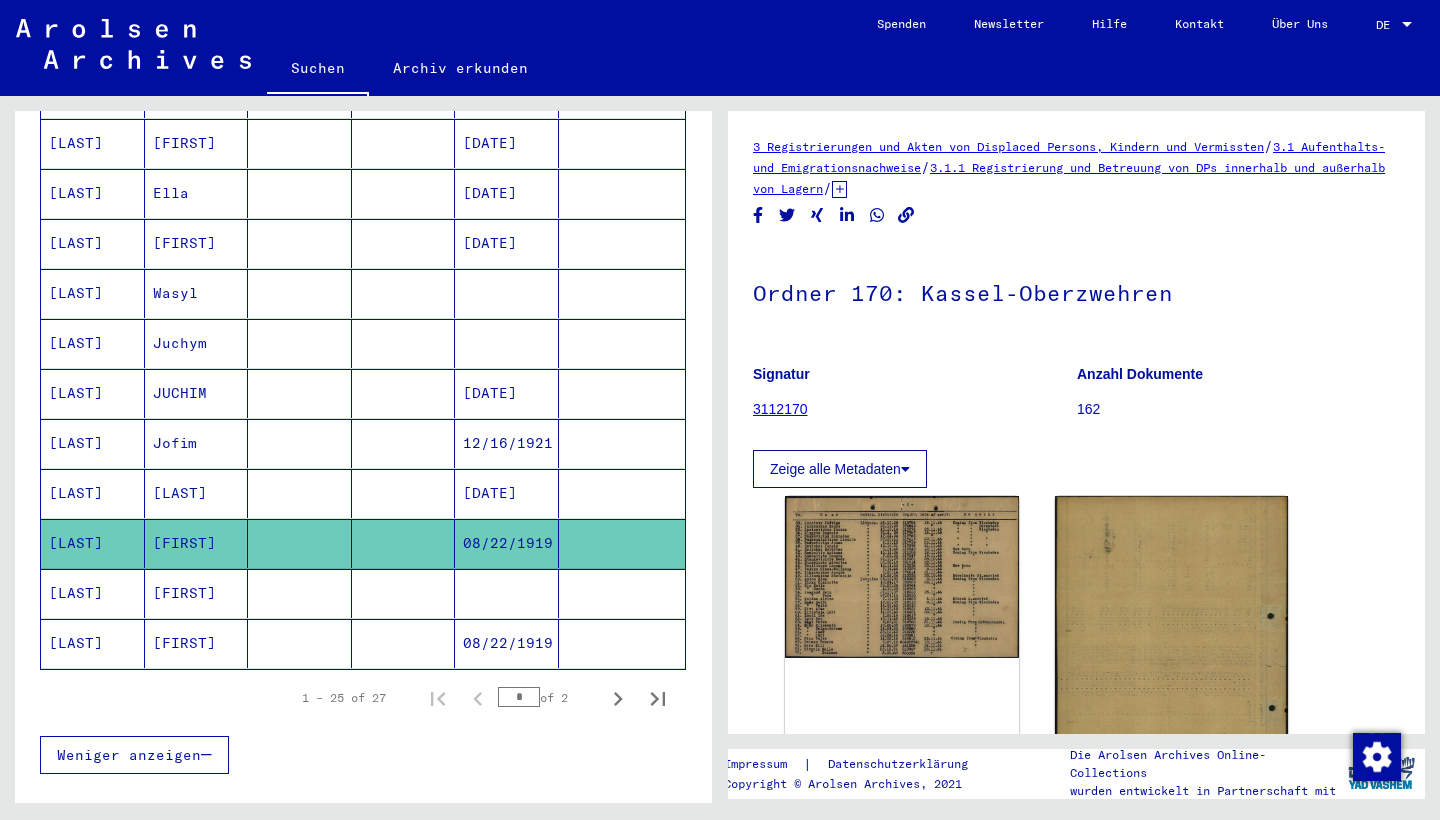 click at bounding box center [300, 643] 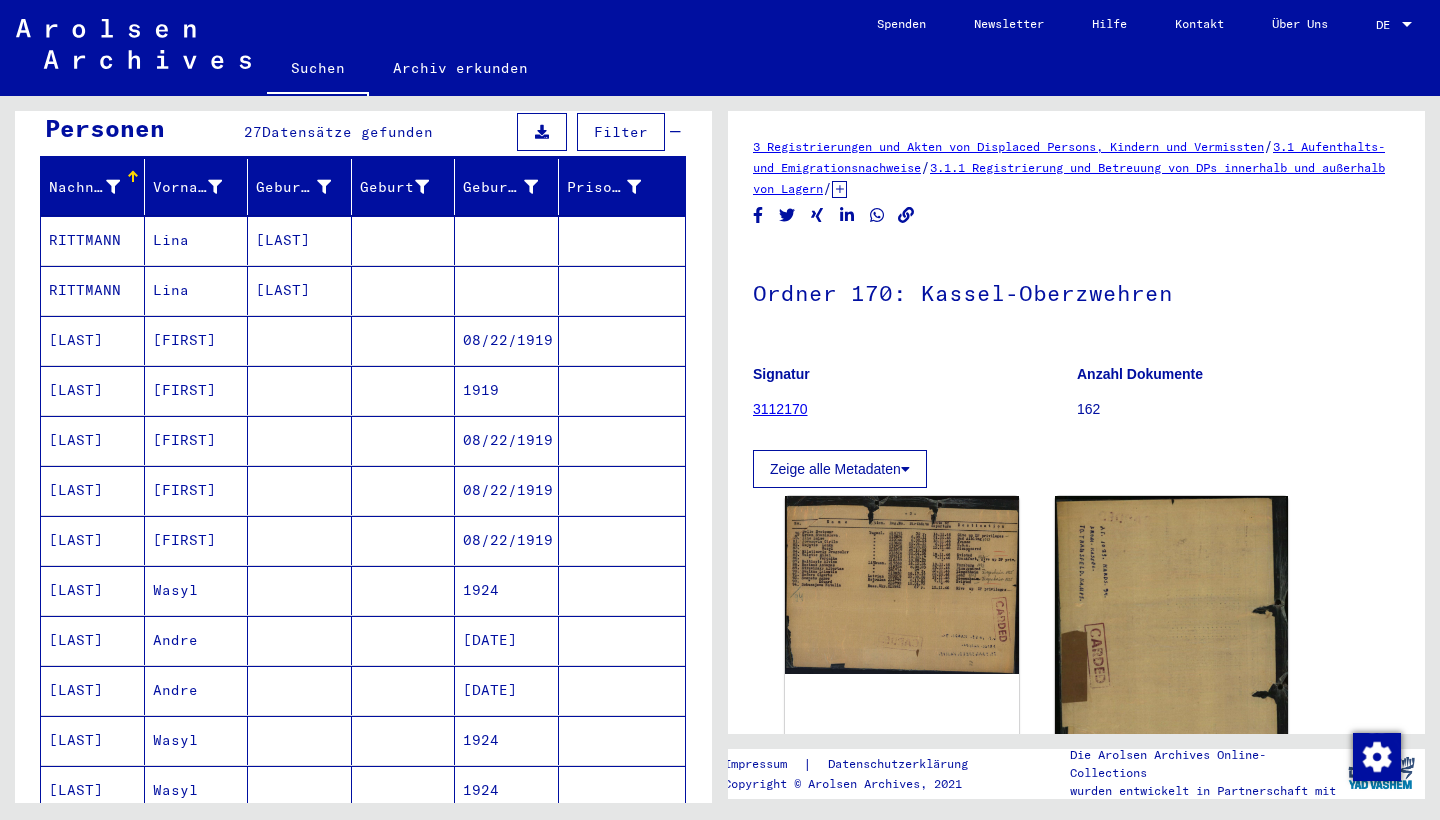 scroll, scrollTop: 178, scrollLeft: 0, axis: vertical 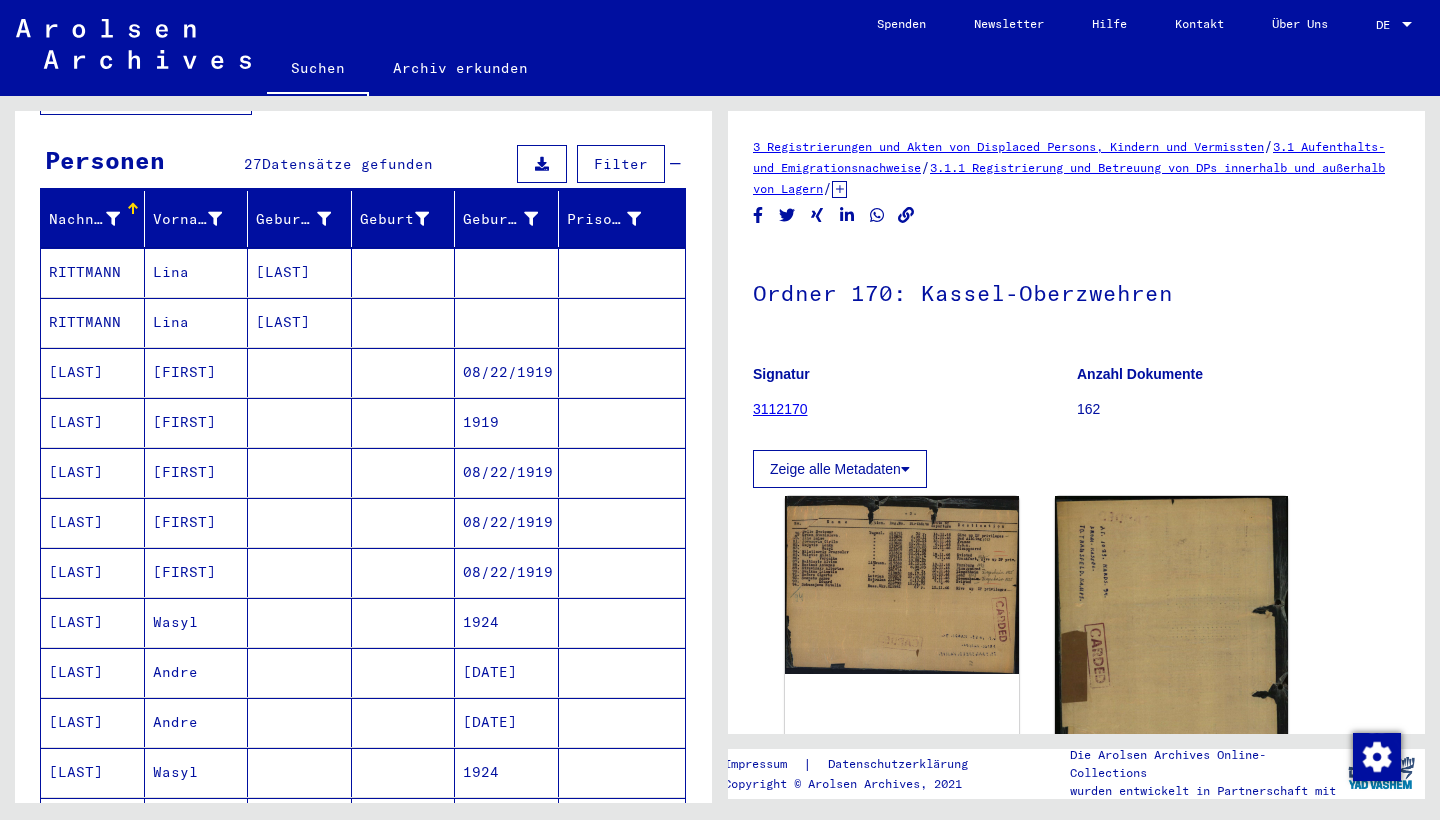 click at bounding box center [300, 522] 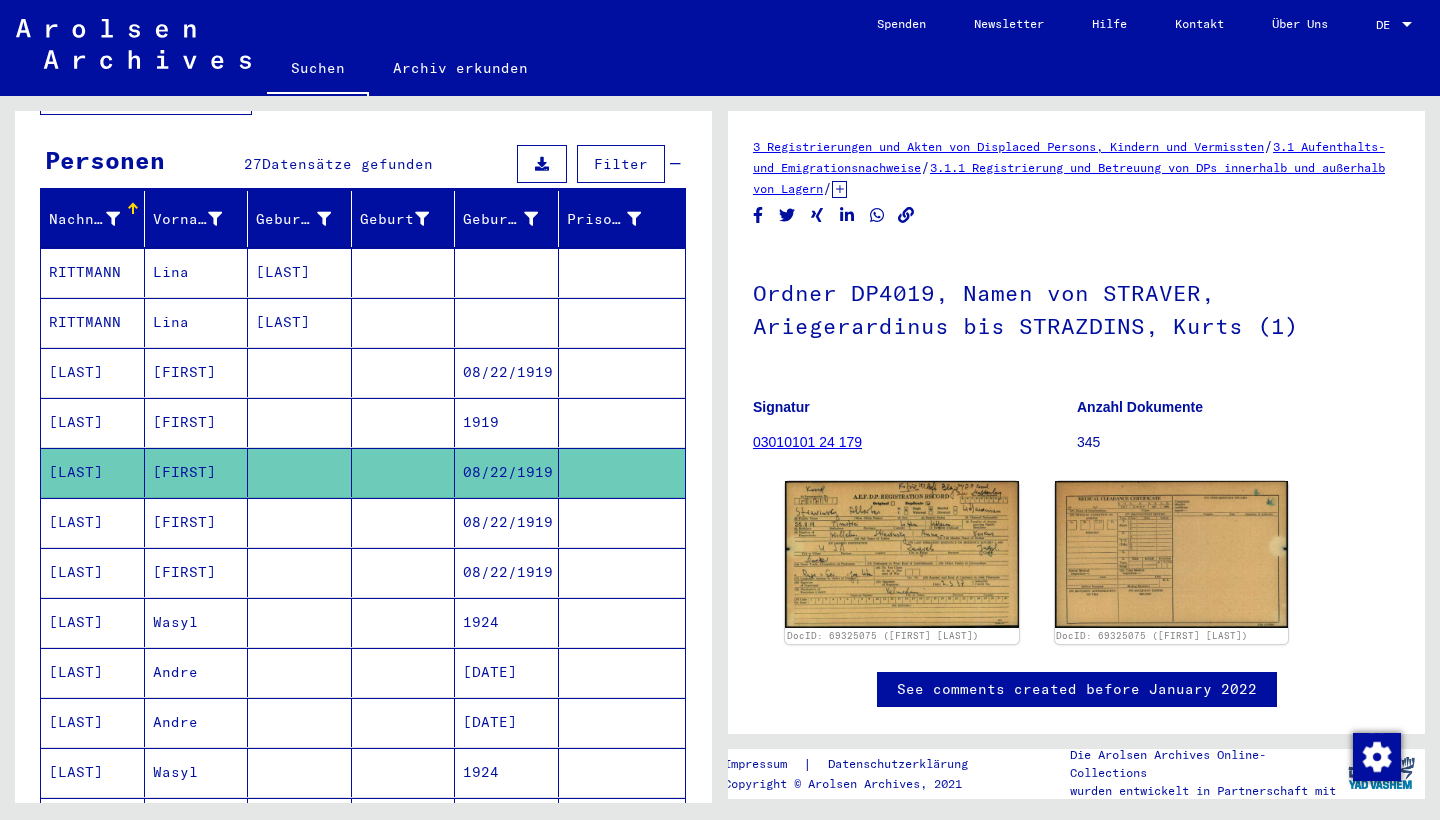 click at bounding box center [300, 572] 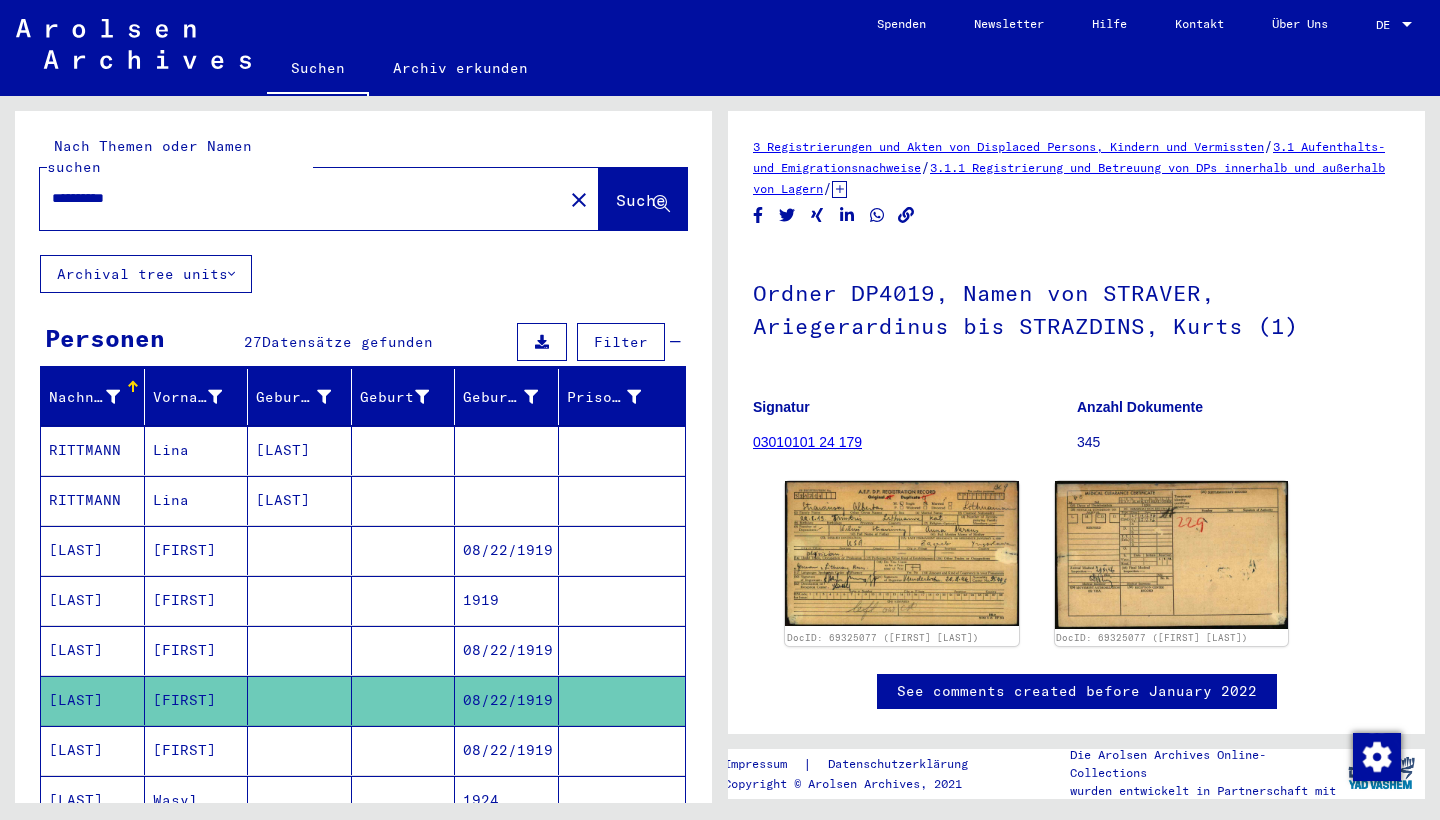 scroll, scrollTop: 0, scrollLeft: 0, axis: both 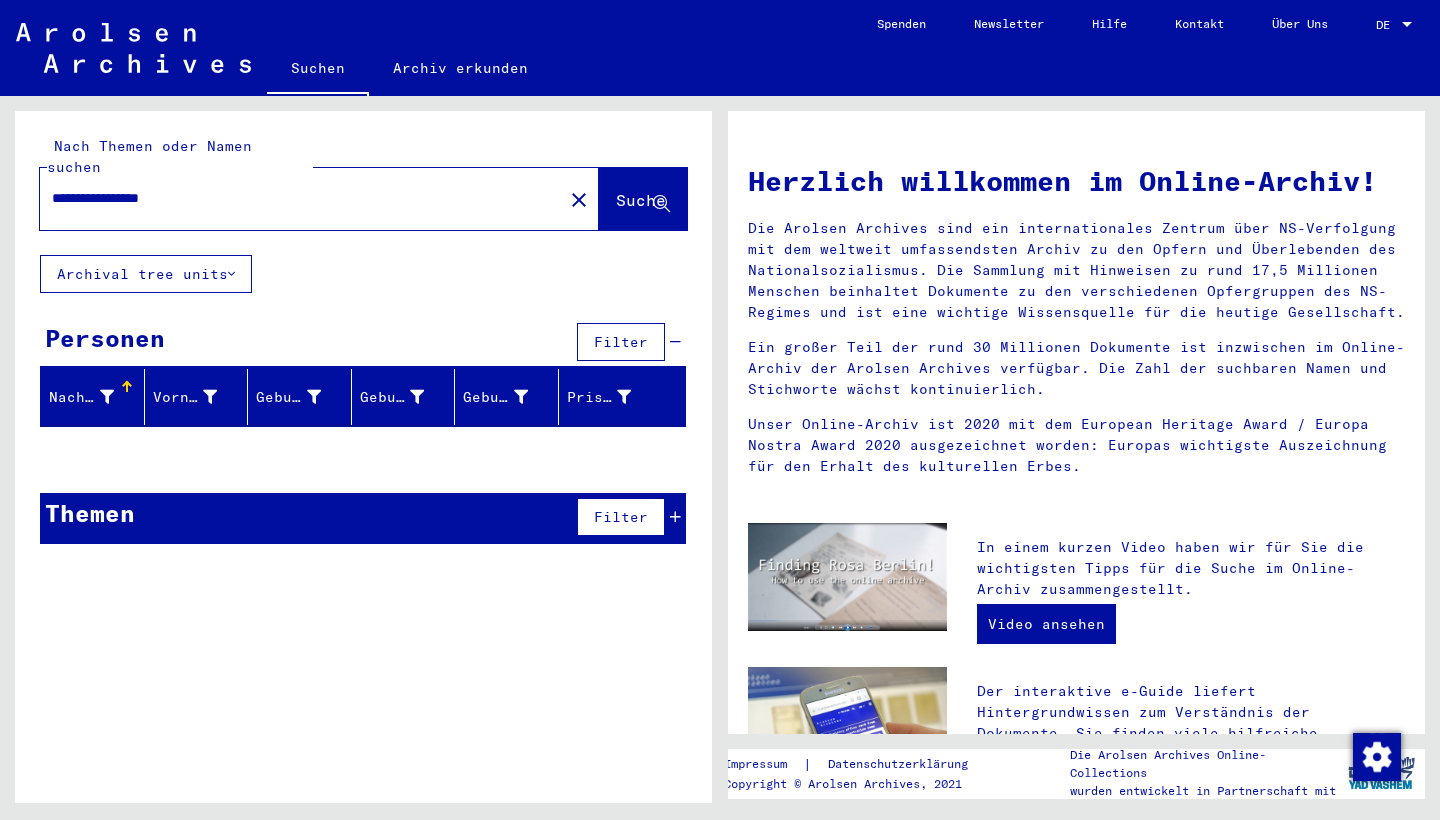 drag, startPoint x: 151, startPoint y: 178, endPoint x: 270, endPoint y: 174, distance: 119.06721 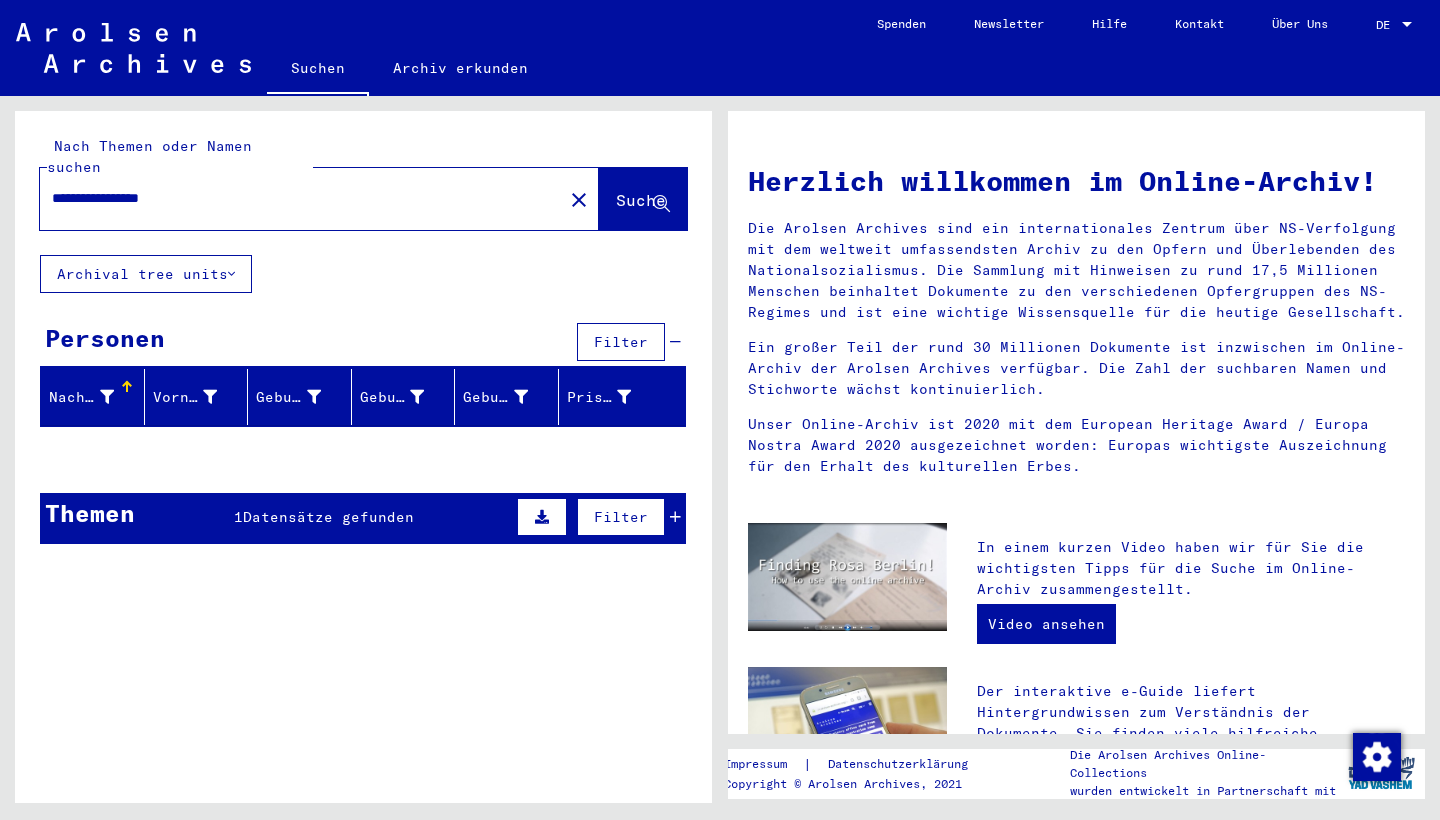 click on "**********" 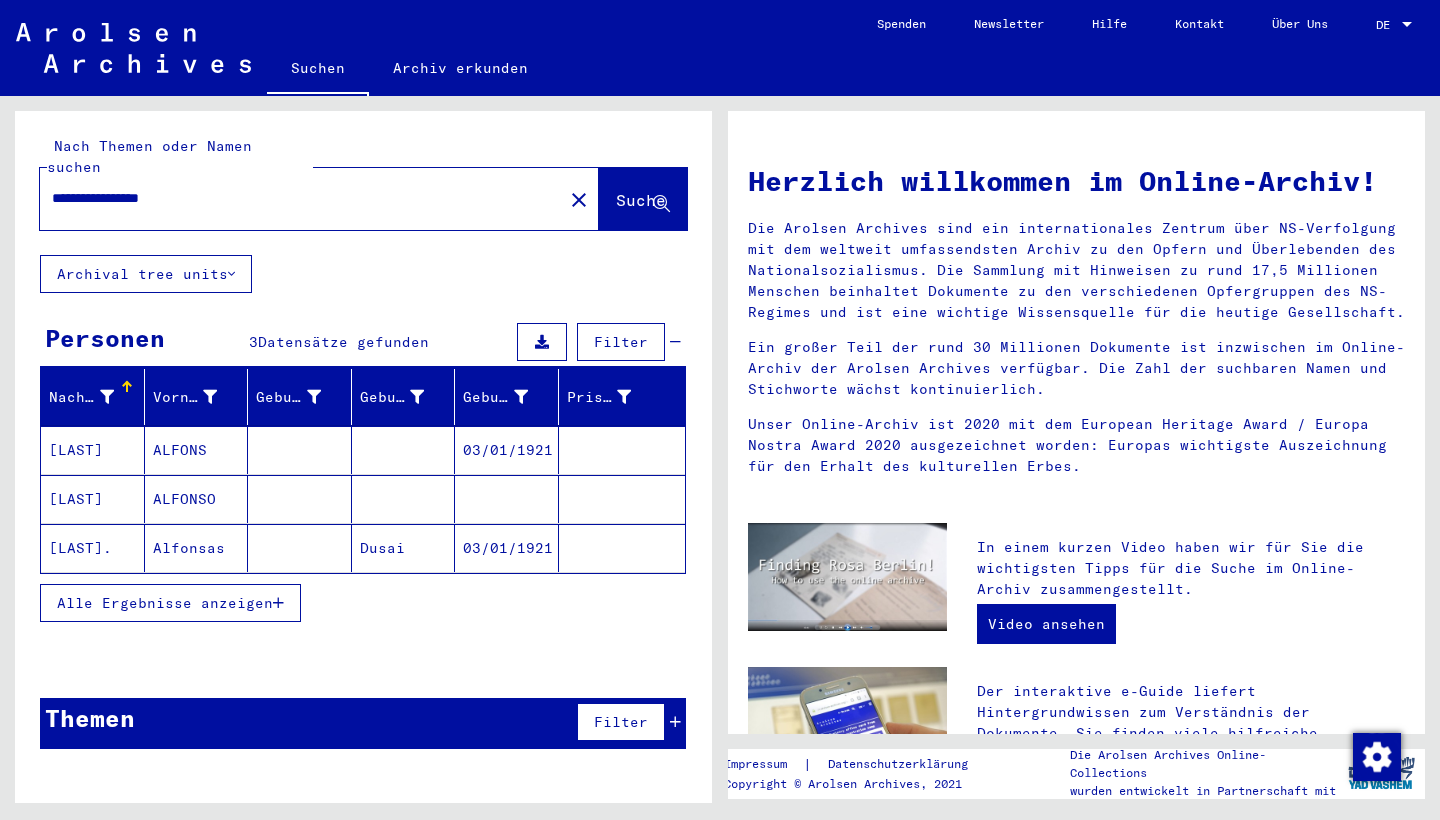 click at bounding box center [300, 499] 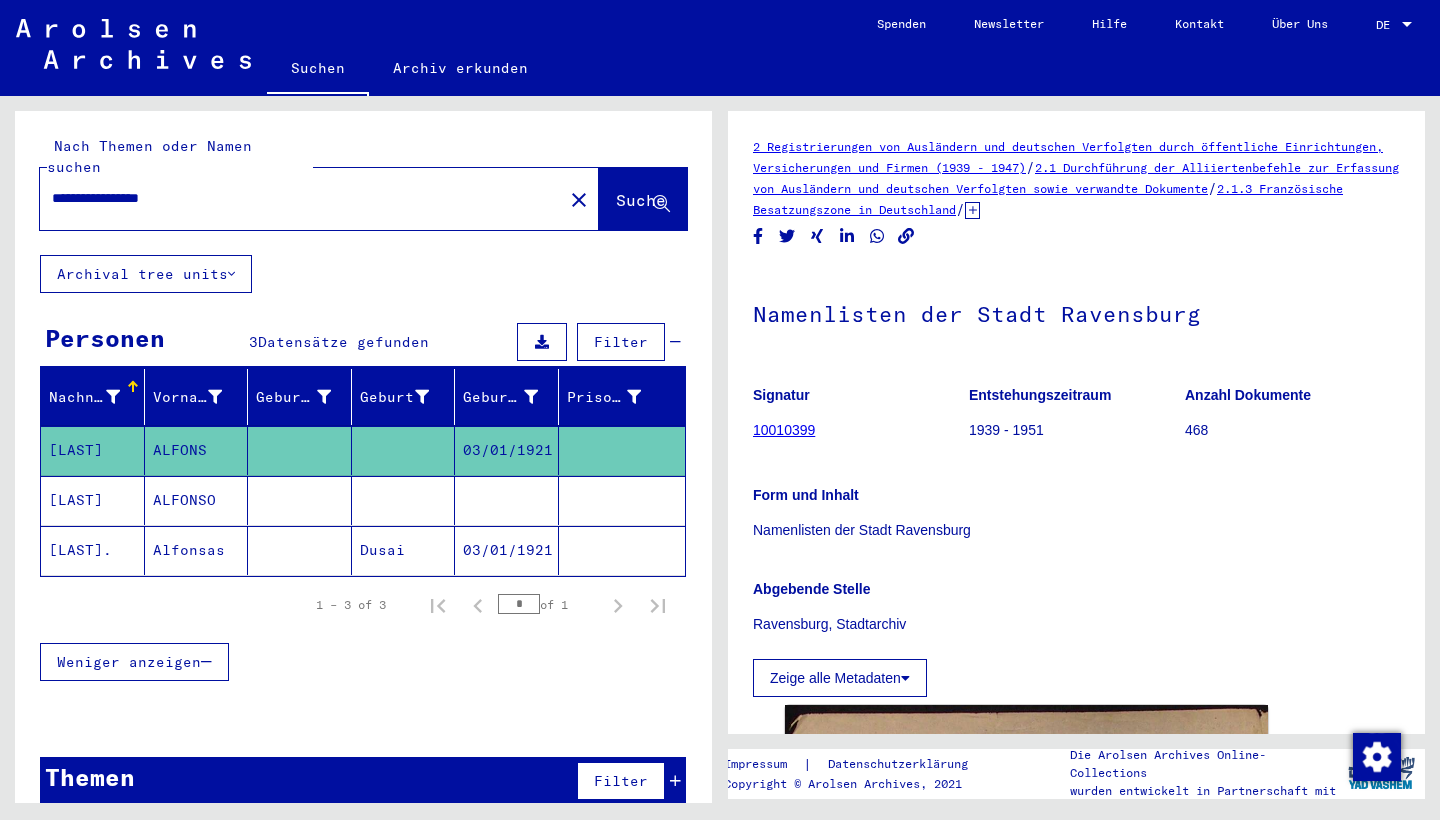scroll, scrollTop: 0, scrollLeft: 0, axis: both 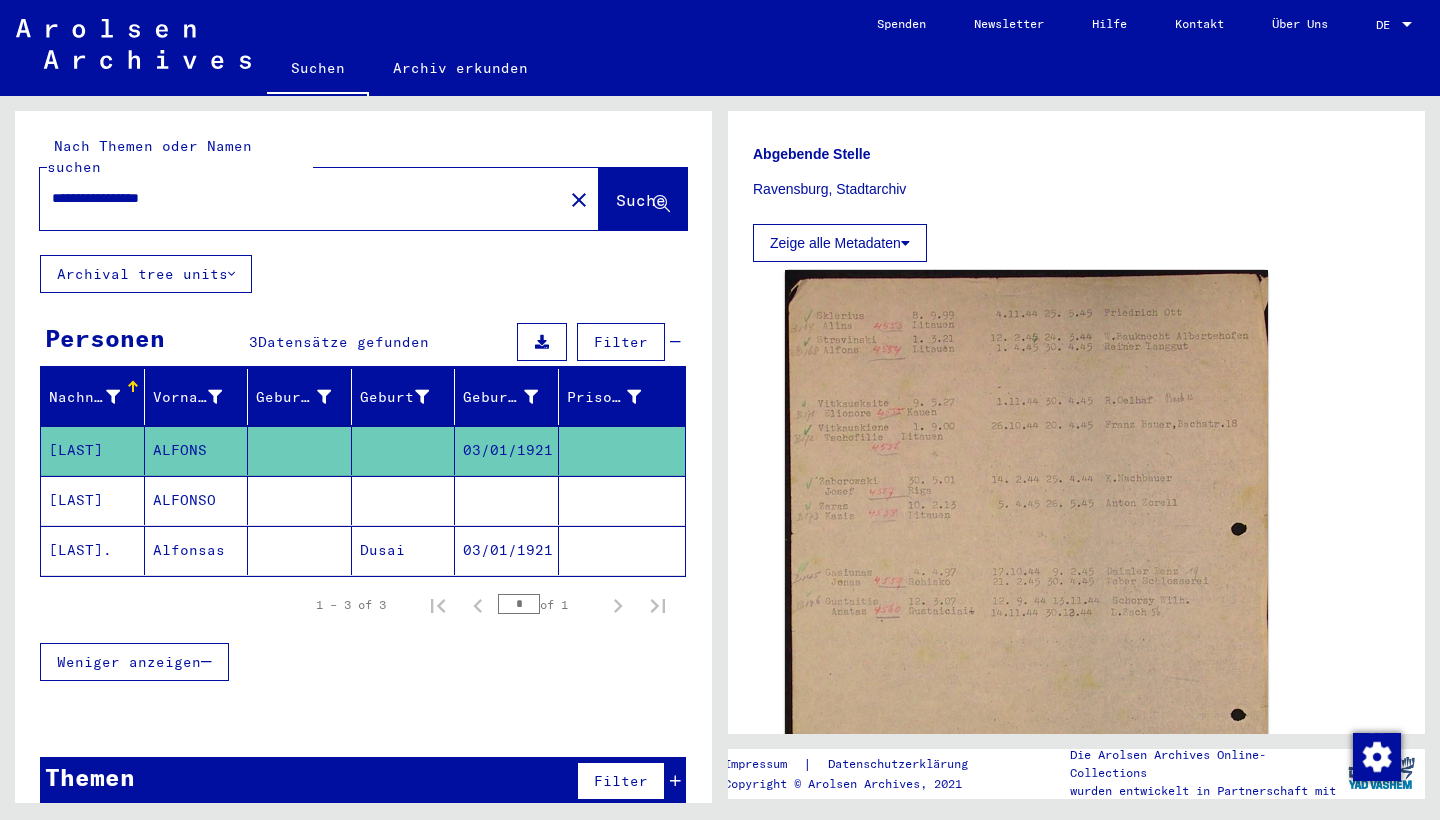 click at bounding box center (404, 550) 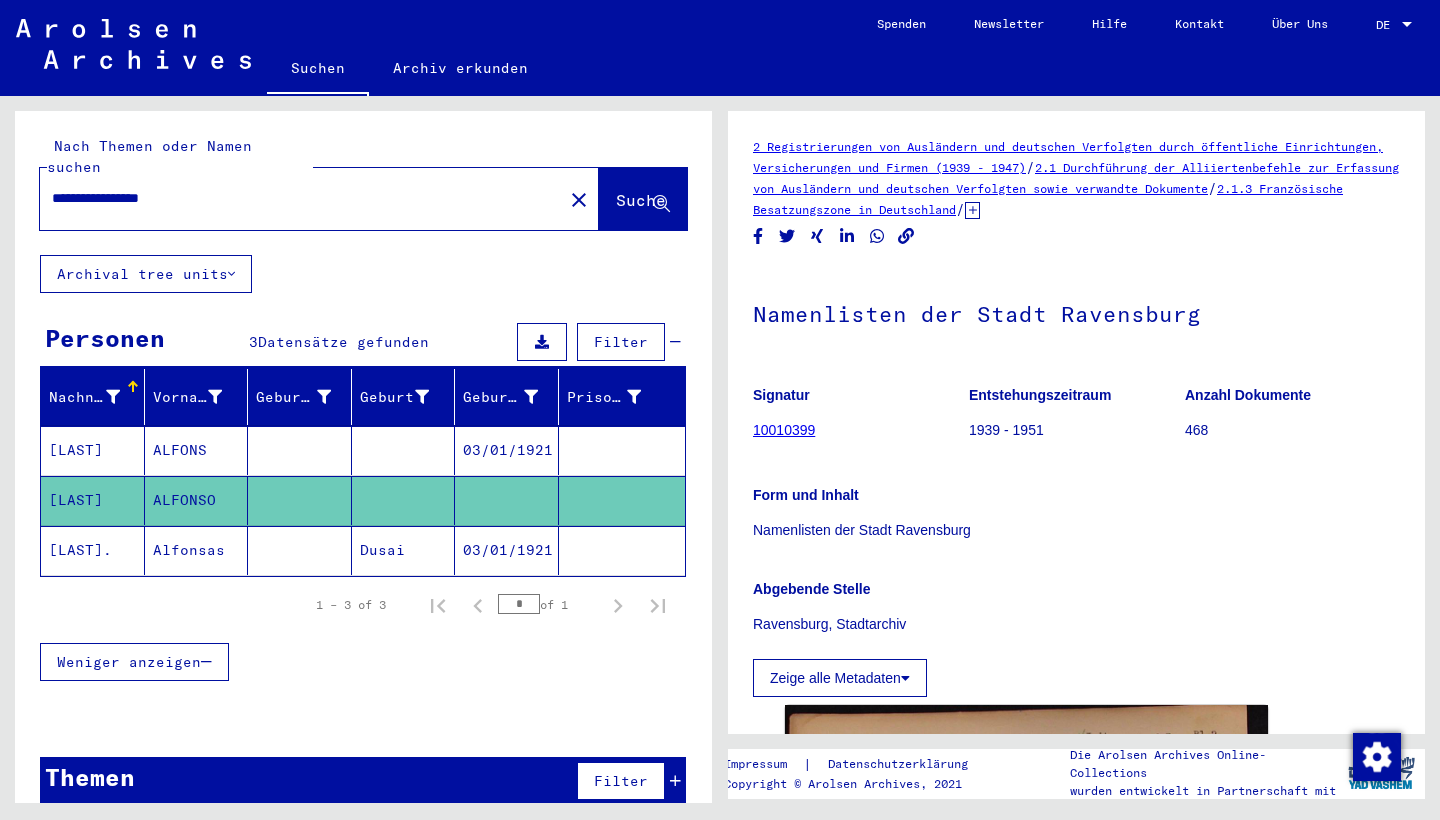 scroll, scrollTop: 0, scrollLeft: 0, axis: both 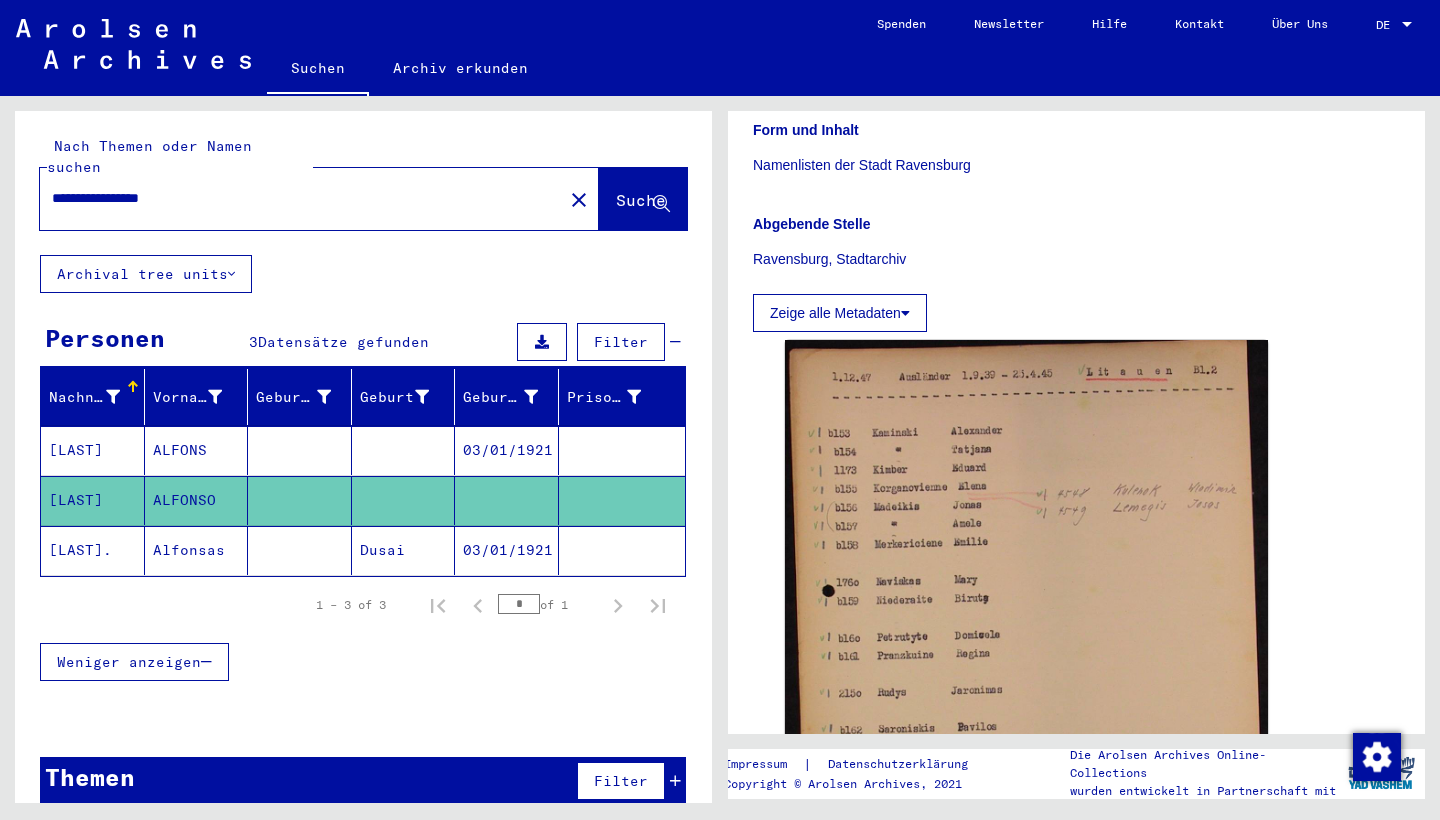 click 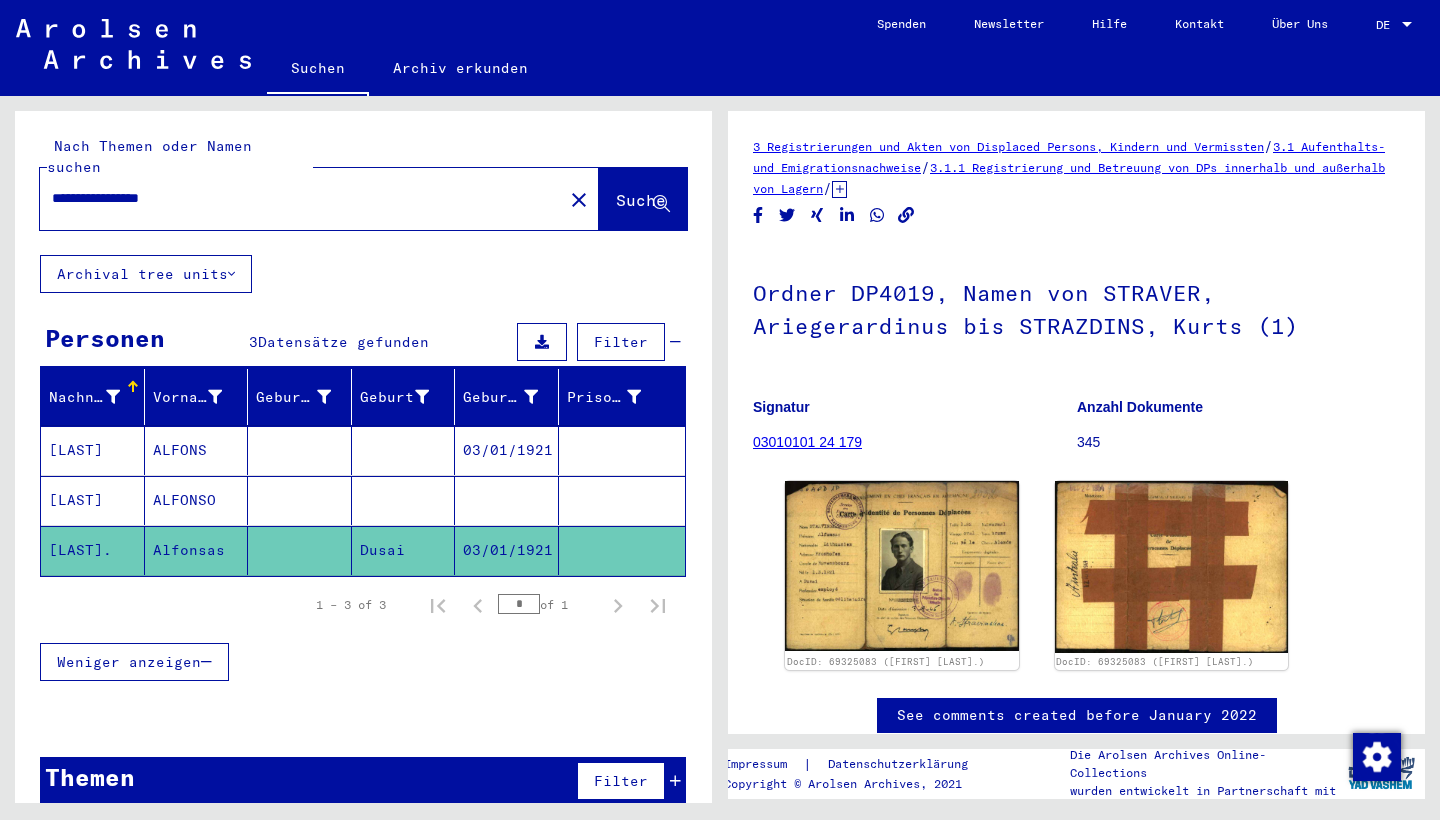 scroll, scrollTop: 0, scrollLeft: 0, axis: both 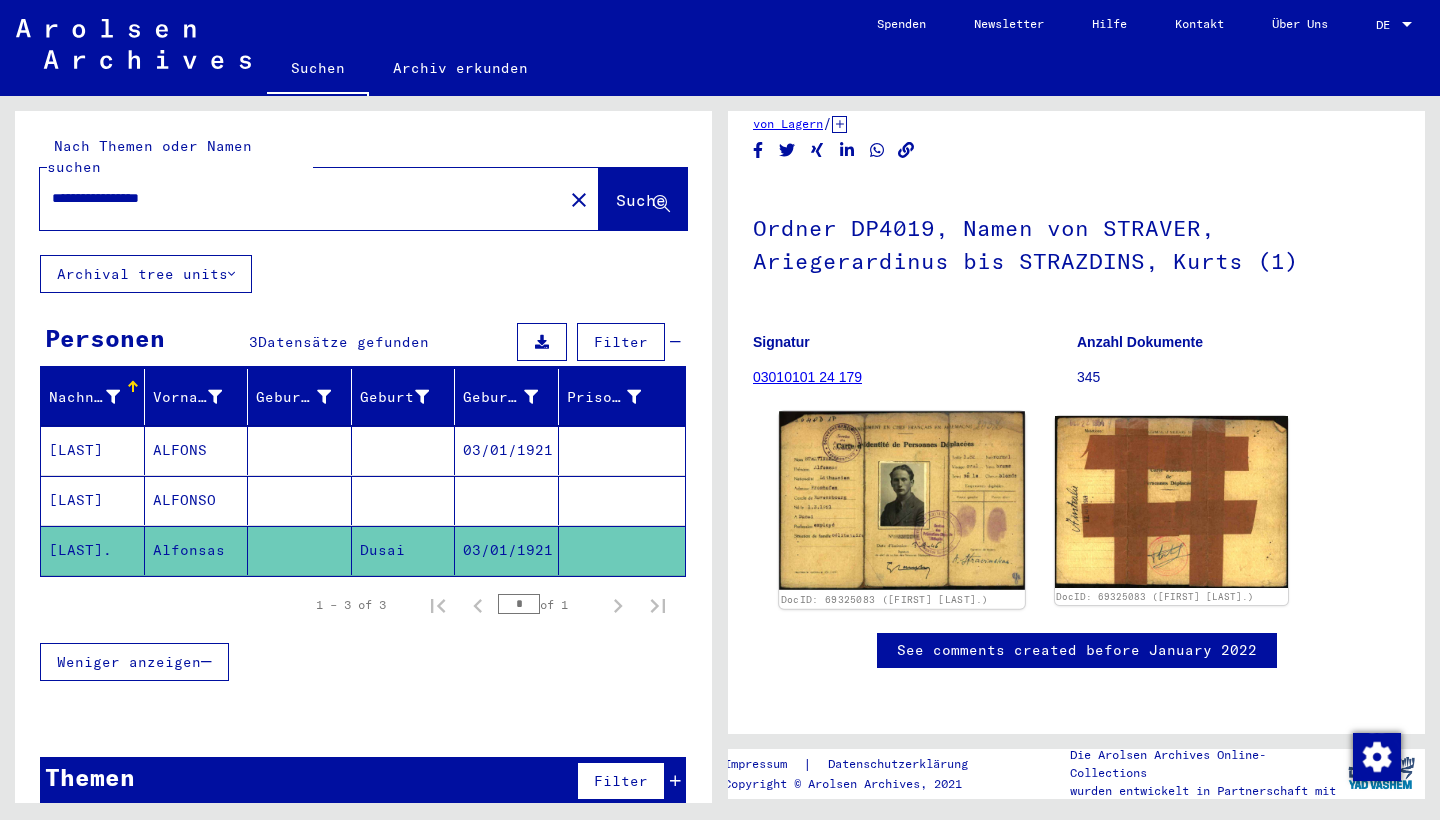 click 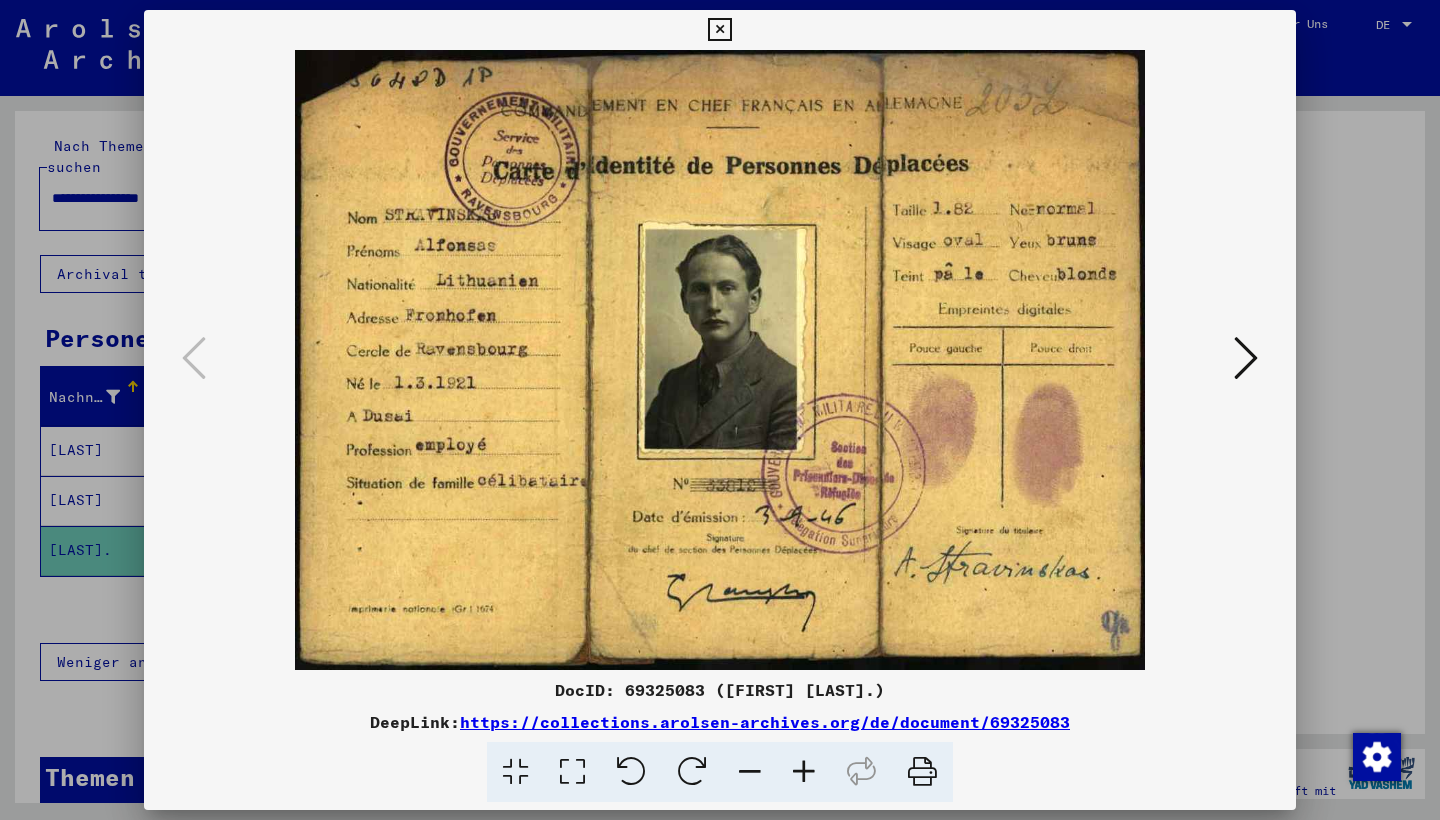 click at bounding box center [1246, 358] 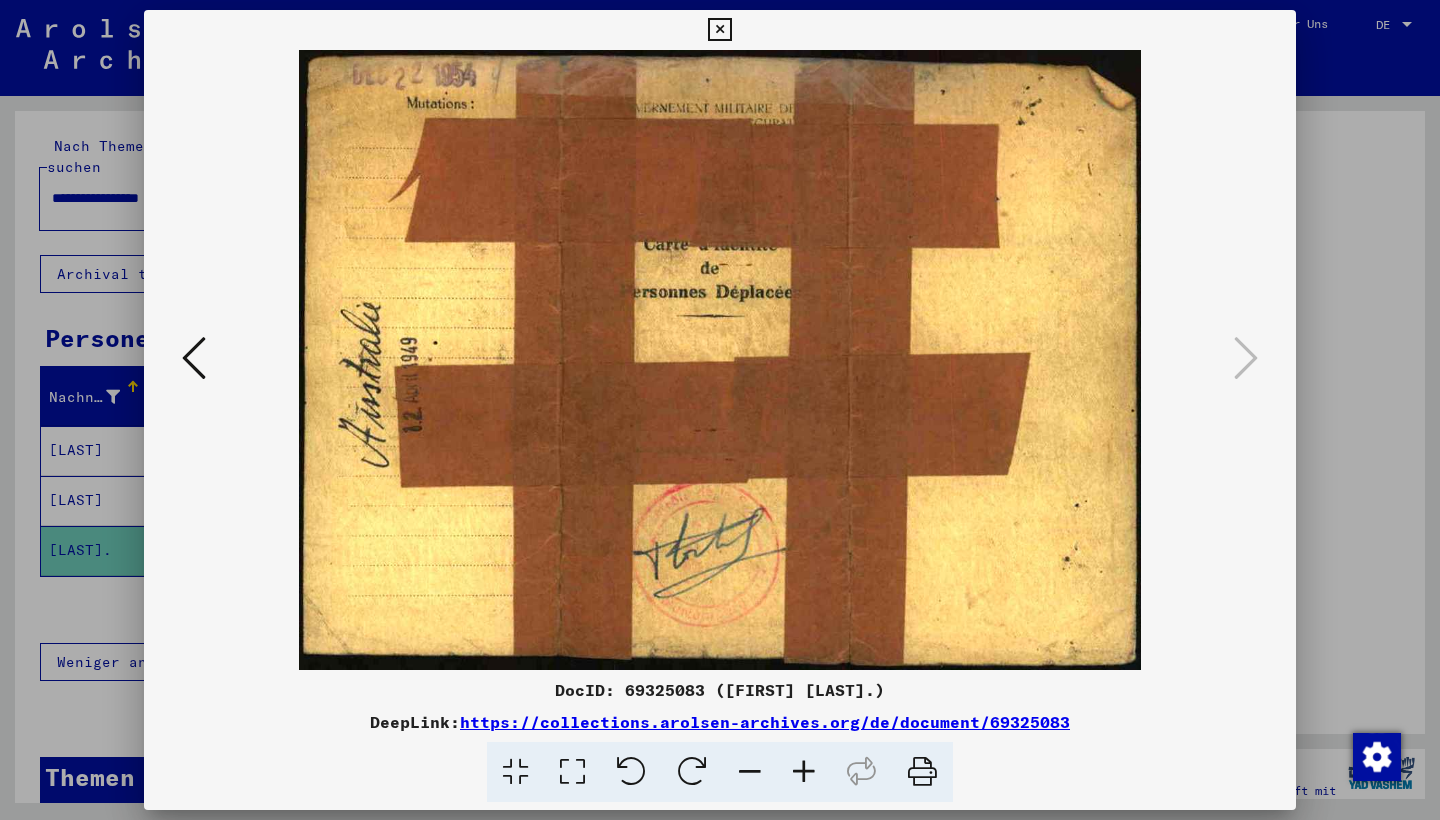 click at bounding box center [194, 358] 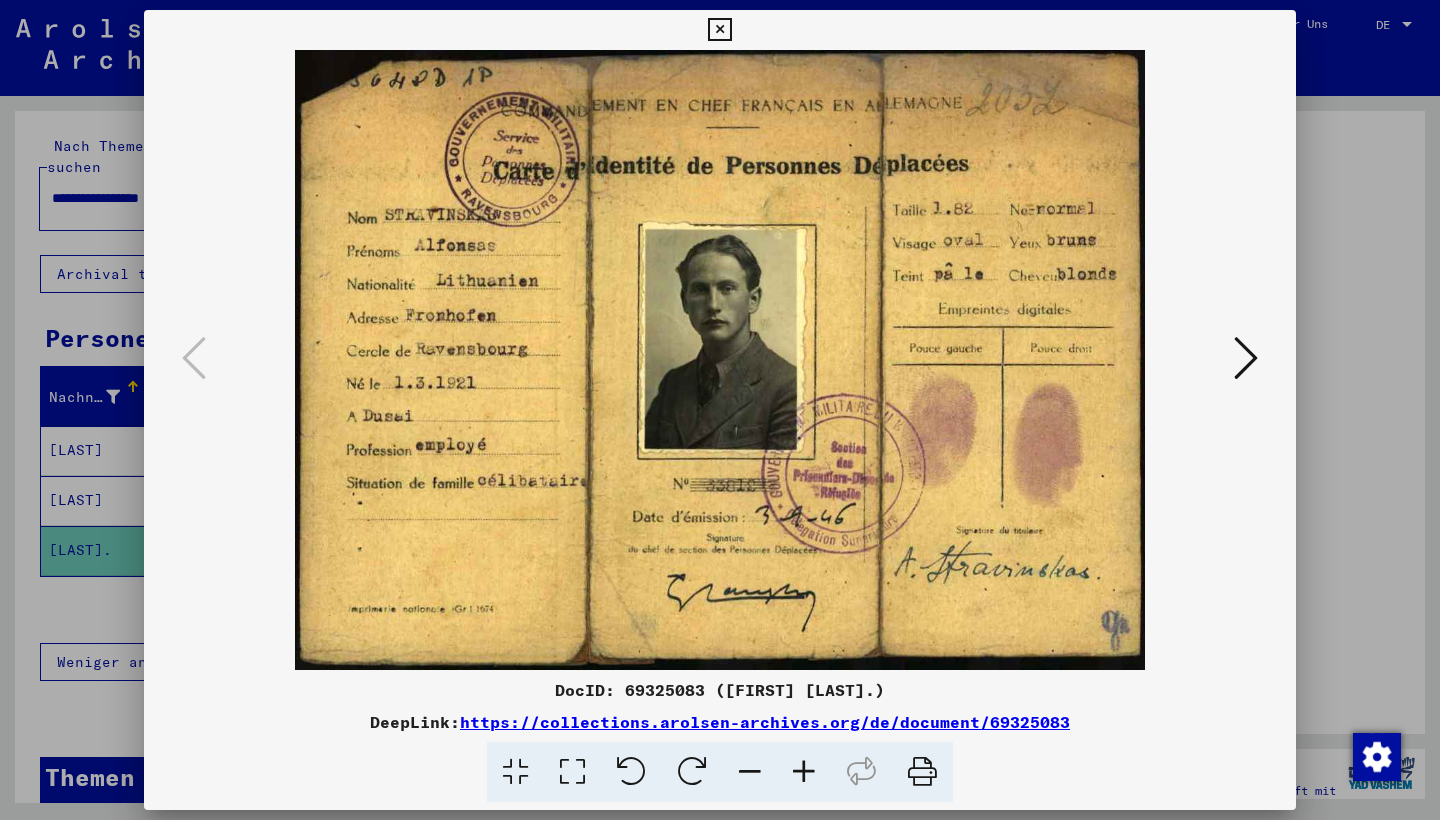 click at bounding box center (720, 360) 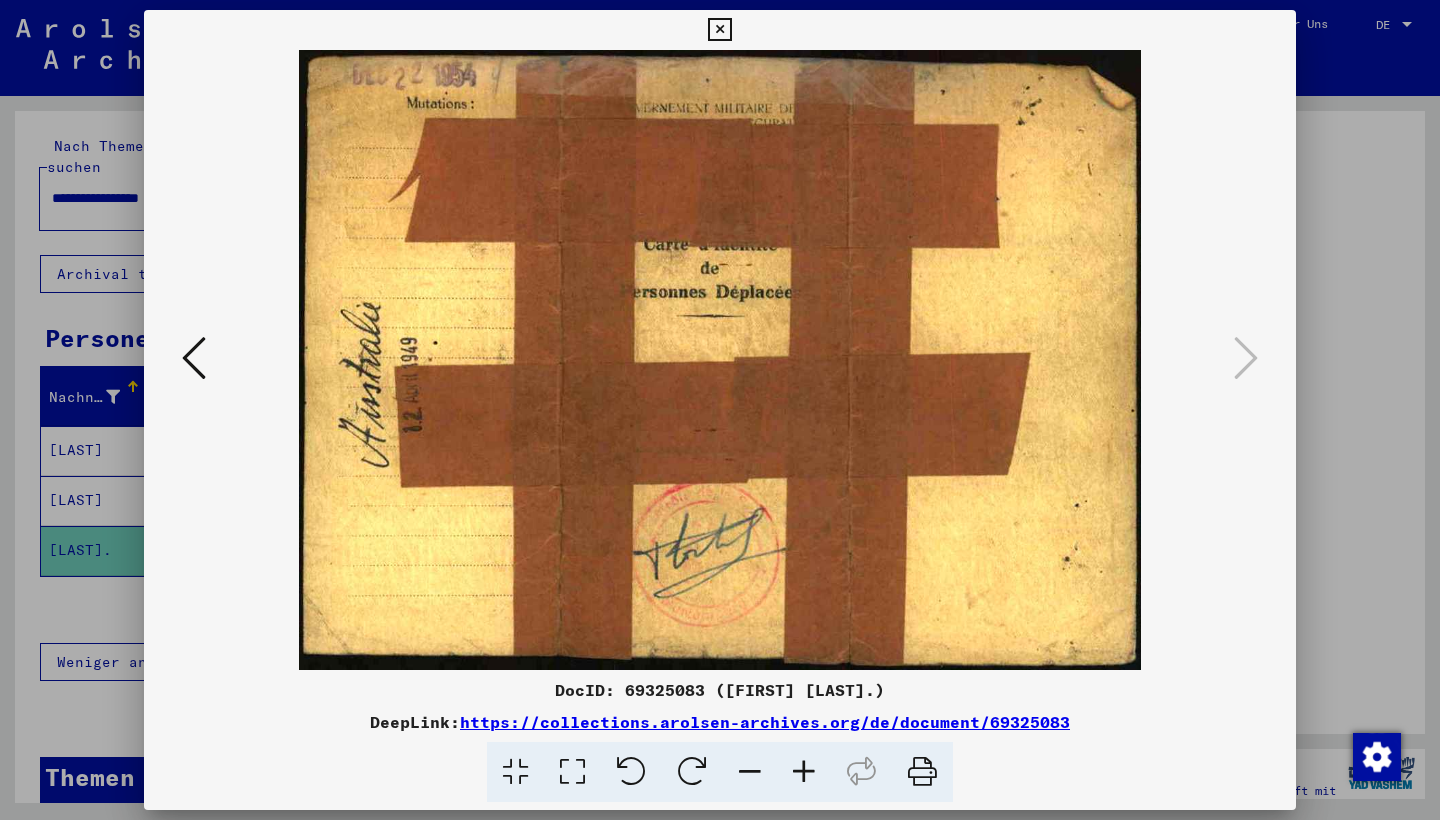 click at bounding box center (194, 358) 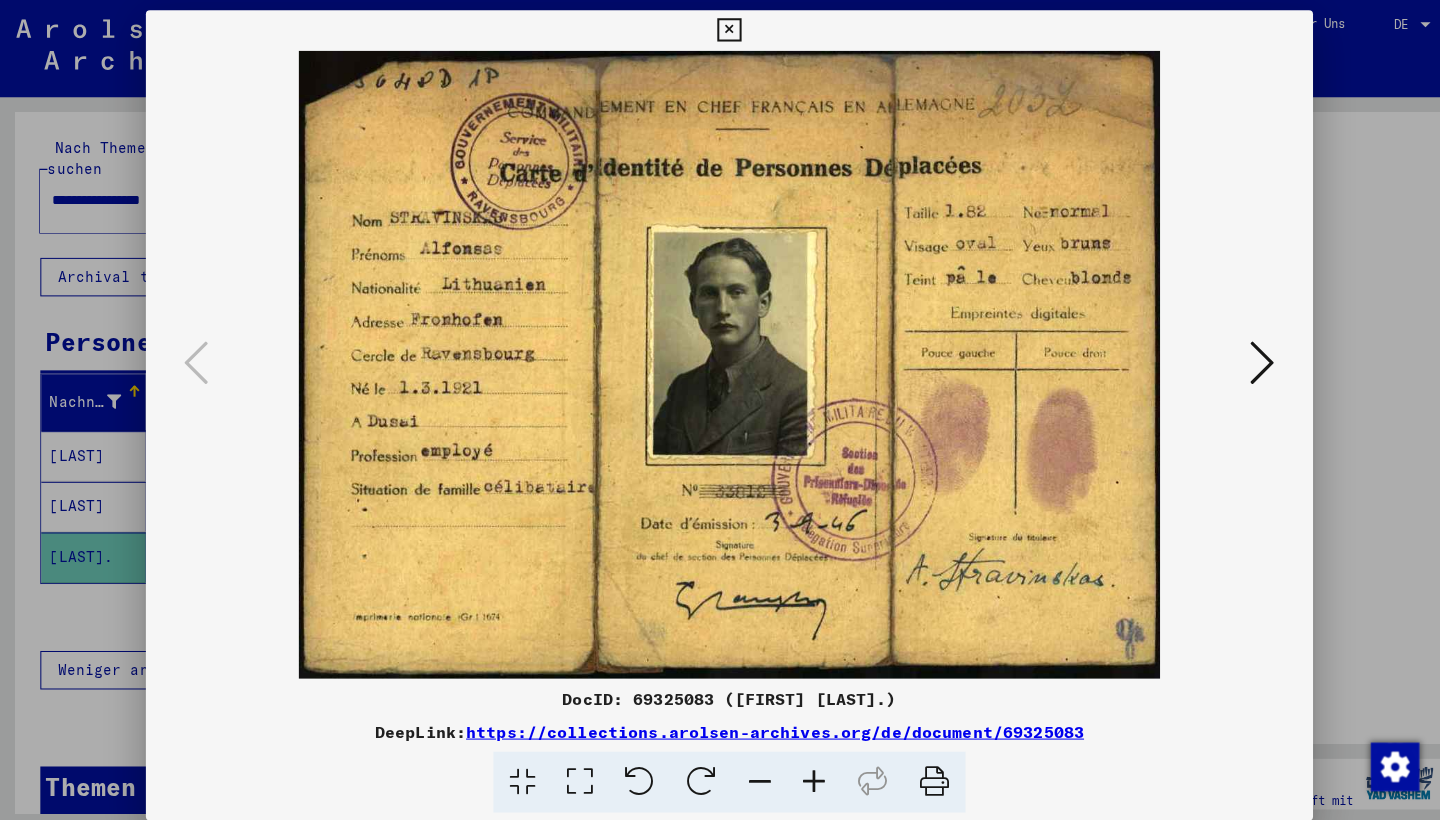 click at bounding box center (720, 360) 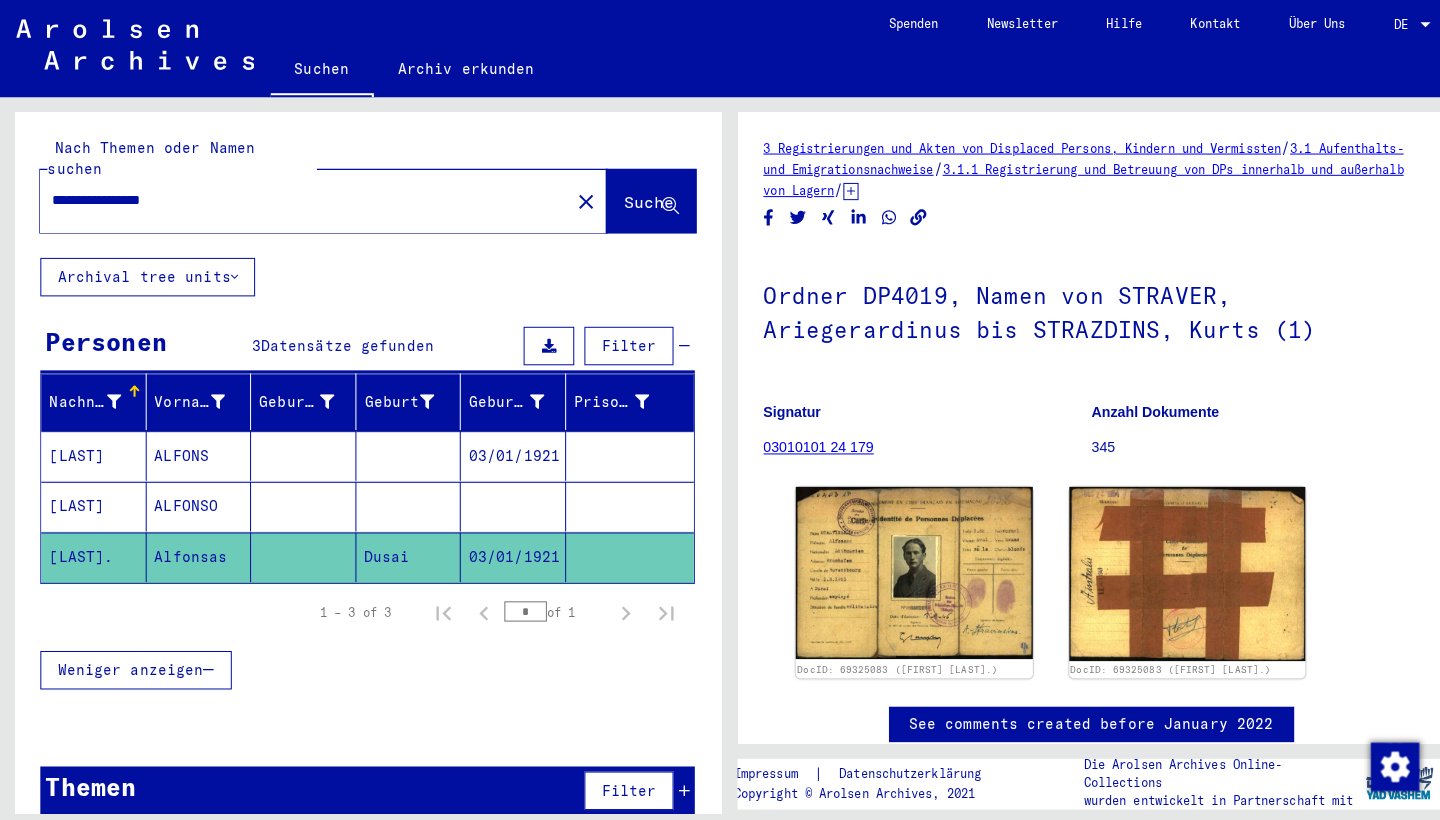 scroll, scrollTop: 0, scrollLeft: 0, axis: both 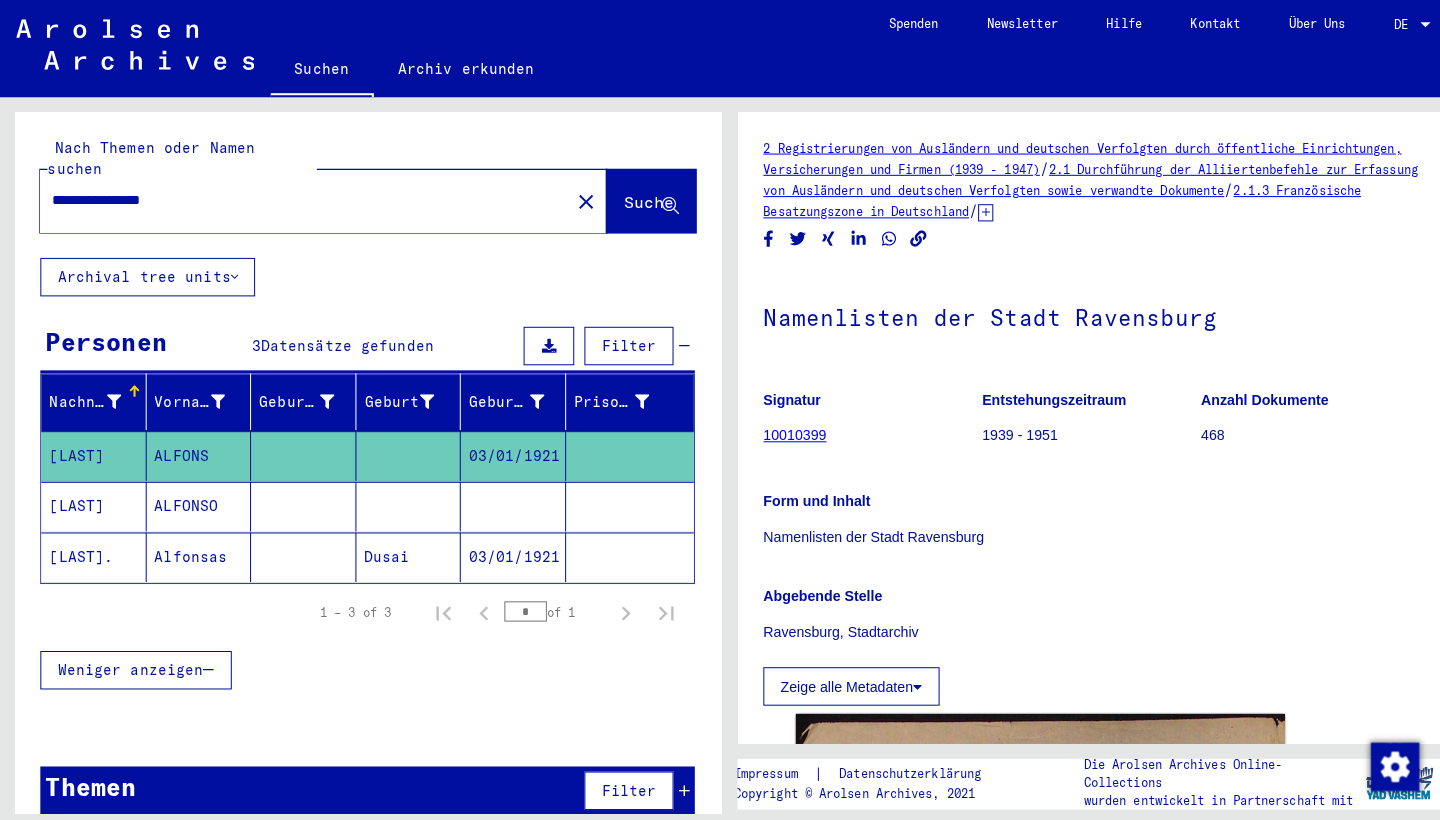 click on "Form und Inhalt Namenlisten der Stadt Ravensburg" 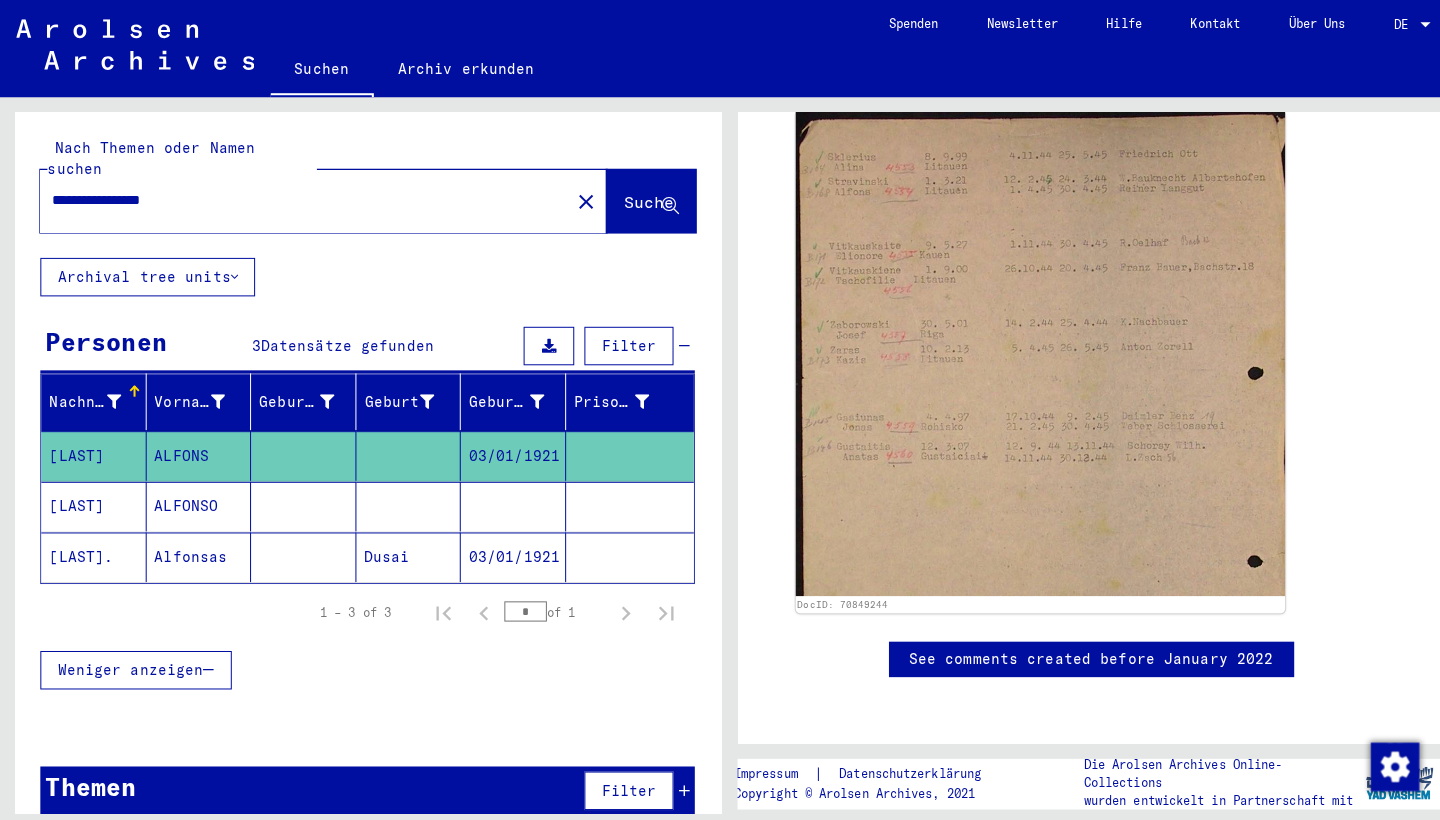 scroll, scrollTop: 660, scrollLeft: 0, axis: vertical 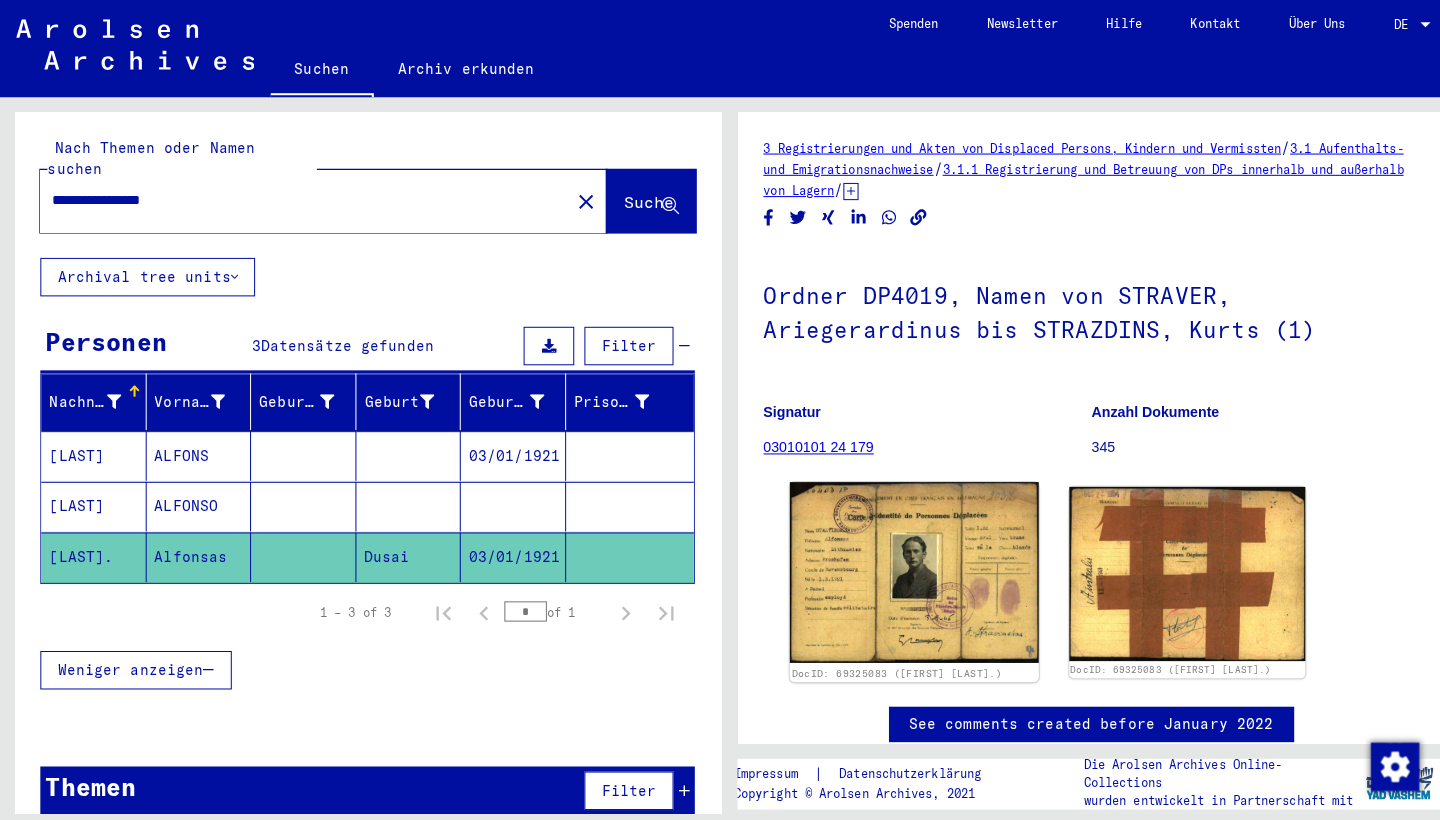 click 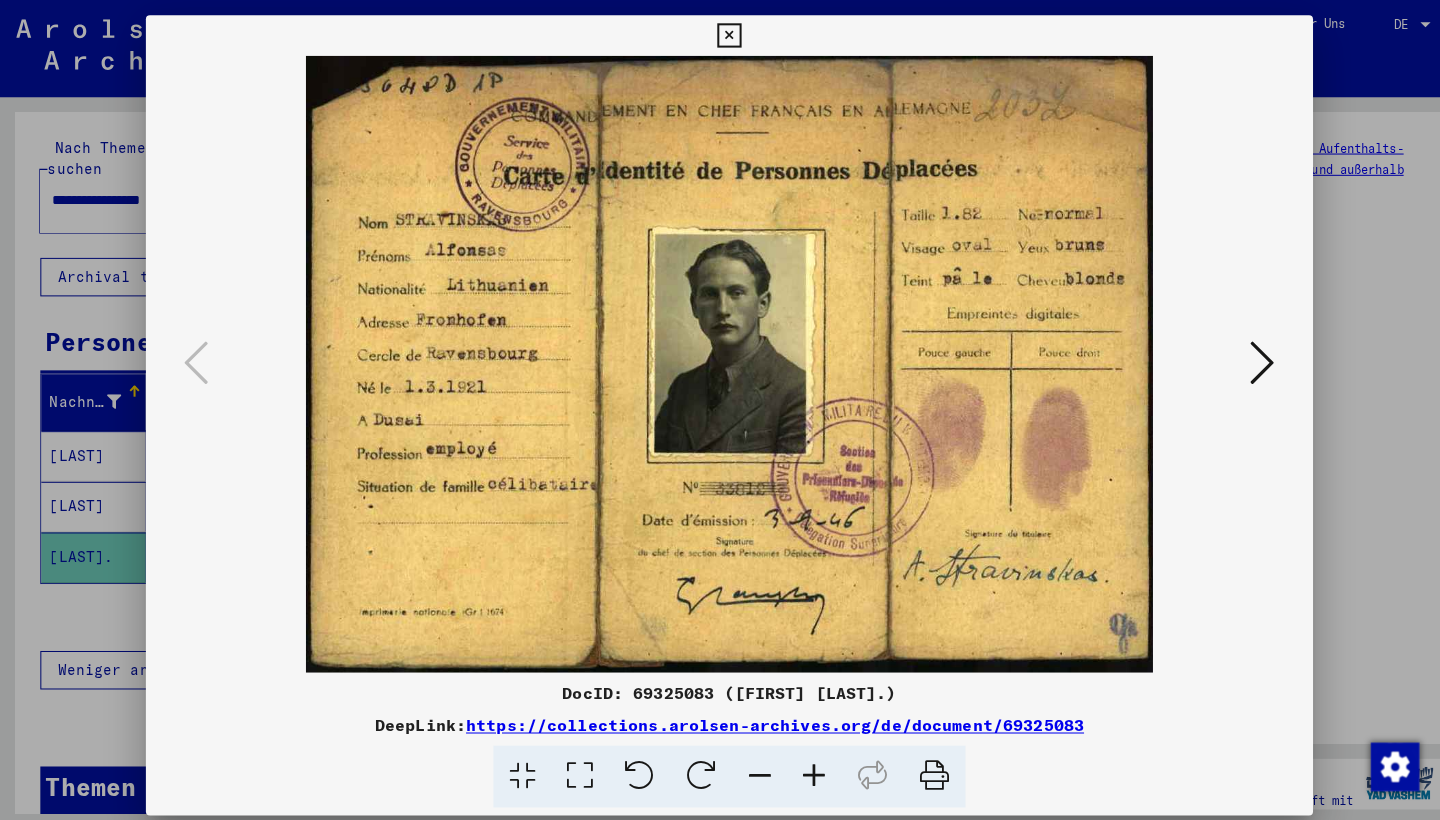click at bounding box center (720, 359) 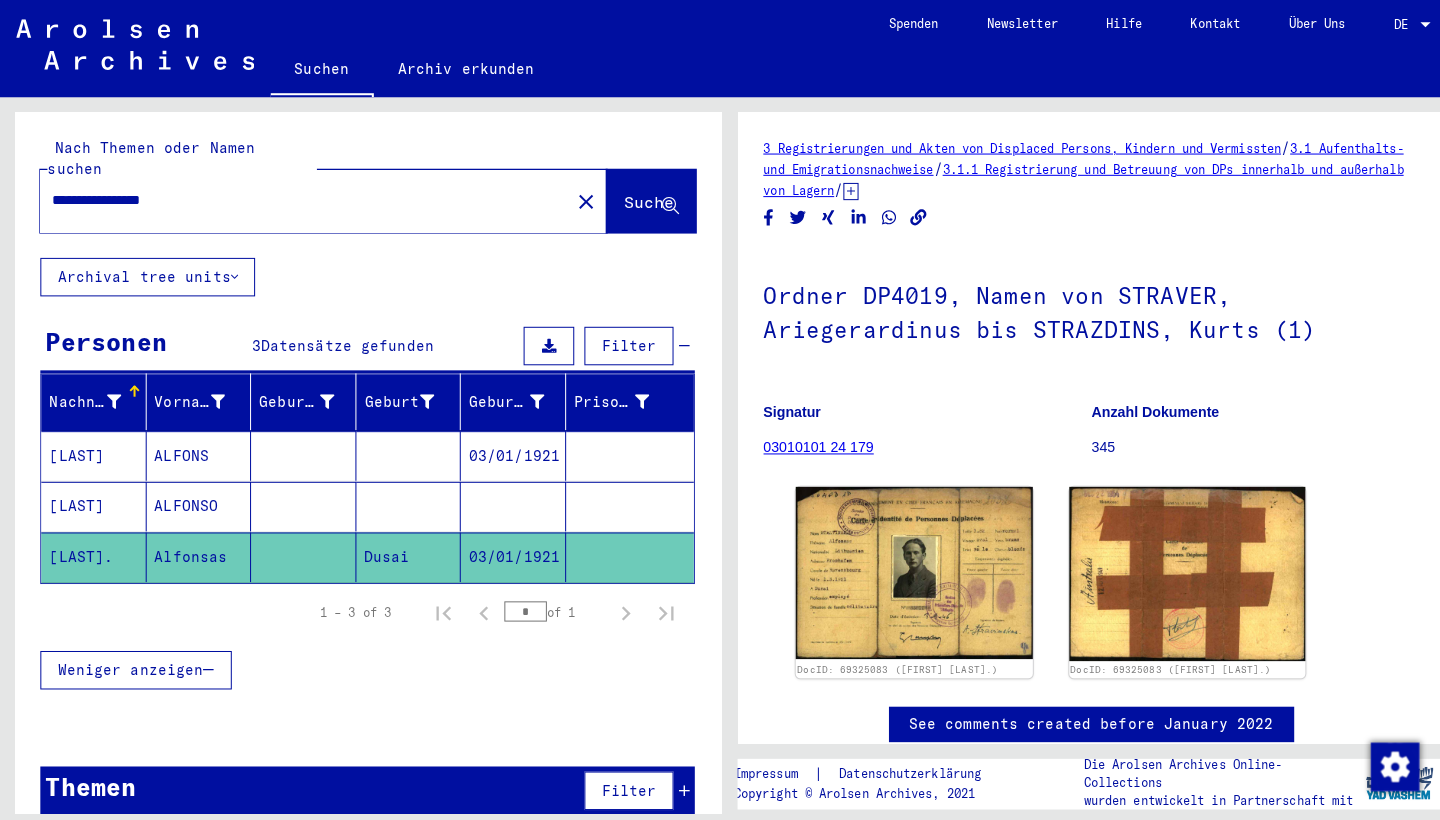 drag, startPoint x: 116, startPoint y: 175, endPoint x: 341, endPoint y: 186, distance: 225.26872 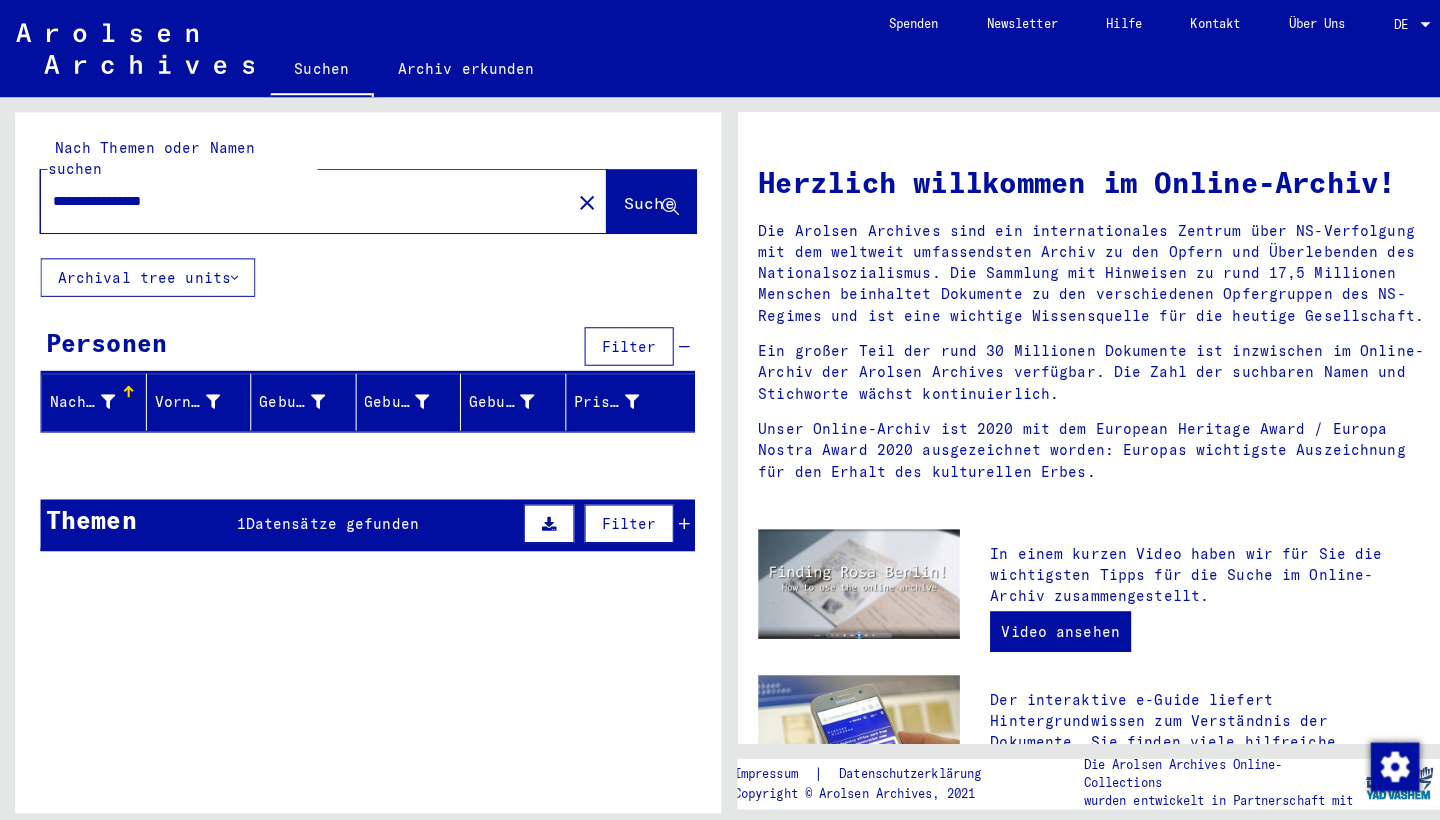 drag, startPoint x: 261, startPoint y: 178, endPoint x: 154, endPoint y: 177, distance: 107.00467 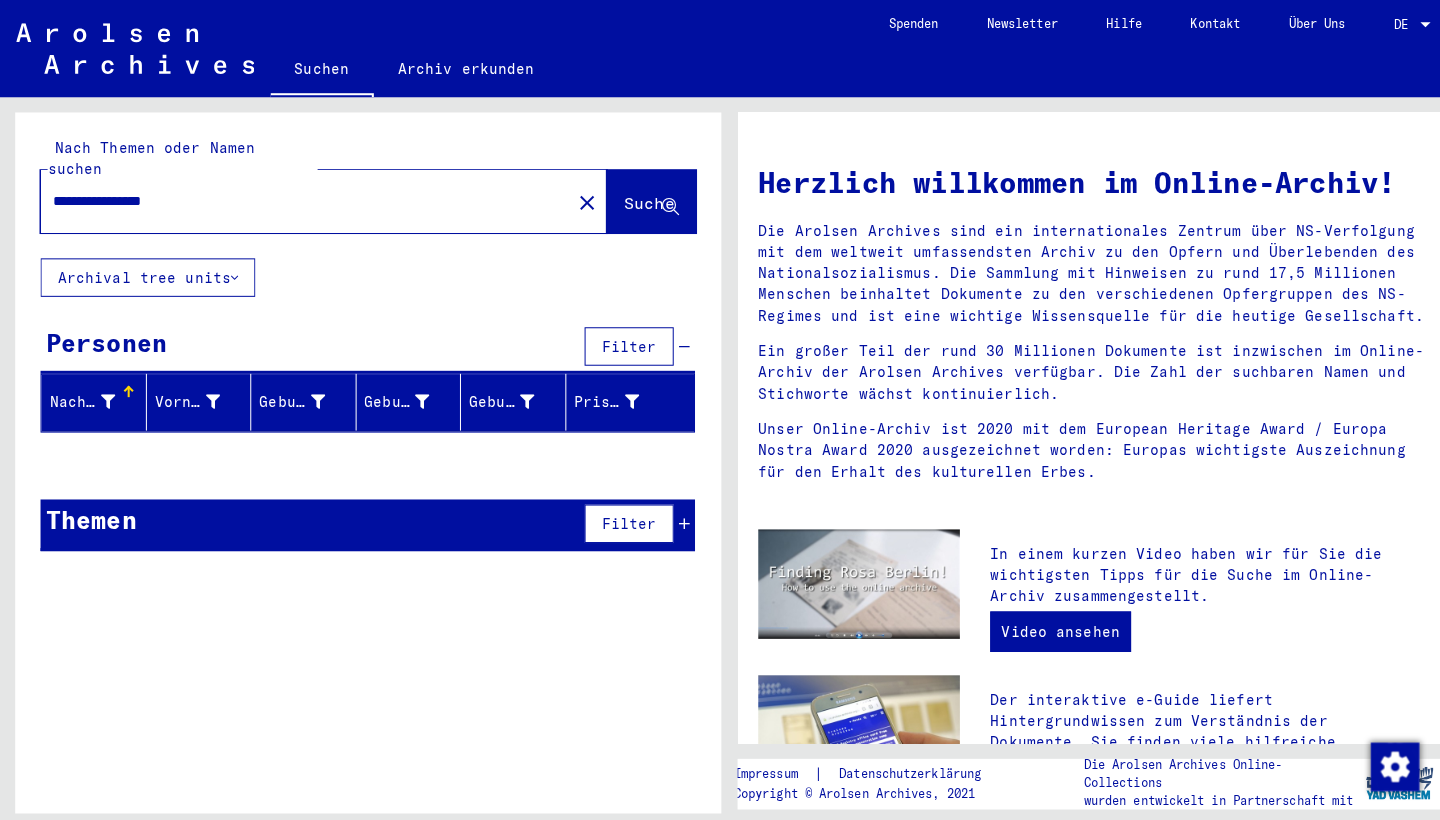 drag, startPoint x: 205, startPoint y: 184, endPoint x: 154, endPoint y: 184, distance: 51 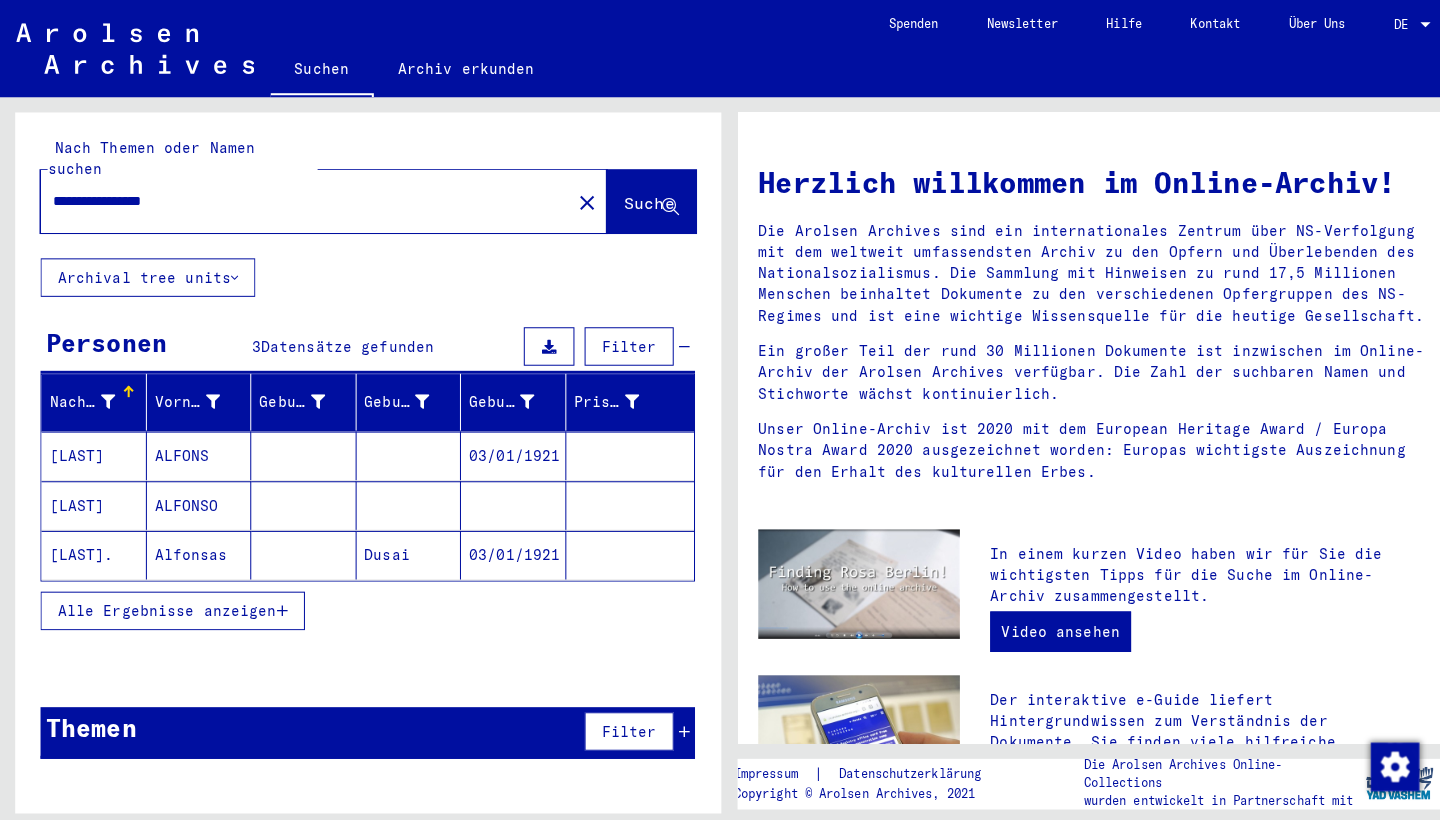 click on "03/01/1921" at bounding box center [507, 499] 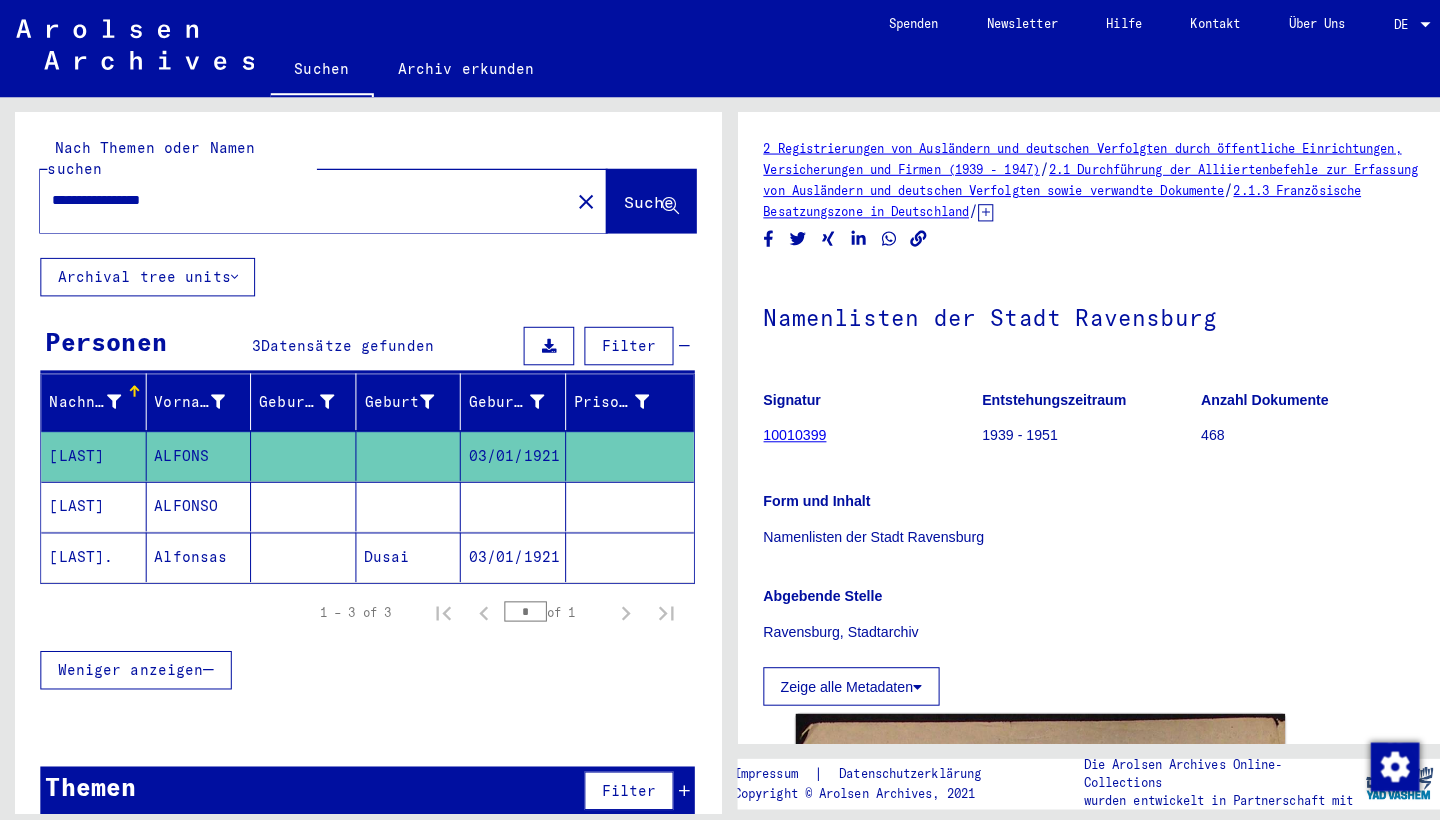 scroll, scrollTop: 0, scrollLeft: 0, axis: both 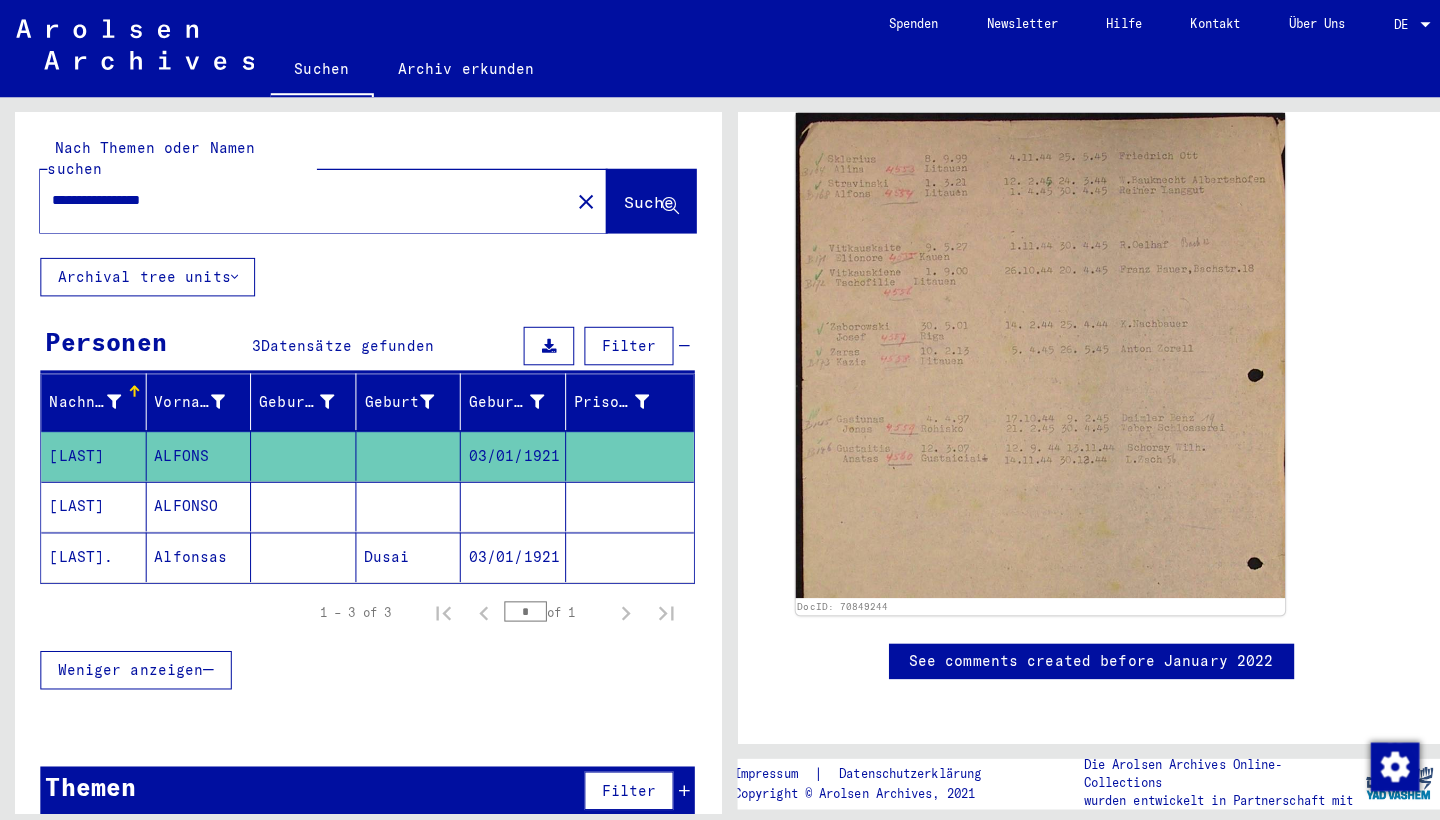 click 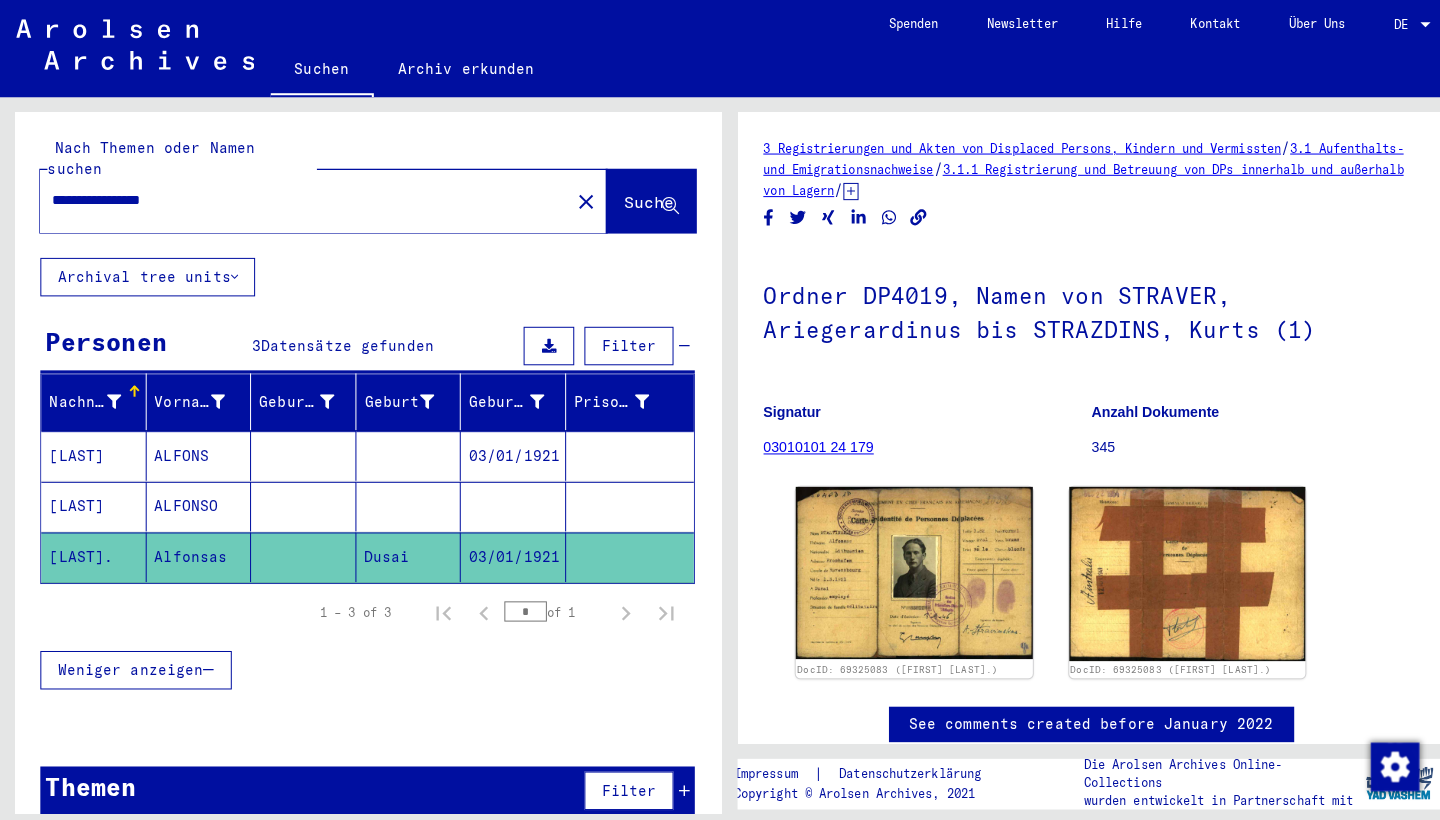 scroll, scrollTop: 0, scrollLeft: 0, axis: both 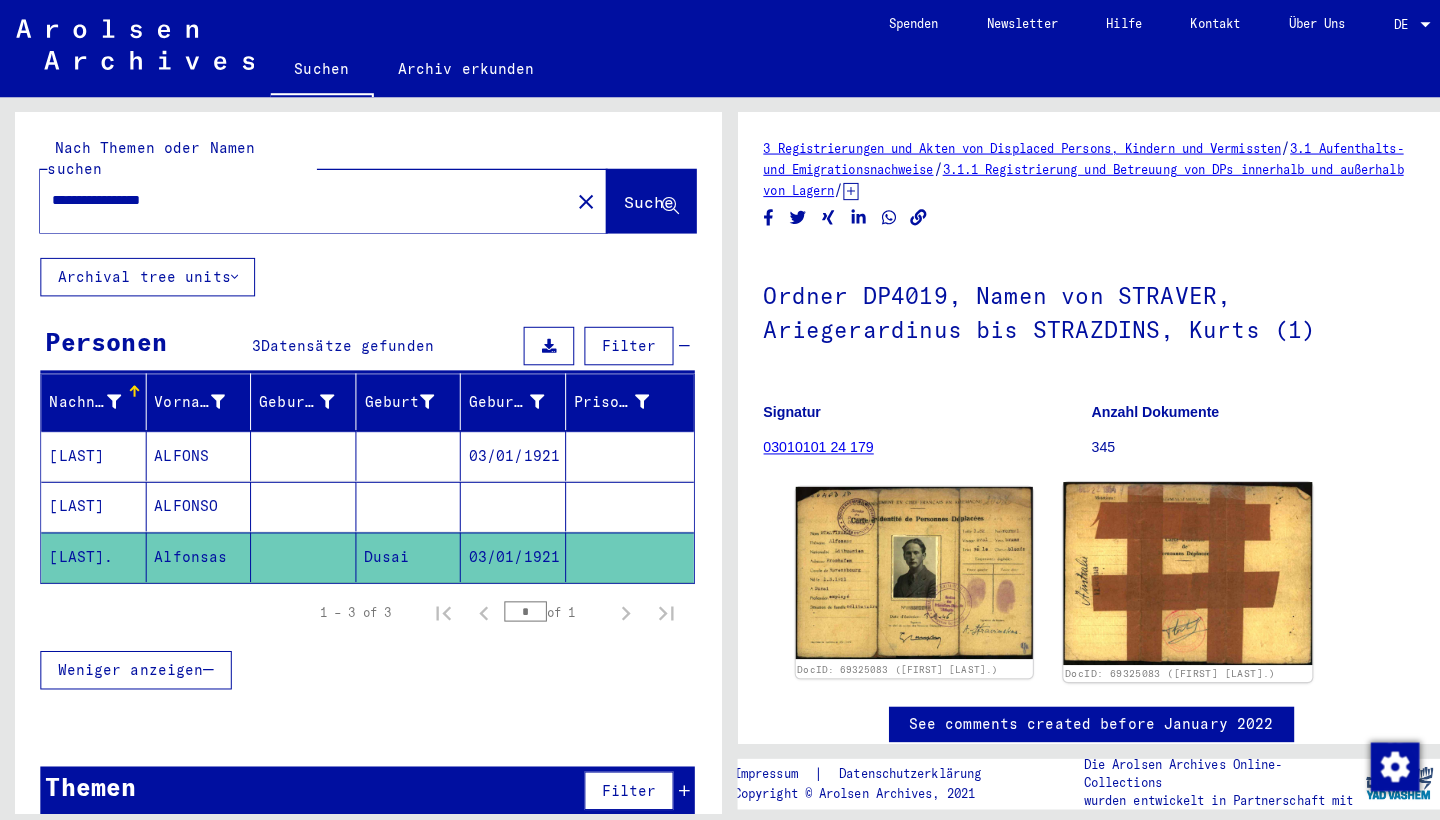 click 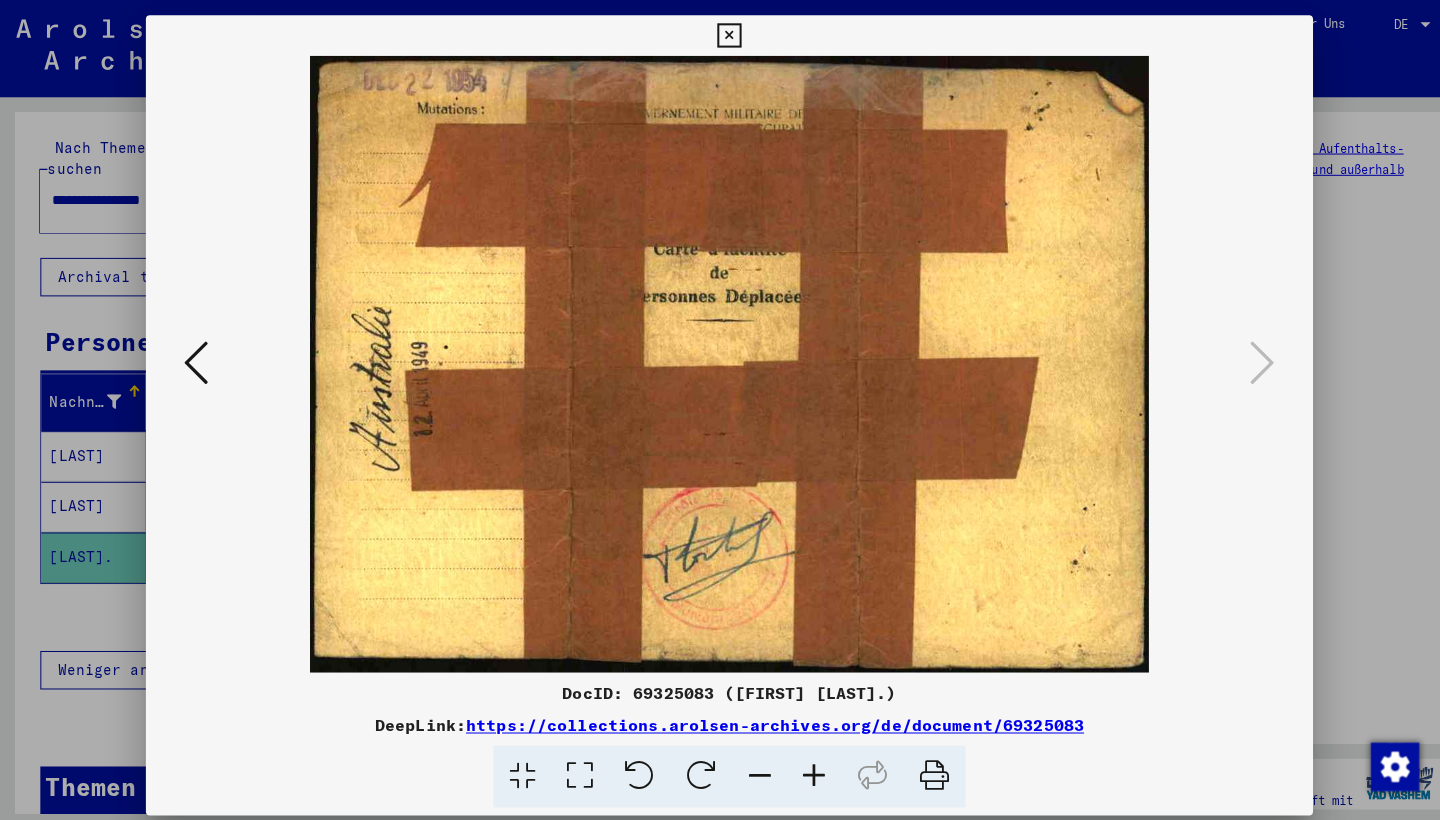 type 